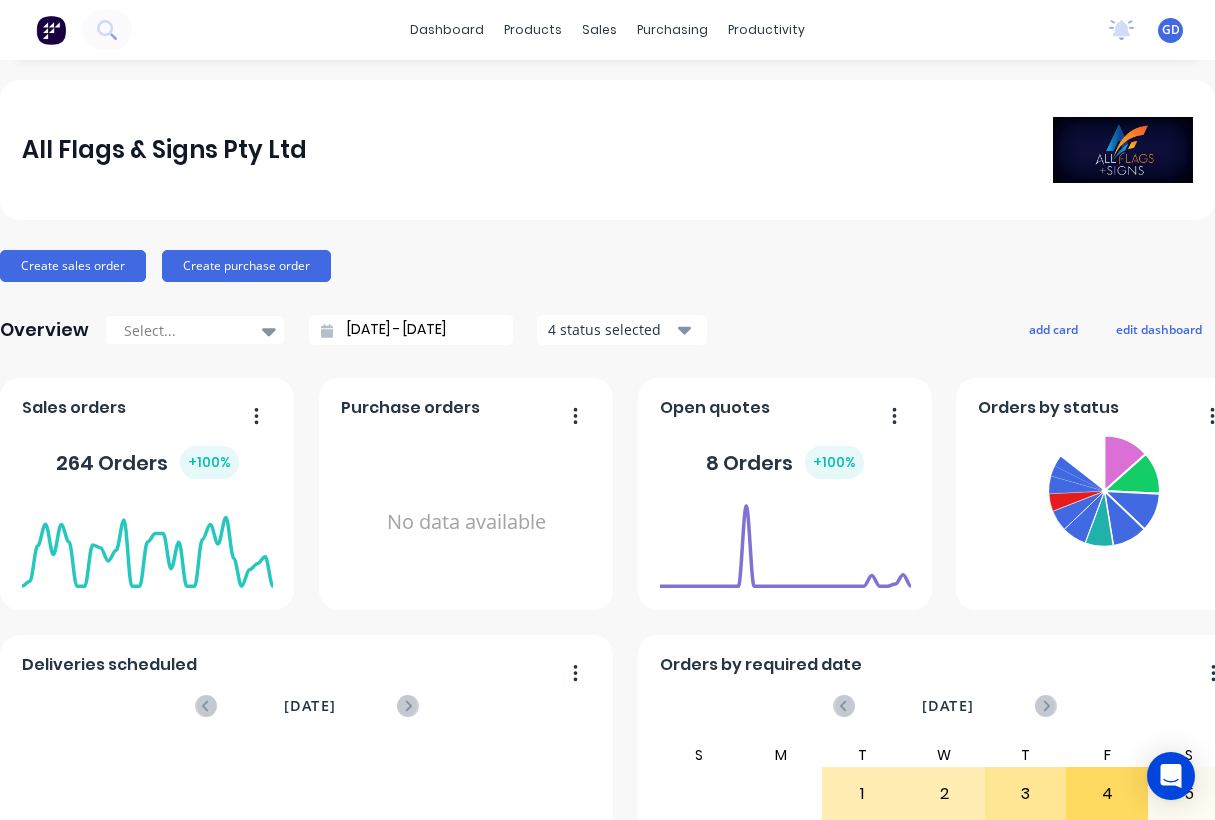 scroll, scrollTop: 0, scrollLeft: 0, axis: both 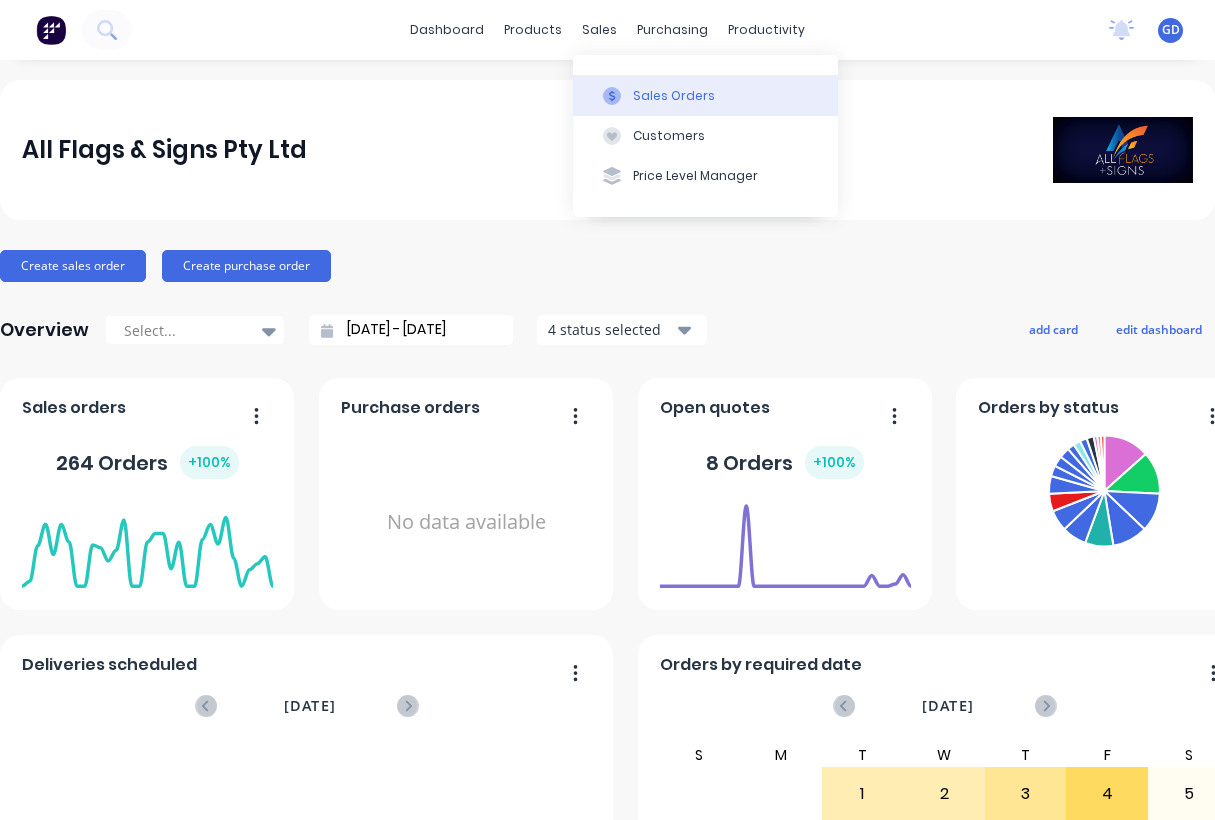click on "Sales Orders" at bounding box center (674, 96) 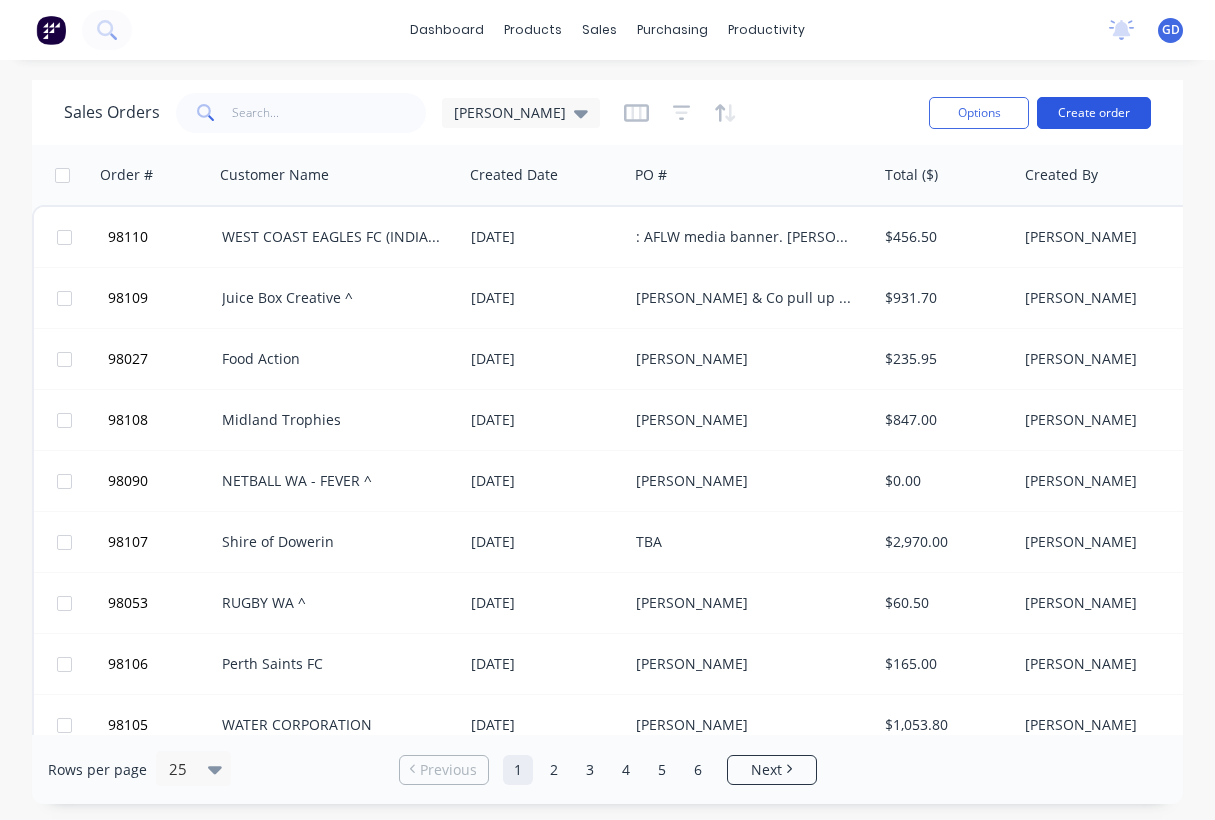 click on "Create order" at bounding box center (1094, 113) 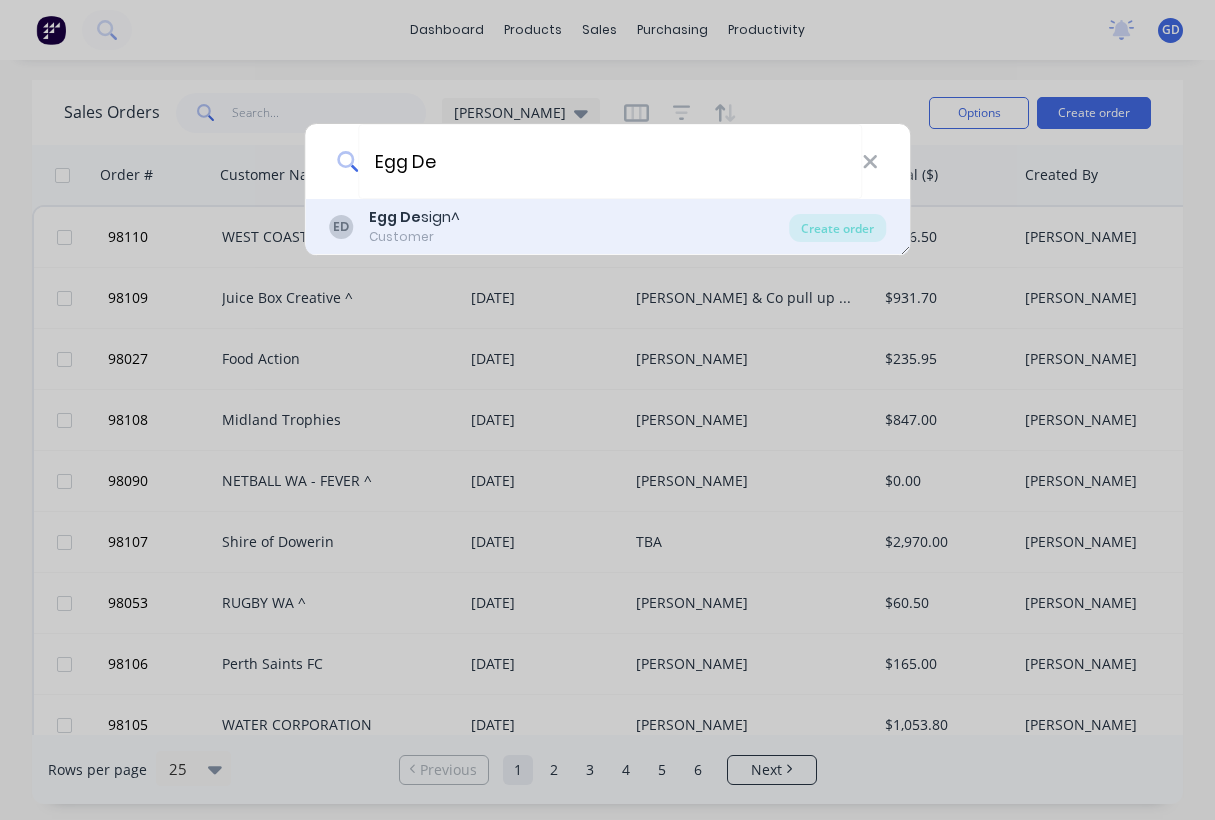 type on "Egg De" 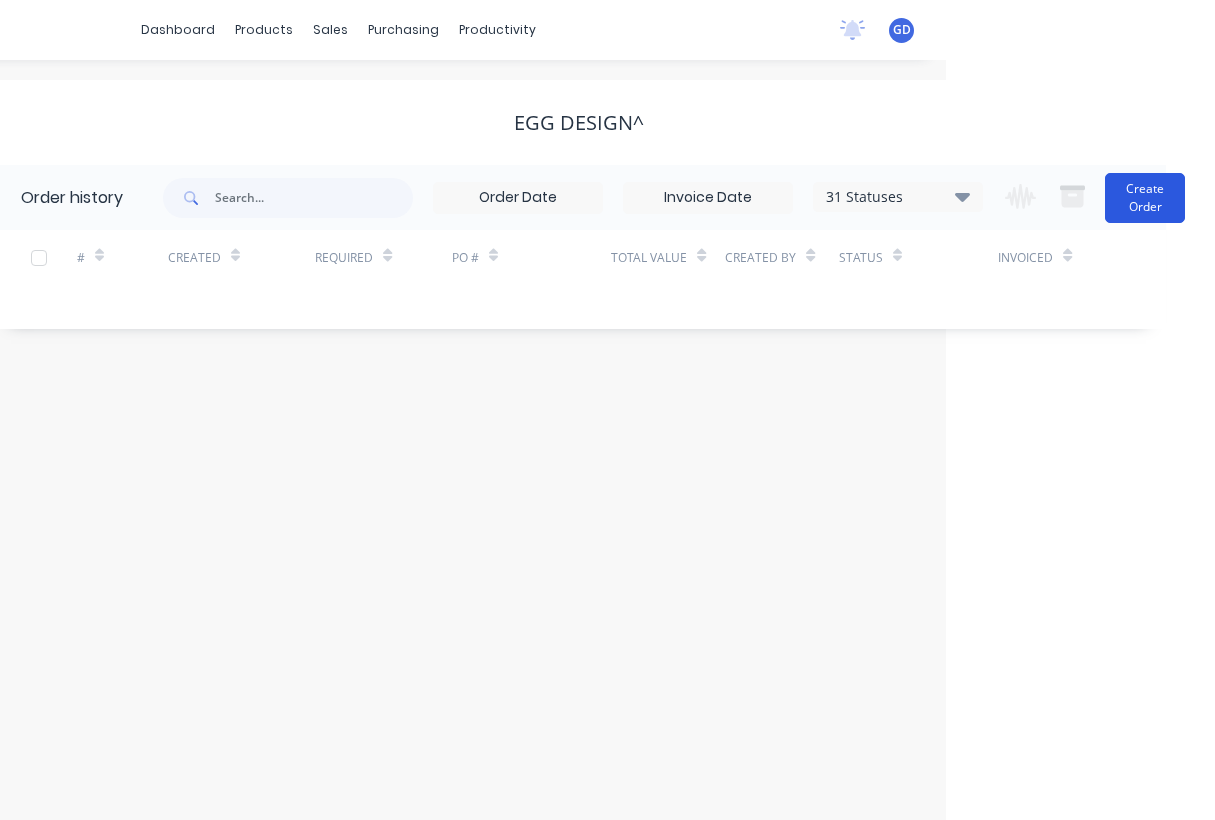 scroll, scrollTop: 0, scrollLeft: 269, axis: horizontal 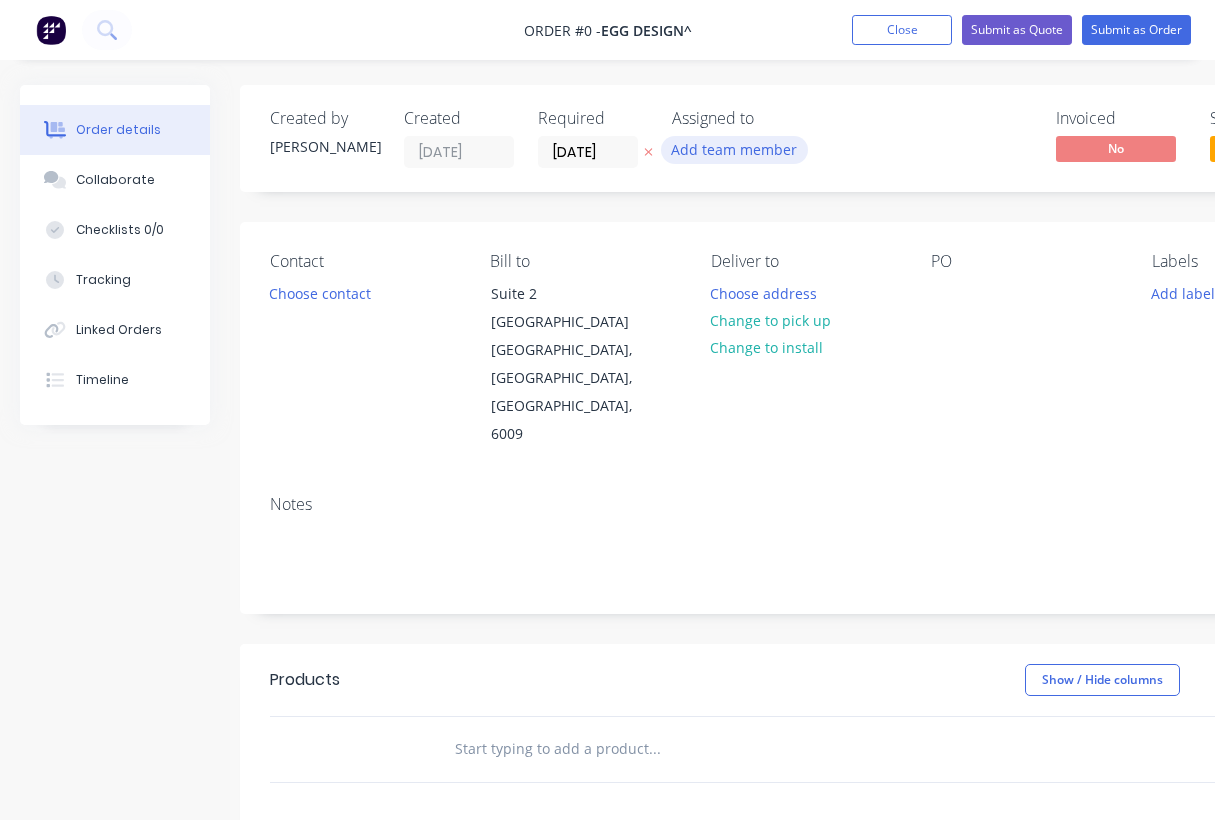 click on "Add team member" at bounding box center (734, 149) 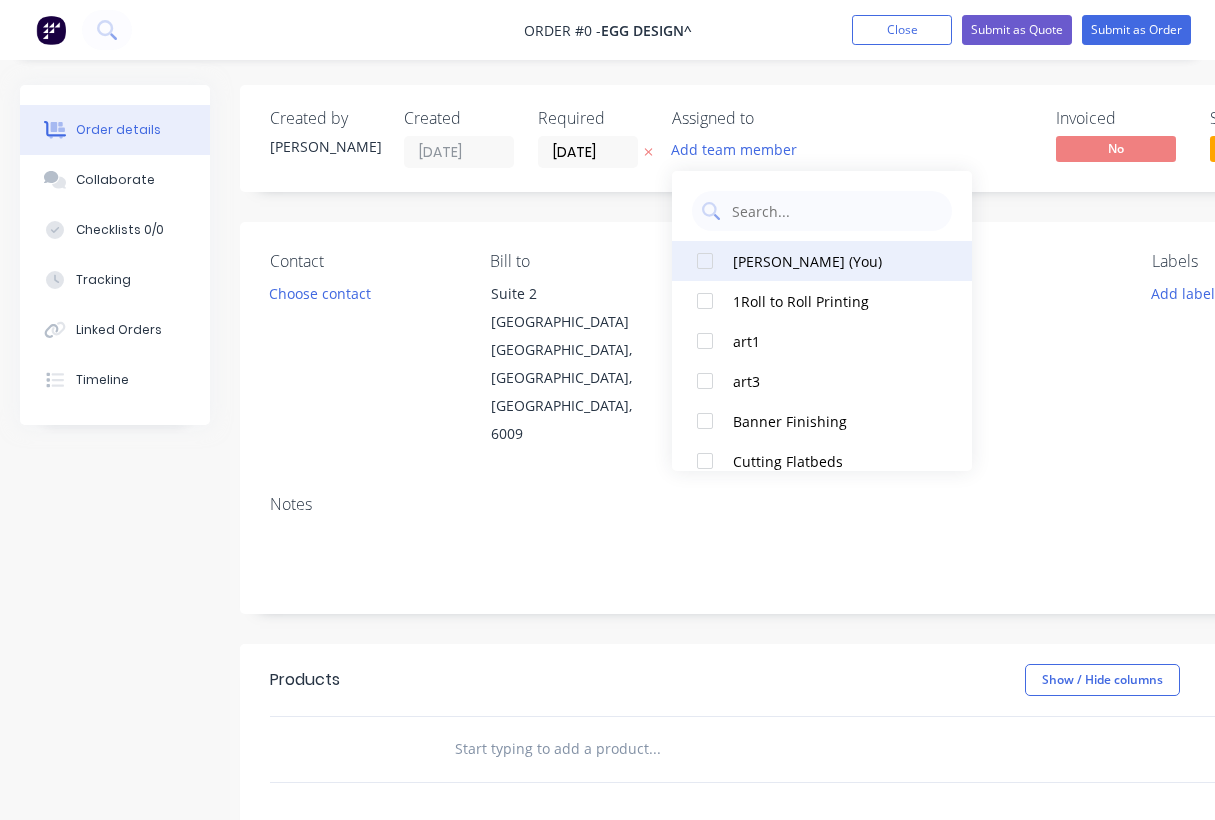 click on "[PERSON_NAME] (You)" at bounding box center [833, 261] 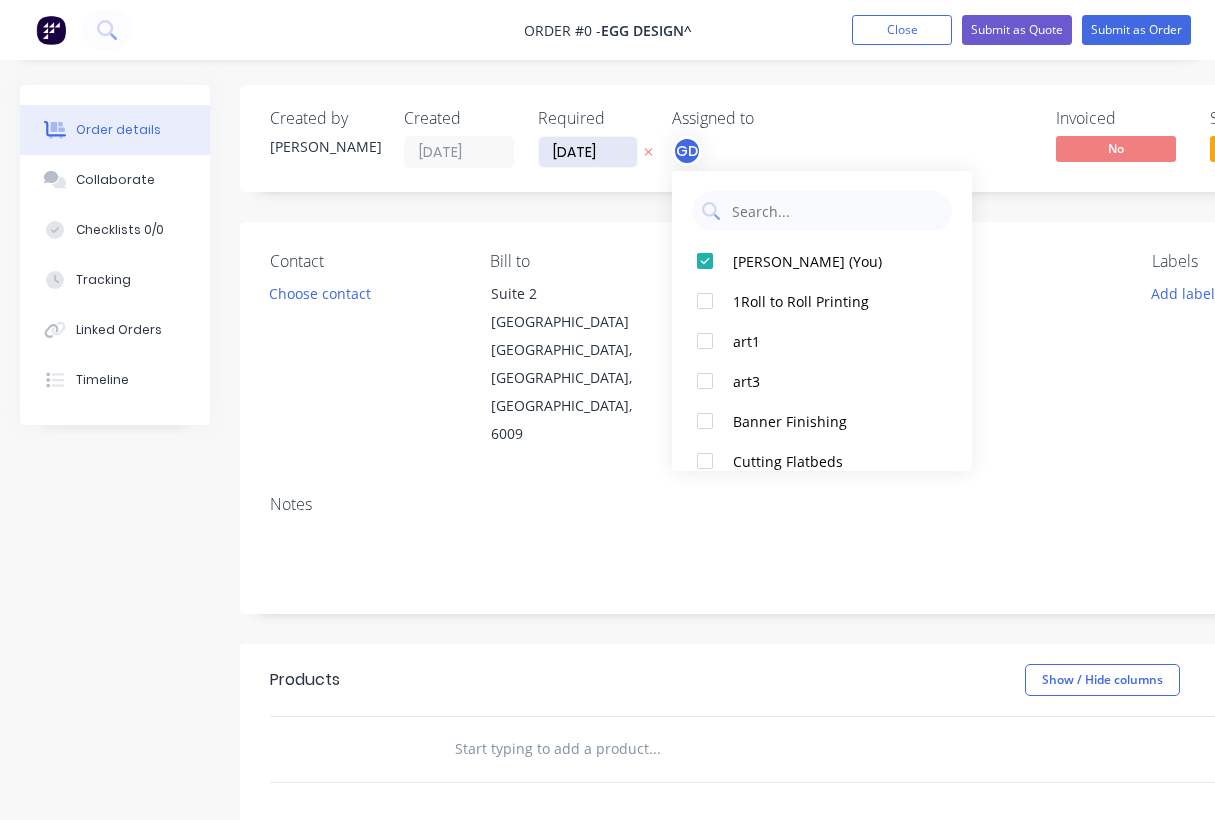 click on "Order details Collaborate Checklists 0/0 Tracking Linked Orders Timeline   Order details   Collaborate   Checklists   Tracking   Linked Orders   Timeline Created by Gino Created 30/07/25 Required 30/07/25 Assigned to GD Invoiced No Status Draft Contact Choose contact Bill to Suite 2 Chelsea Professional Centre Nedlands, Western Australia, Australia, 6009 Deliver to Choose address Change to pick up Change to install PO Labels Add labels Notes Products Show / Hide columns Add product     add delivery fee add markup add discount Labour $0.00 Sub total $0.00 Margin $0.00  ( 0 %) Tax $0.00 Total $0.00" at bounding box center [695, 689] 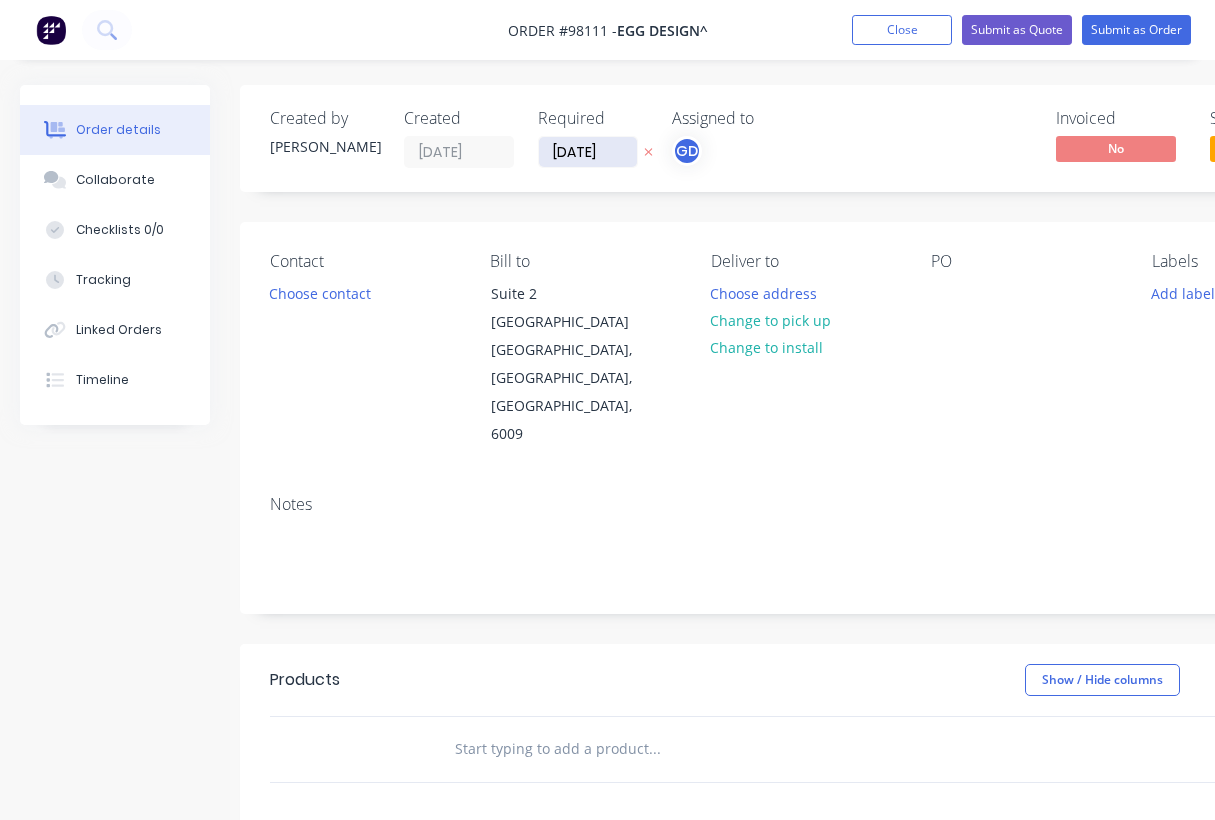 click on "[DATE]" at bounding box center [588, 152] 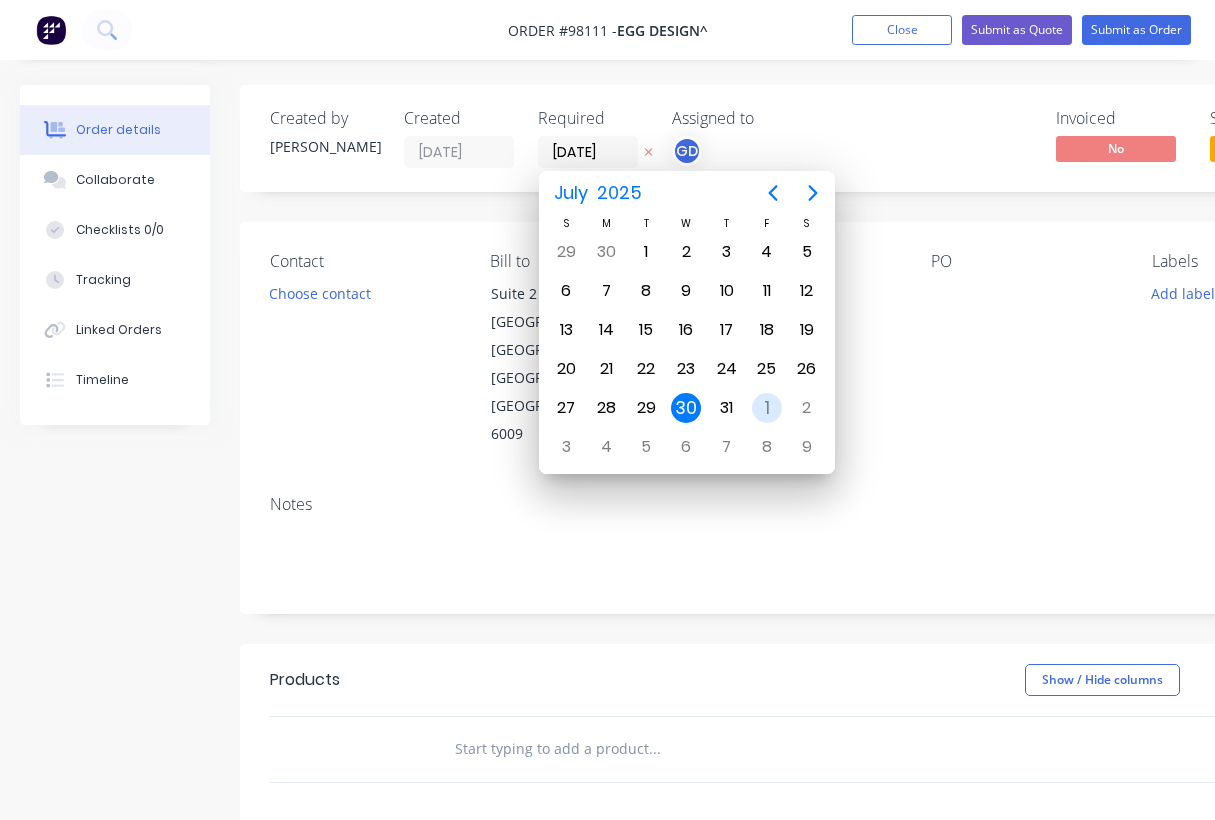 click on "1" at bounding box center [767, 408] 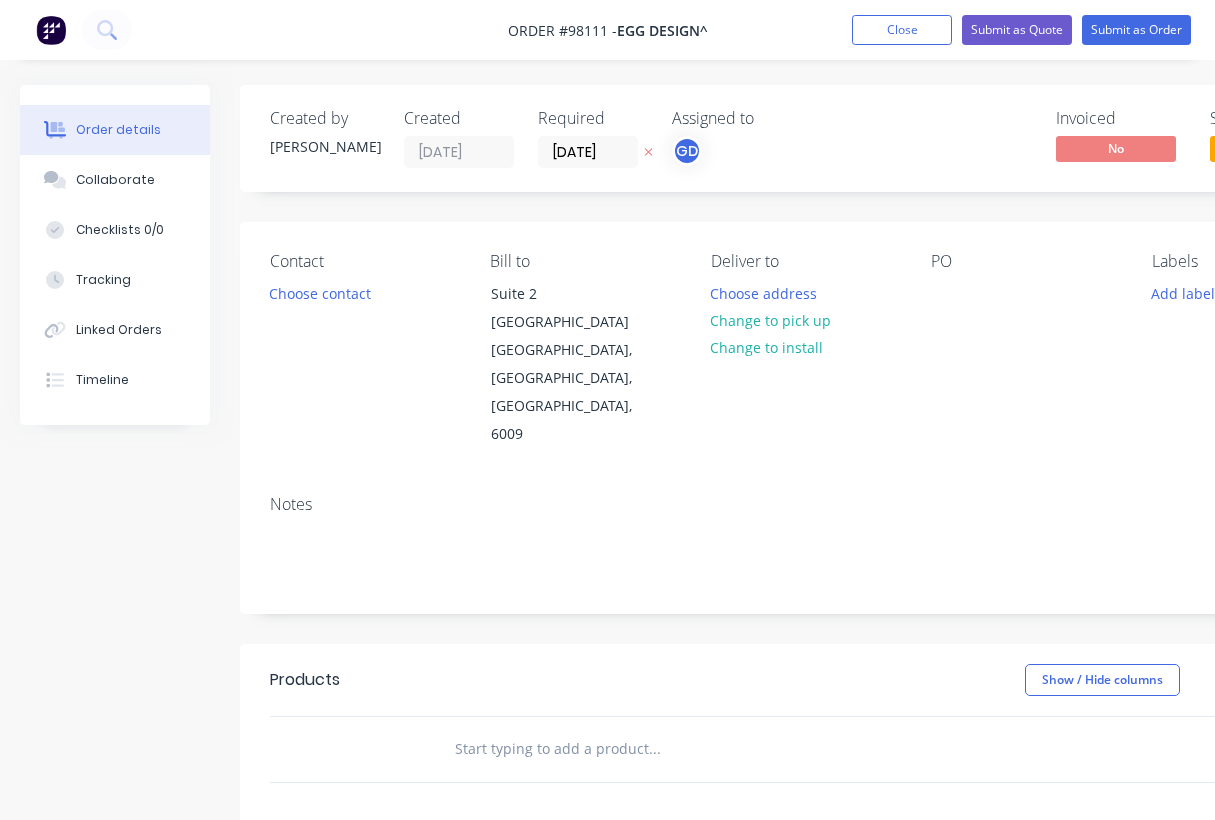 scroll, scrollTop: 0, scrollLeft: 30, axis: horizontal 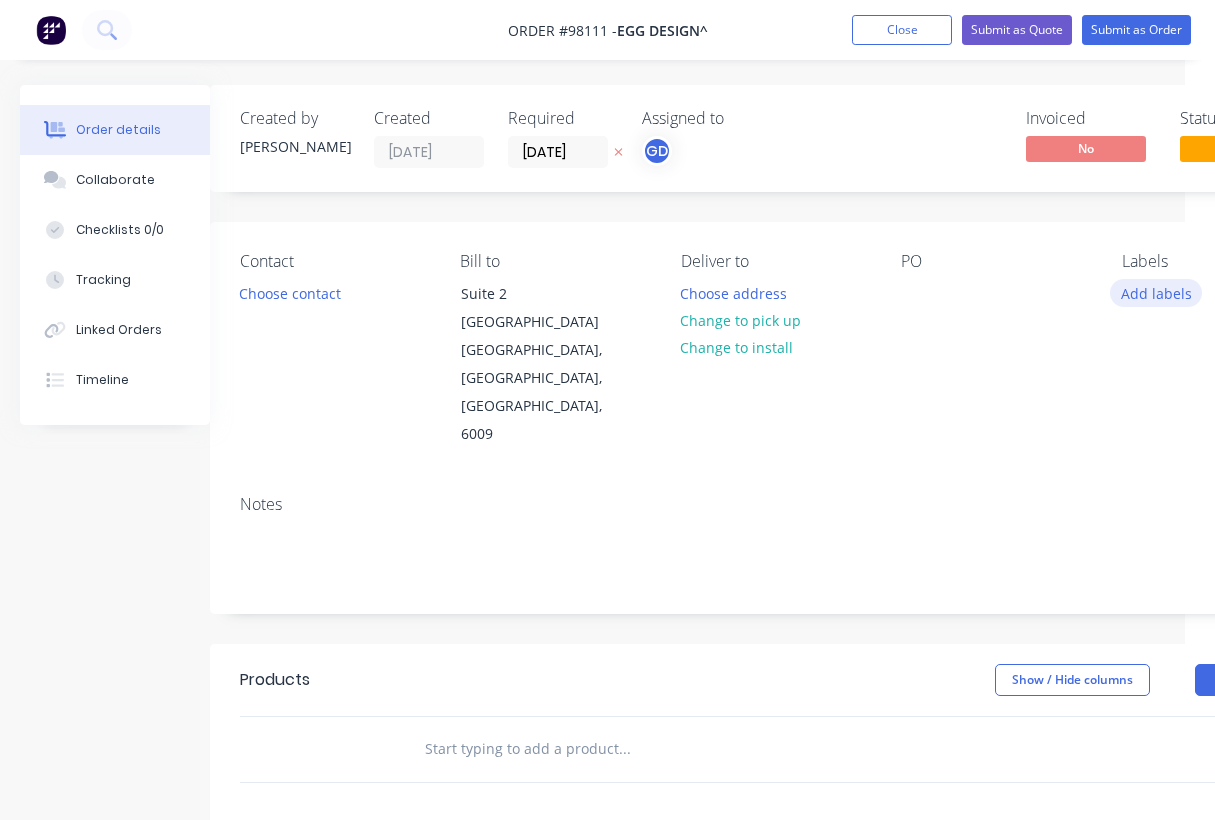 click on "Add labels" at bounding box center [1156, 292] 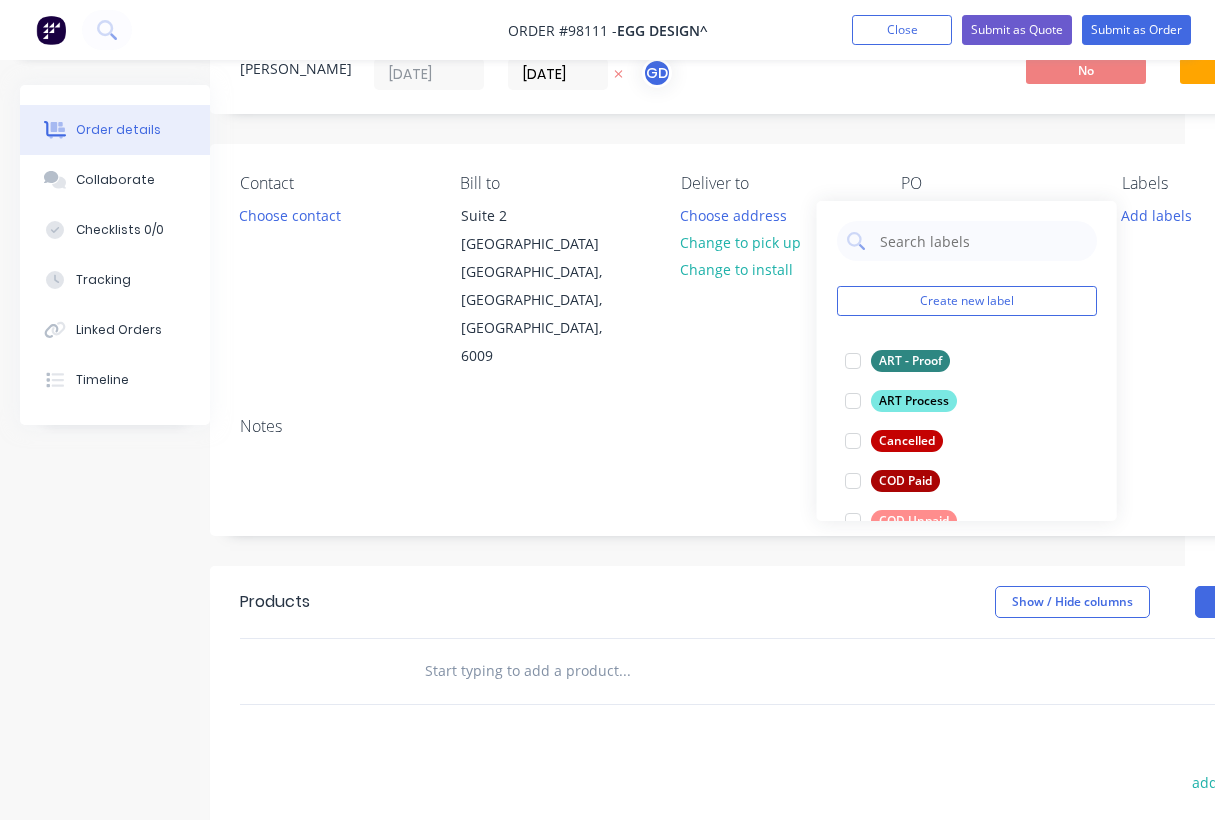 scroll, scrollTop: 118, scrollLeft: 30, axis: both 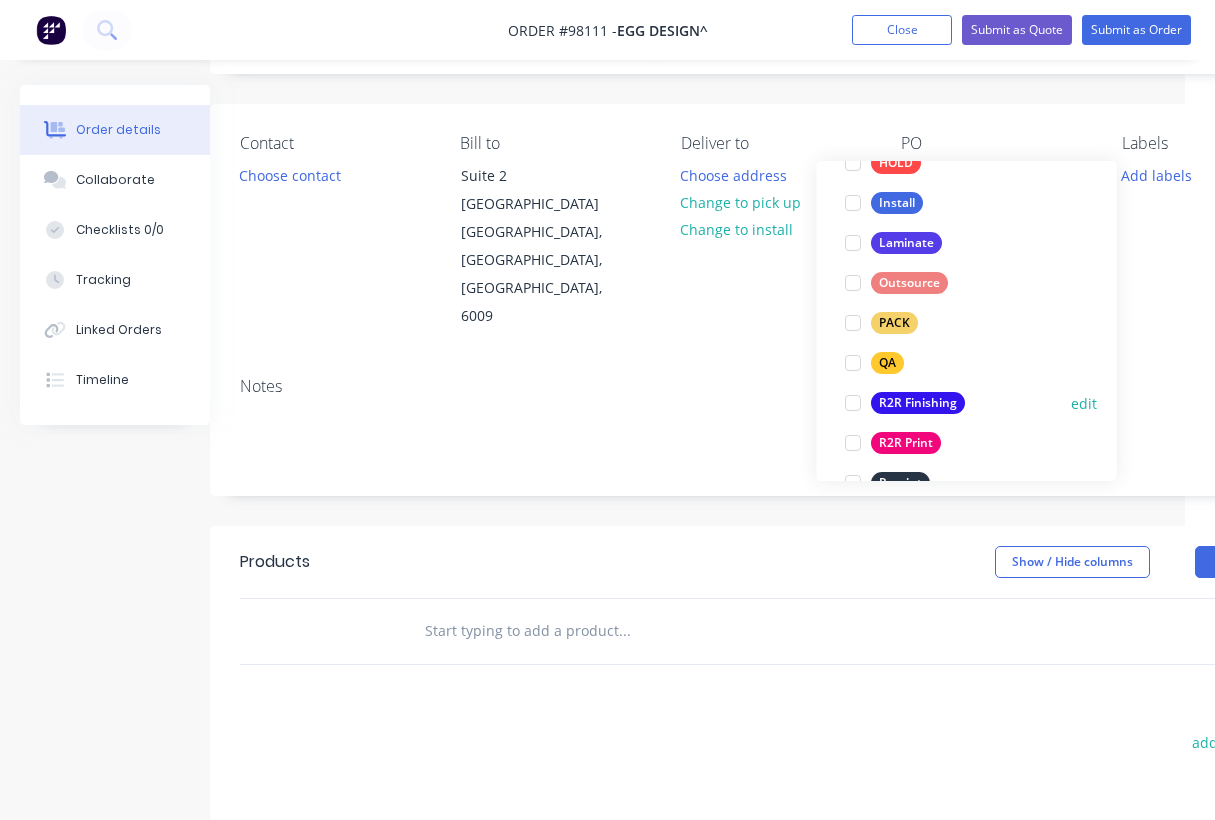 click on "R2R Finishing" at bounding box center (918, 403) 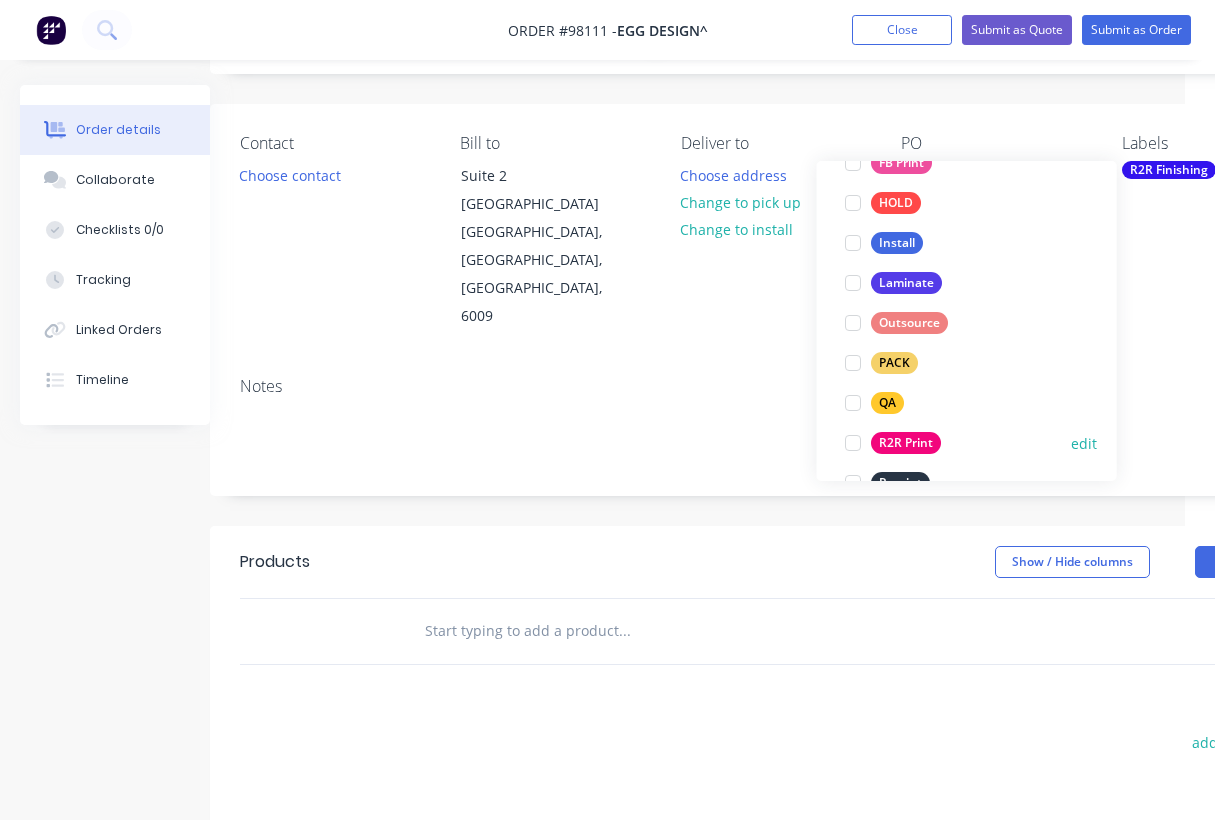 click on "R2R Print" at bounding box center (906, 443) 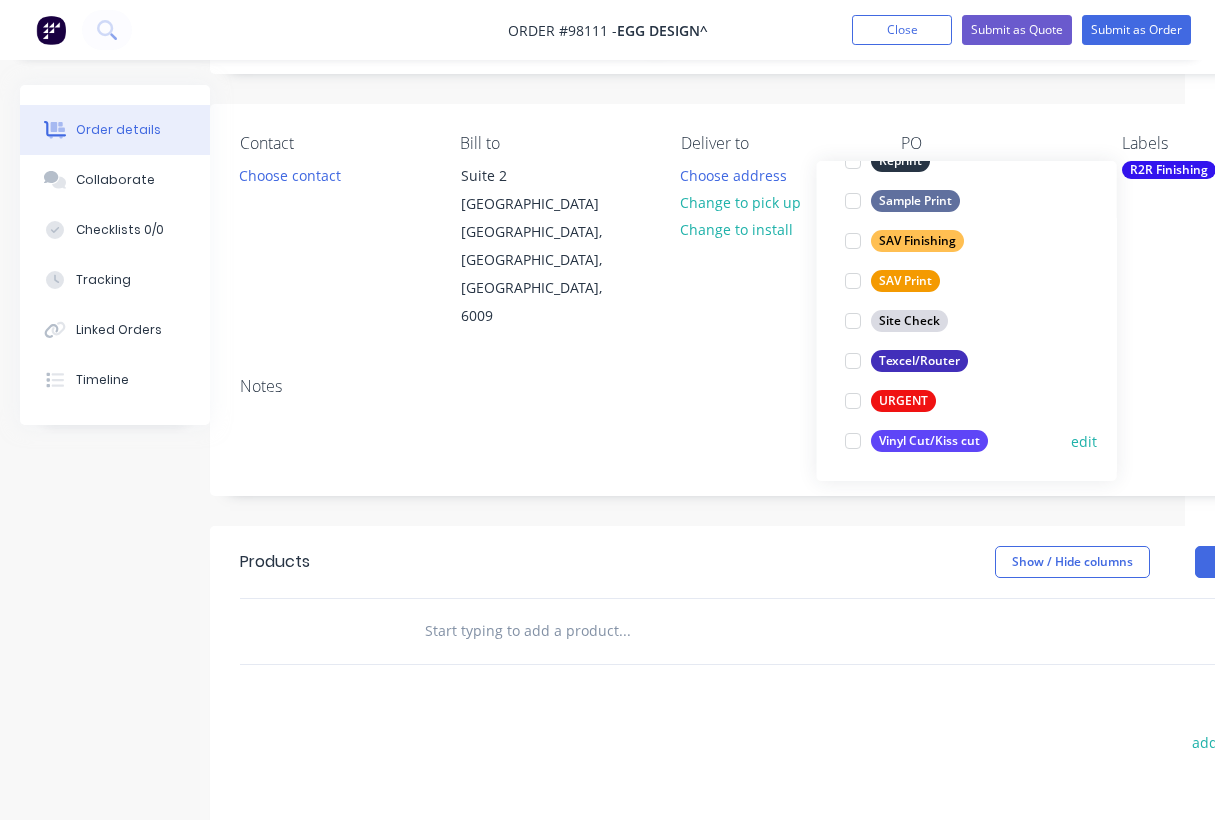 scroll, scrollTop: 960, scrollLeft: 0, axis: vertical 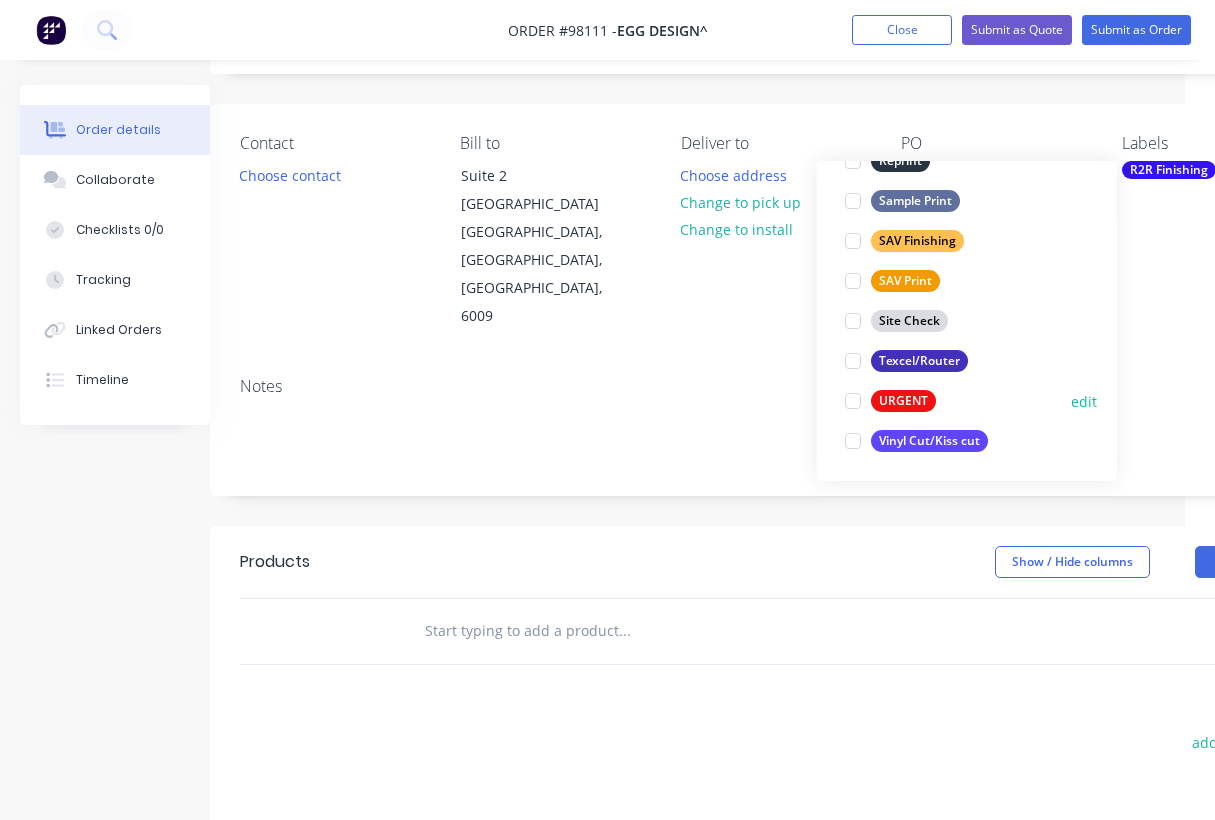 click on "URGENT" at bounding box center (903, 401) 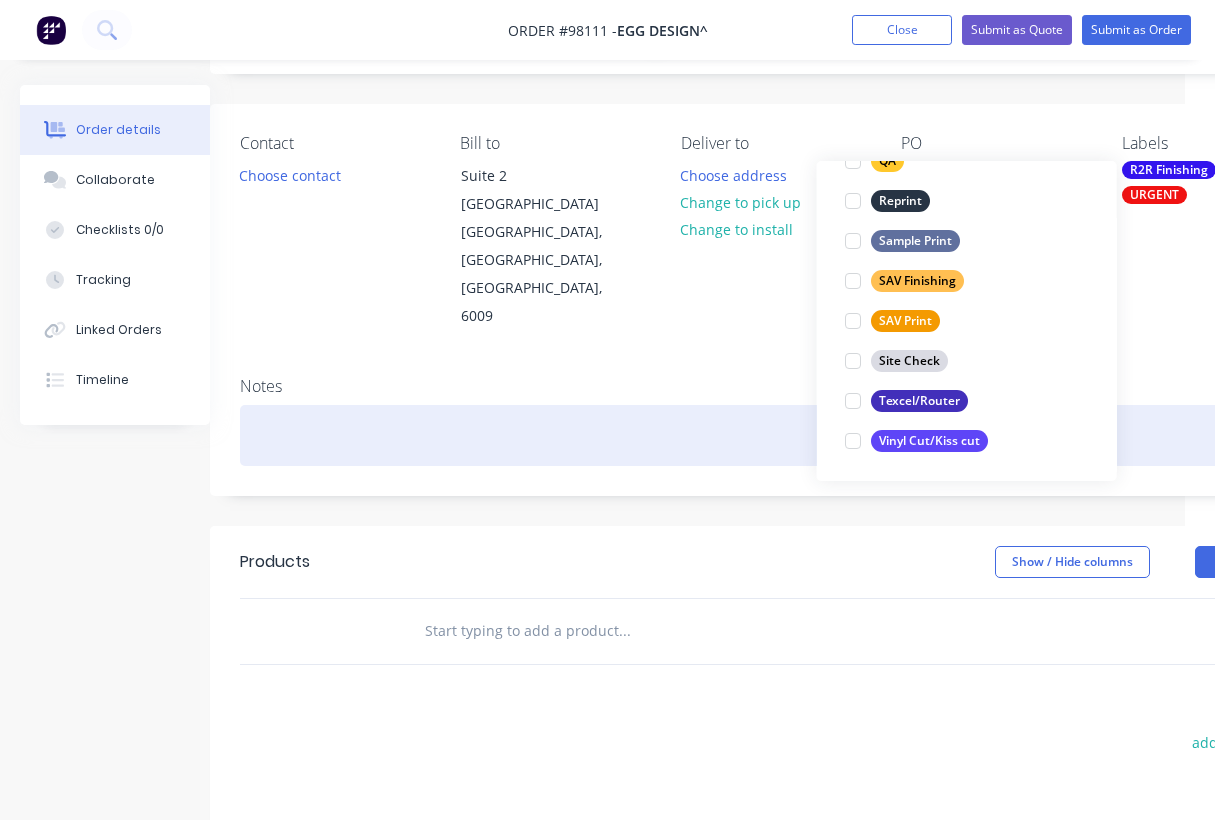 click at bounding box center (775, 435) 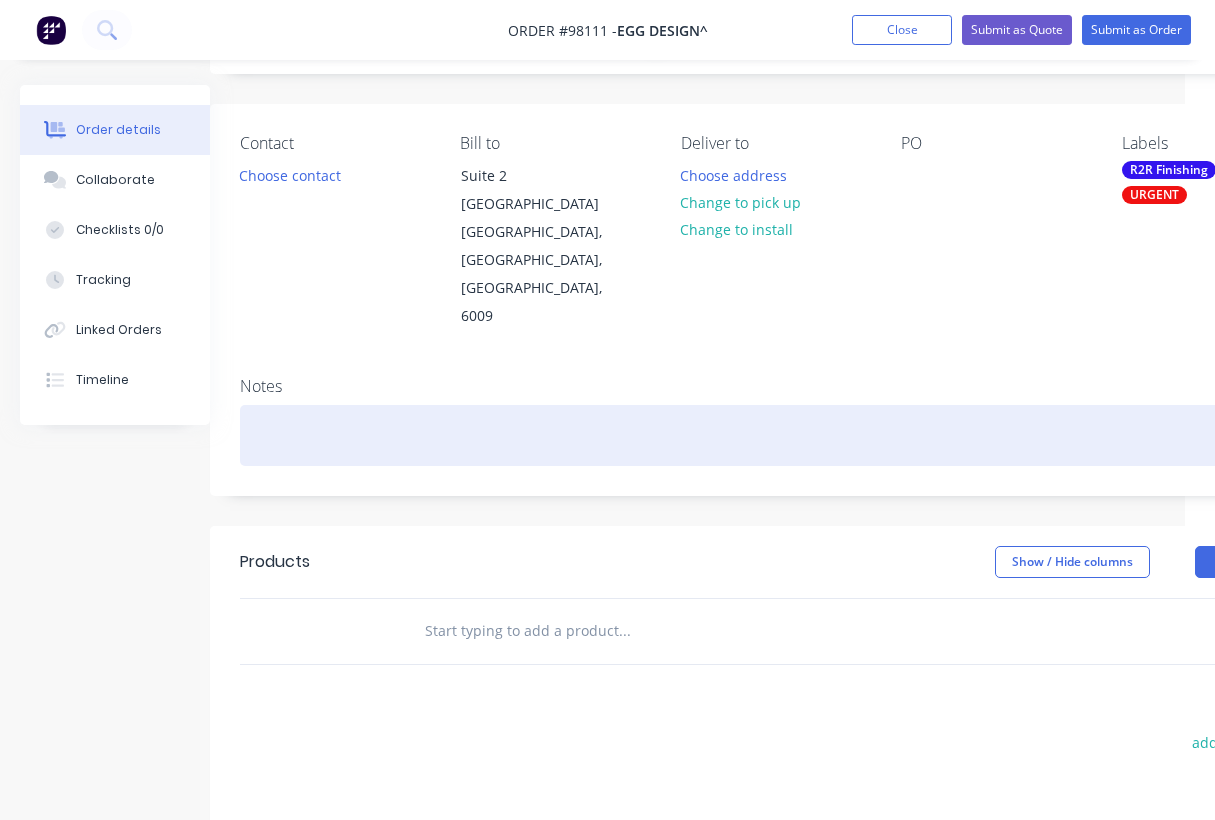 type 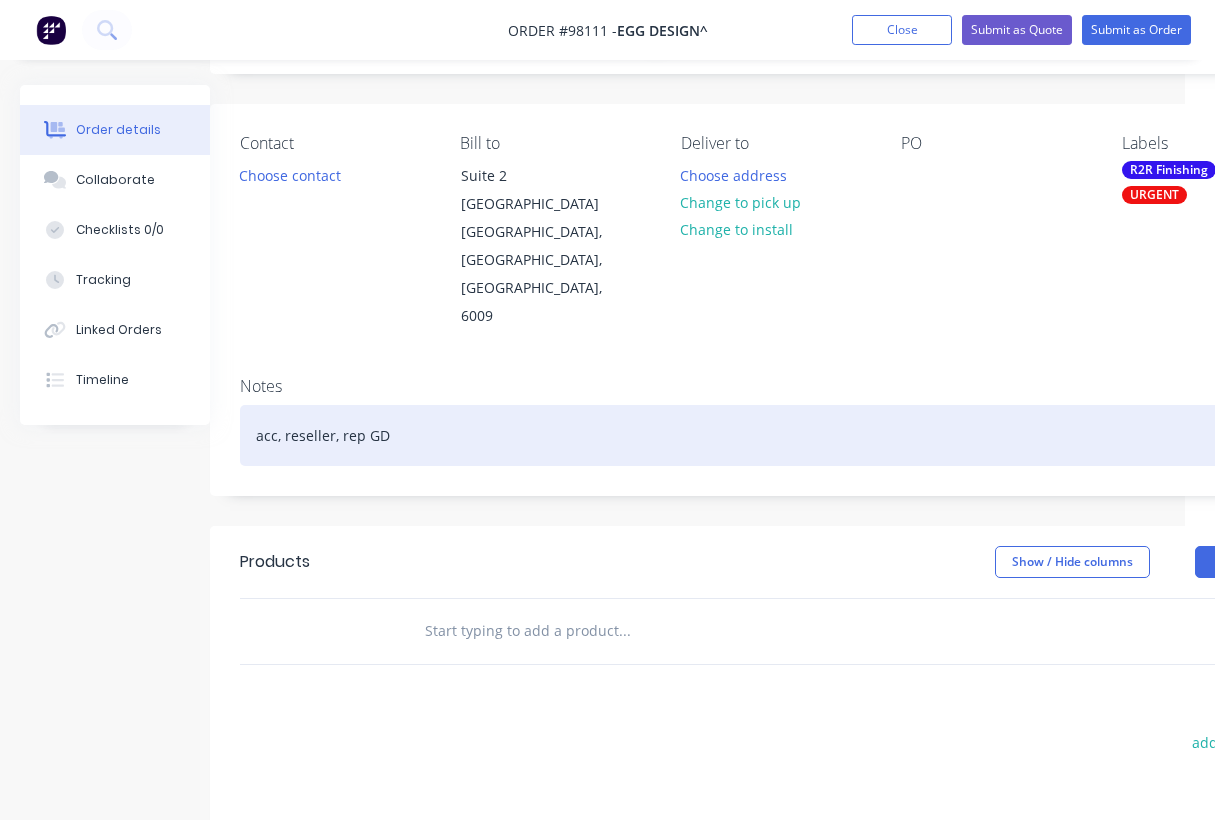 scroll, scrollTop: 0, scrollLeft: 30, axis: horizontal 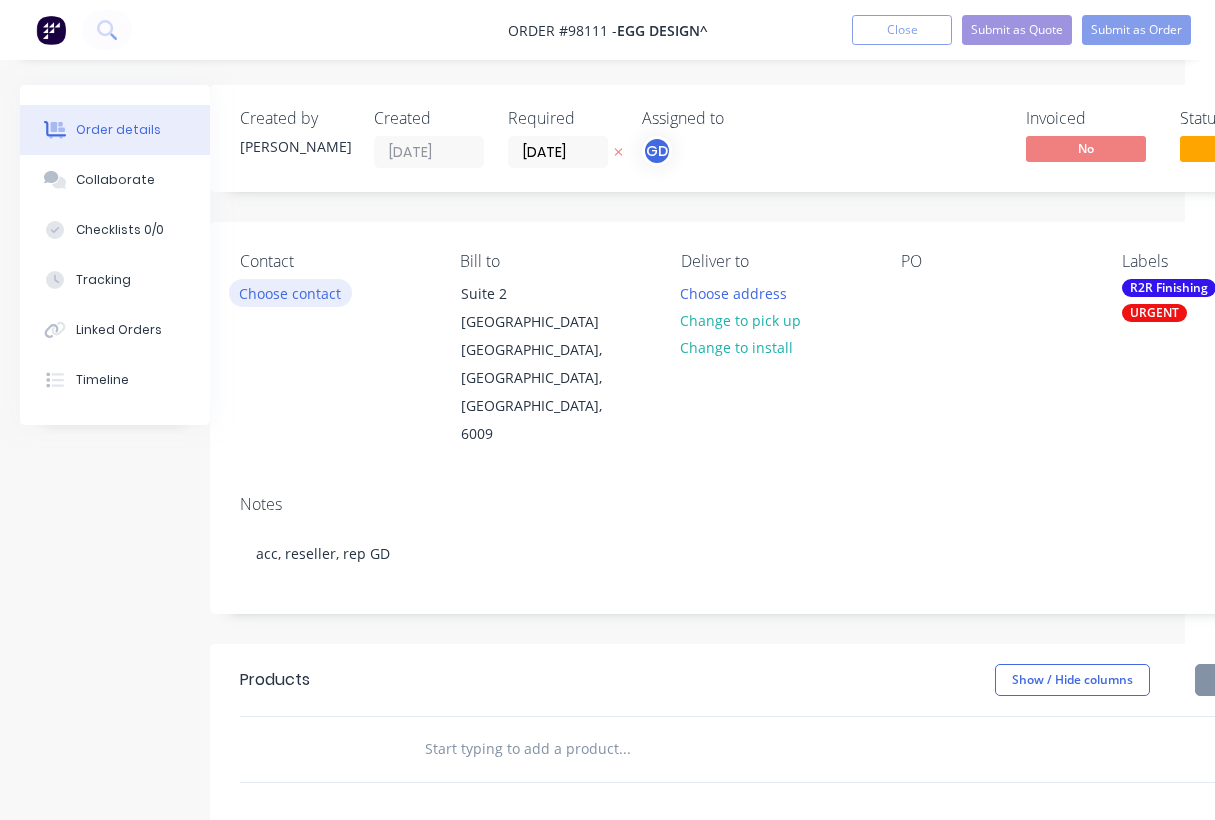 click on "Choose contact" at bounding box center [290, 292] 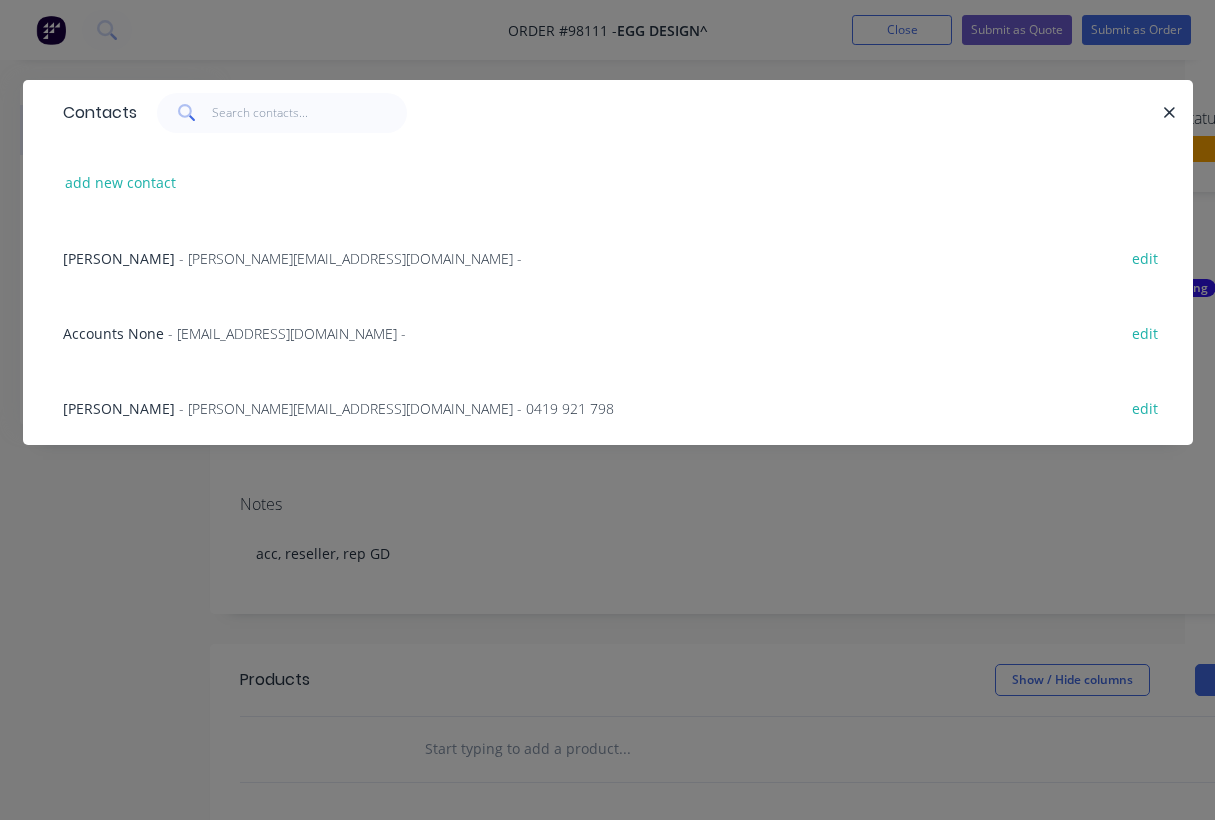 click on "Paul Bailey" at bounding box center (119, 408) 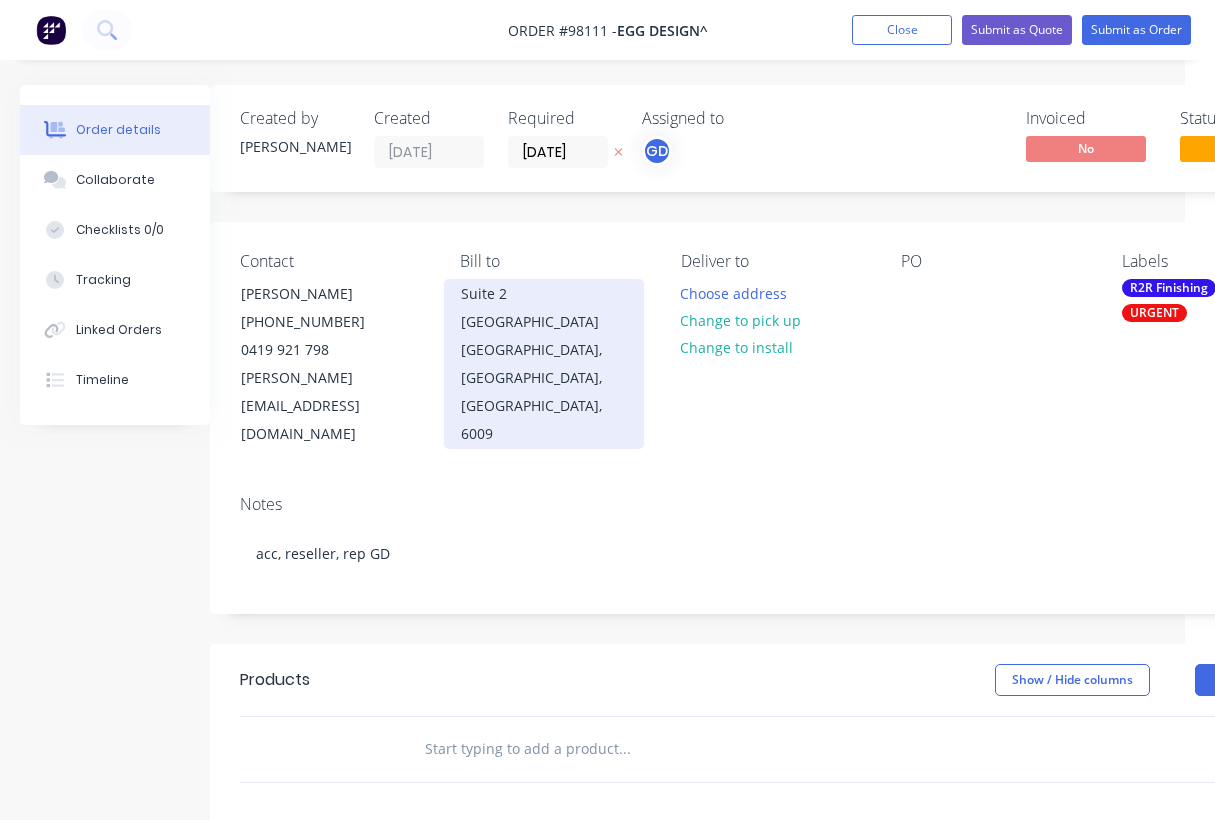 scroll, scrollTop: 0, scrollLeft: 31, axis: horizontal 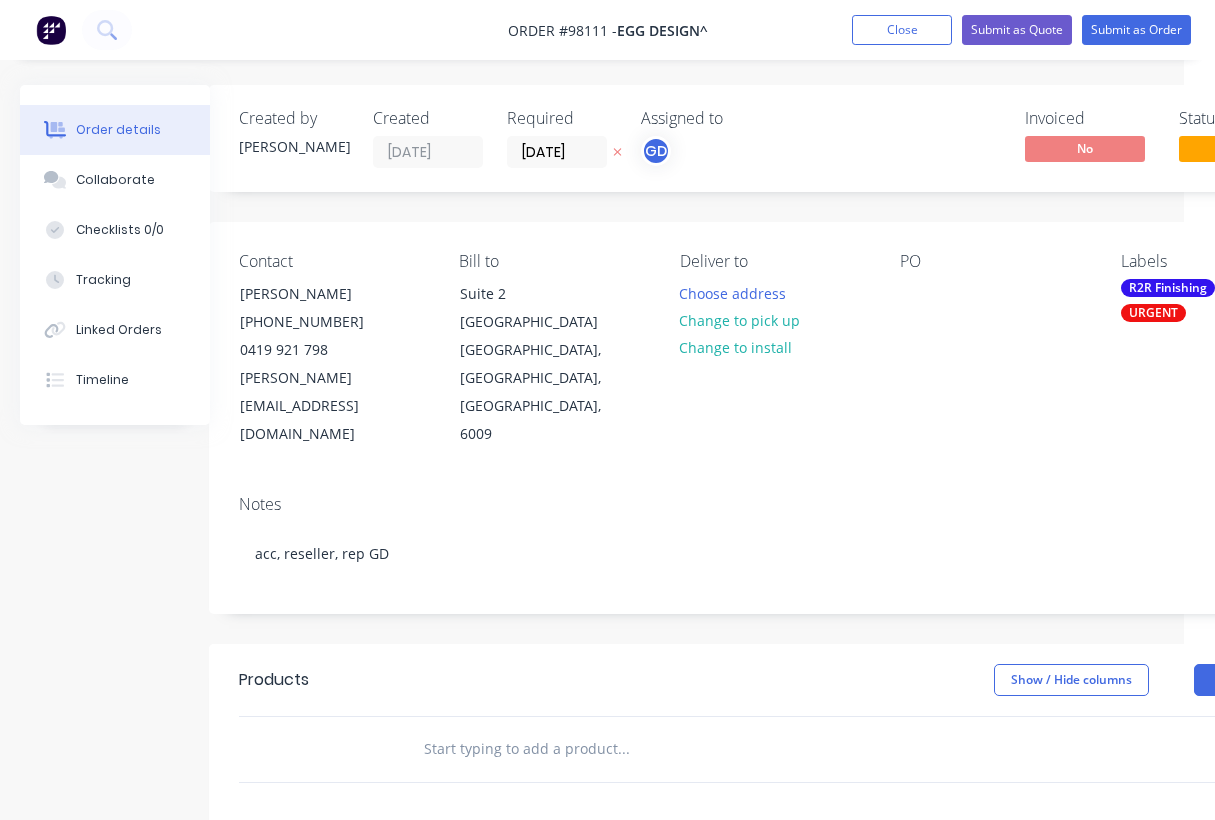 click at bounding box center [623, 749] 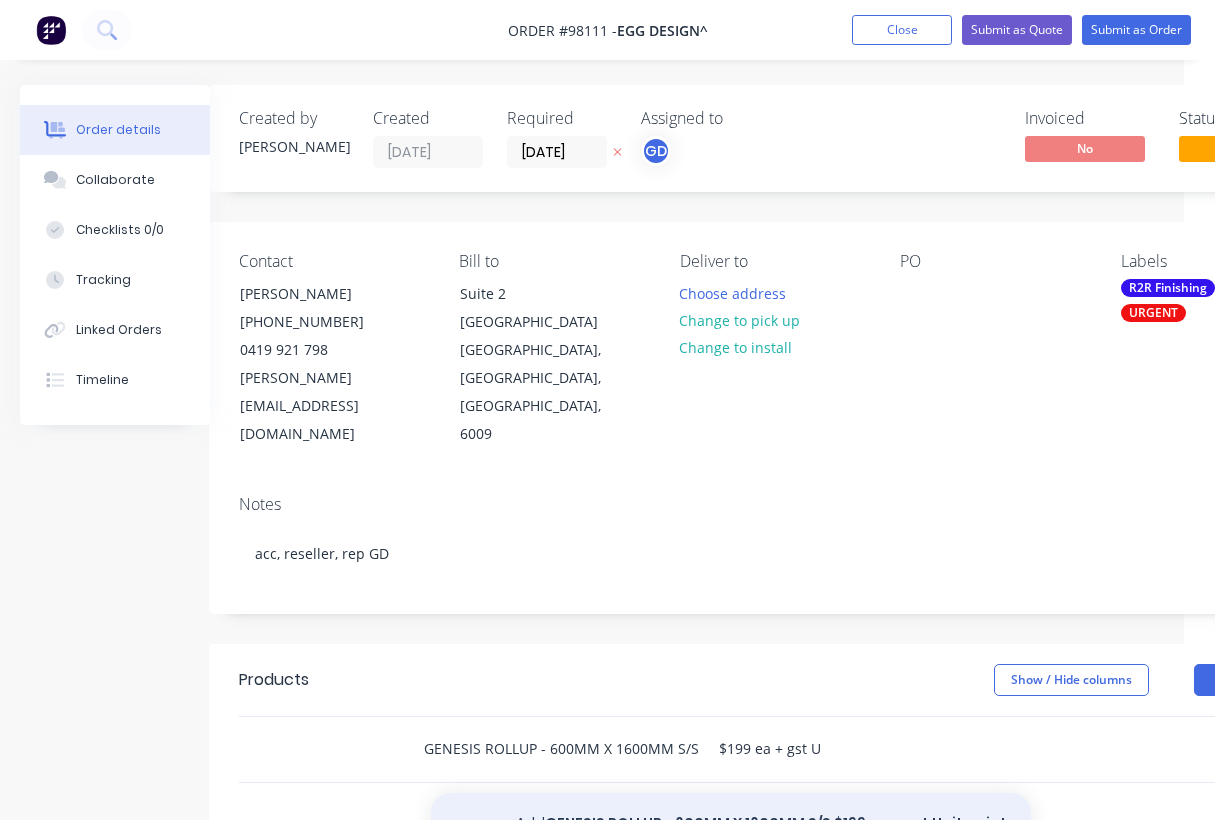 type on "GENESIS ROLLUP - 600MM X 1600MM S/S     $199 ea + gst Unit, print and bag  Collect Friday prior to 12pm" 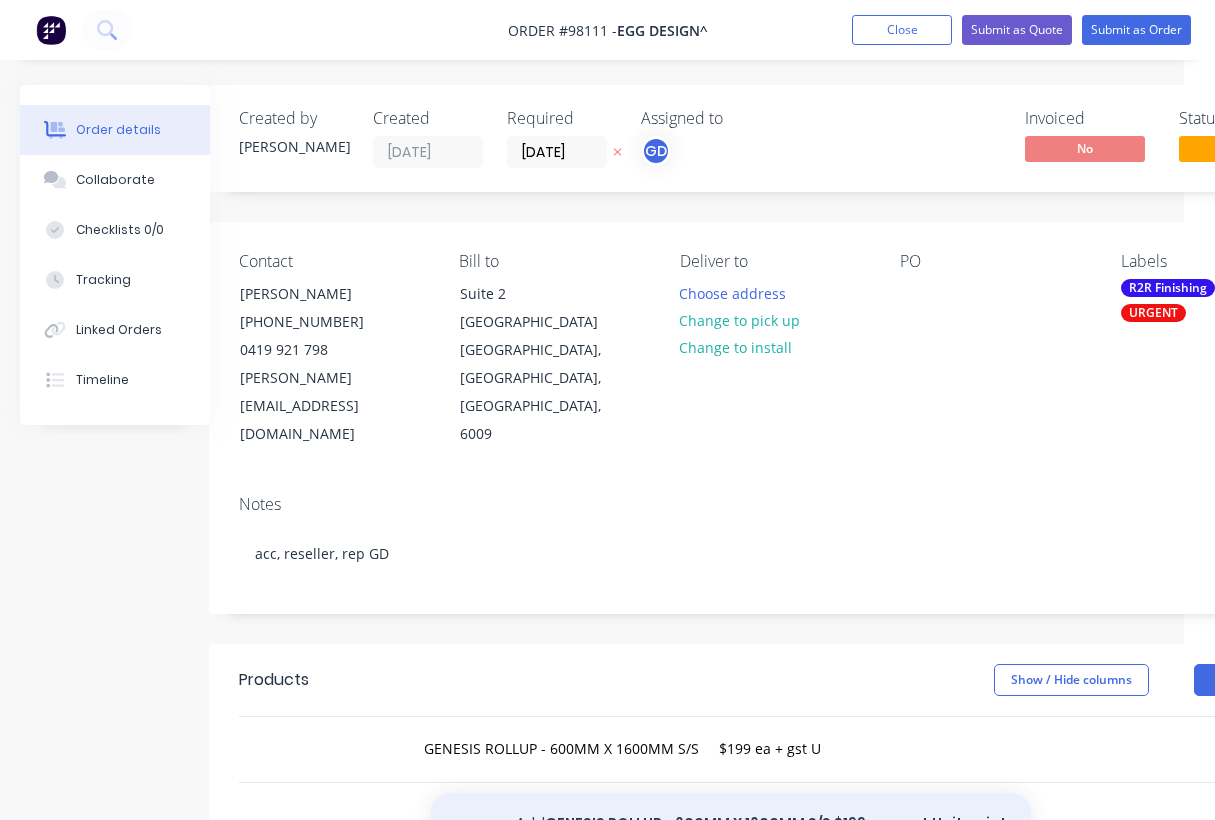 click on "Add  GENESIS ROLLUP - 600MM X 1600MM S/S     $199 ea + gst Unit, print and bag  Collect Friday prior to 12pm    to order" at bounding box center [731, 834] 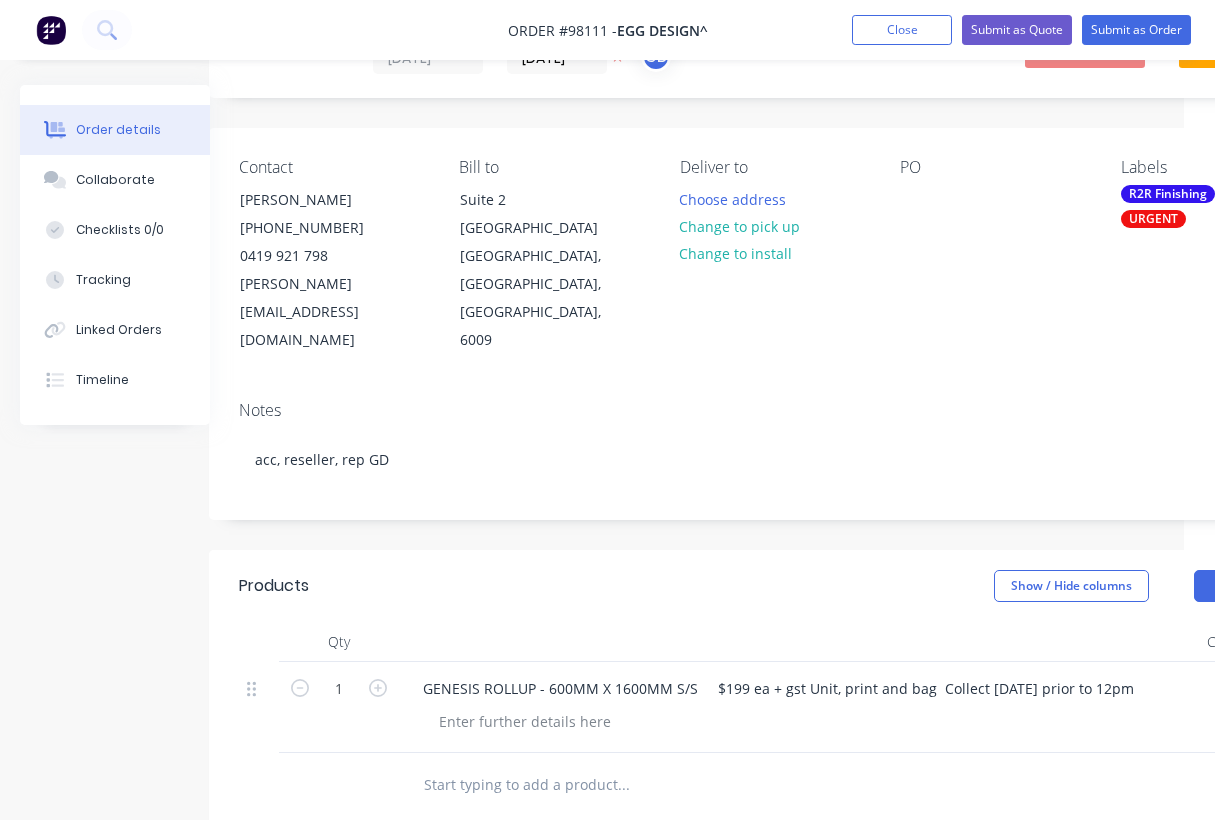scroll, scrollTop: 97, scrollLeft: 32, axis: both 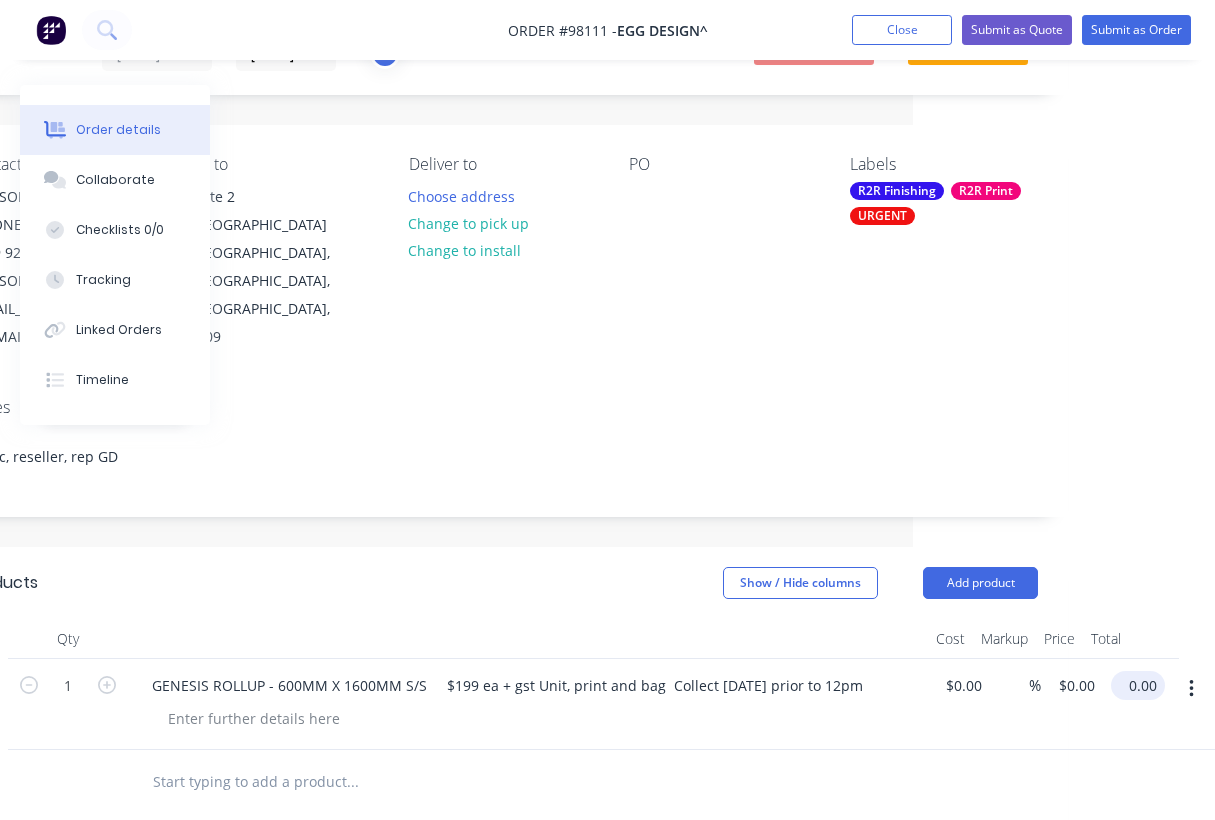 click on "0.00" at bounding box center [1142, 685] 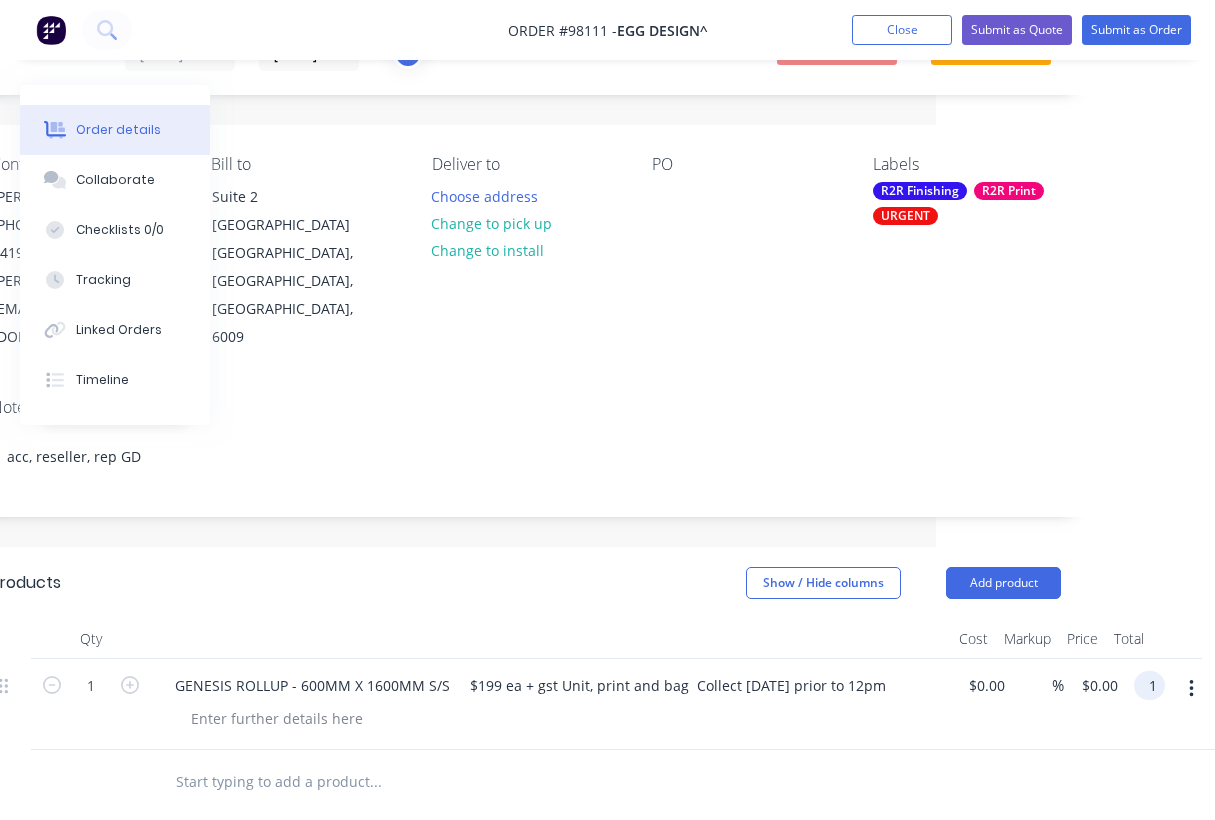 scroll, scrollTop: 97, scrollLeft: 279, axis: both 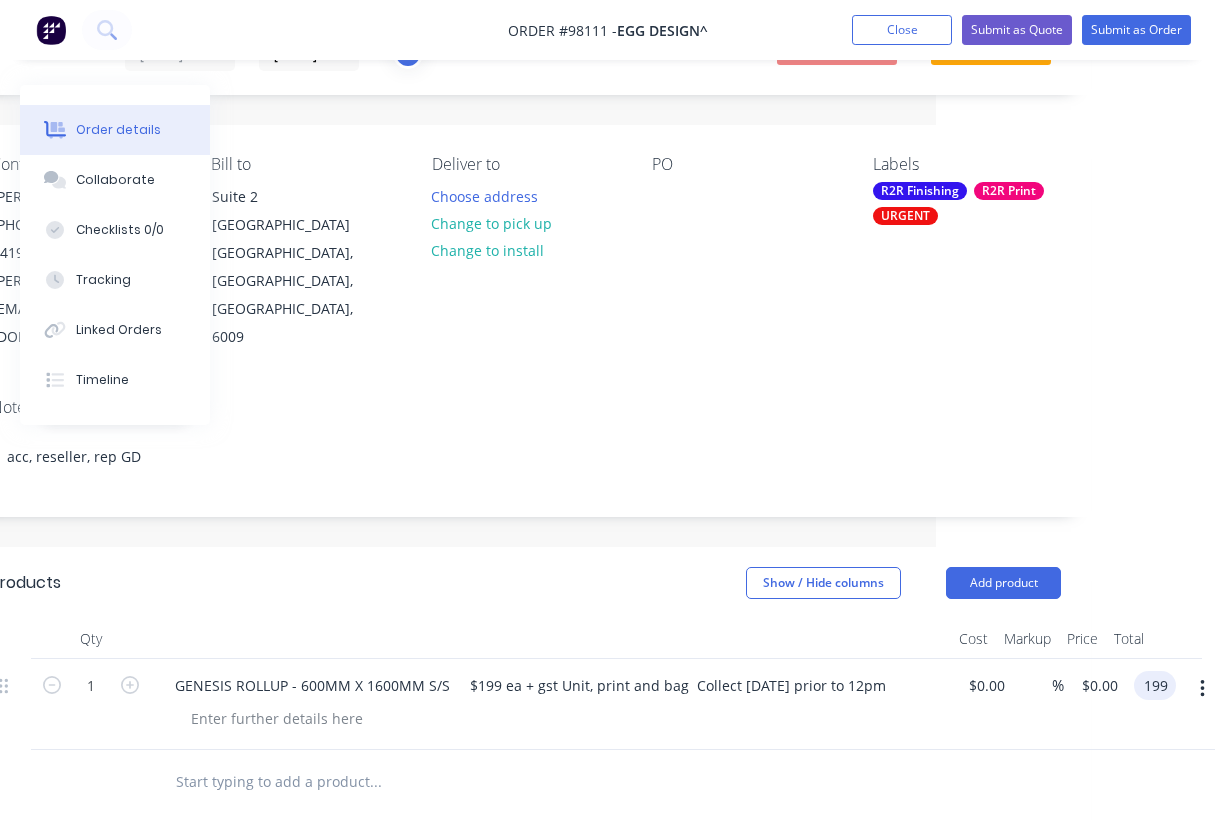 type on "$199.00" 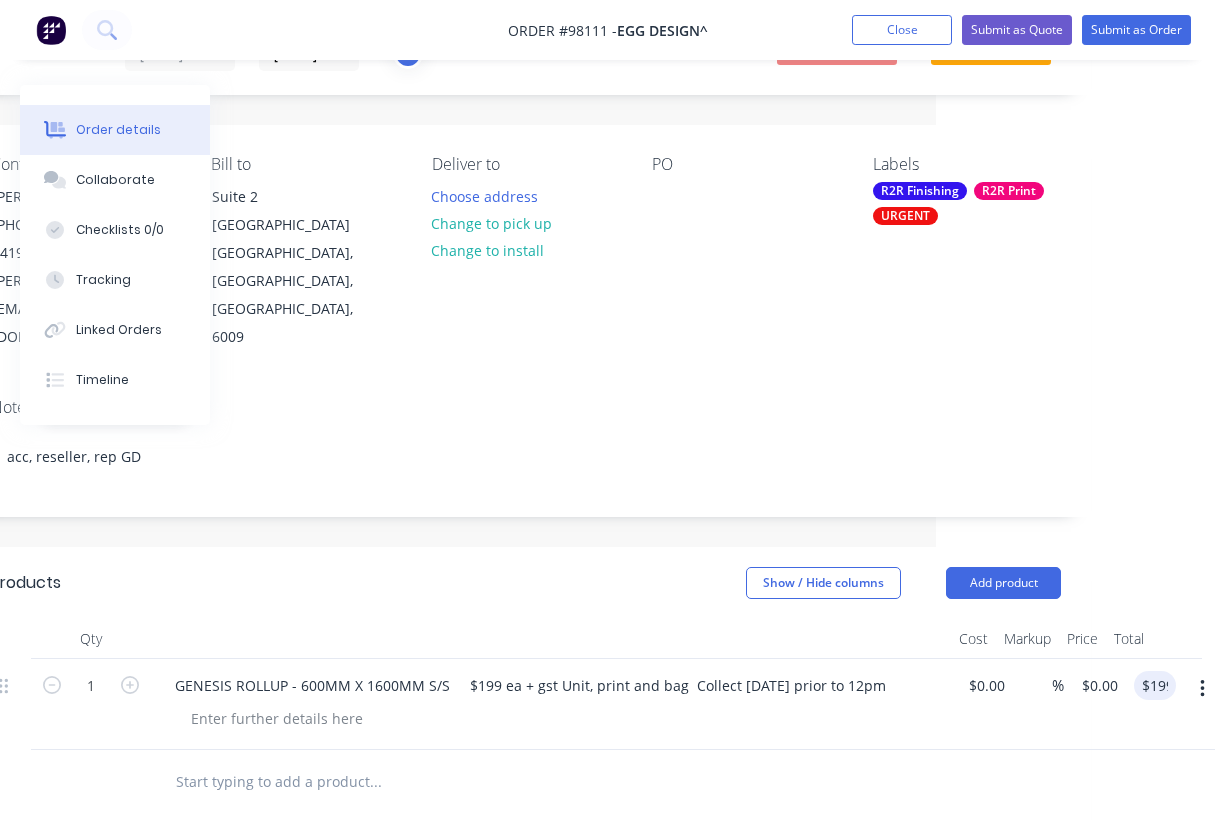 type on "$199.00" 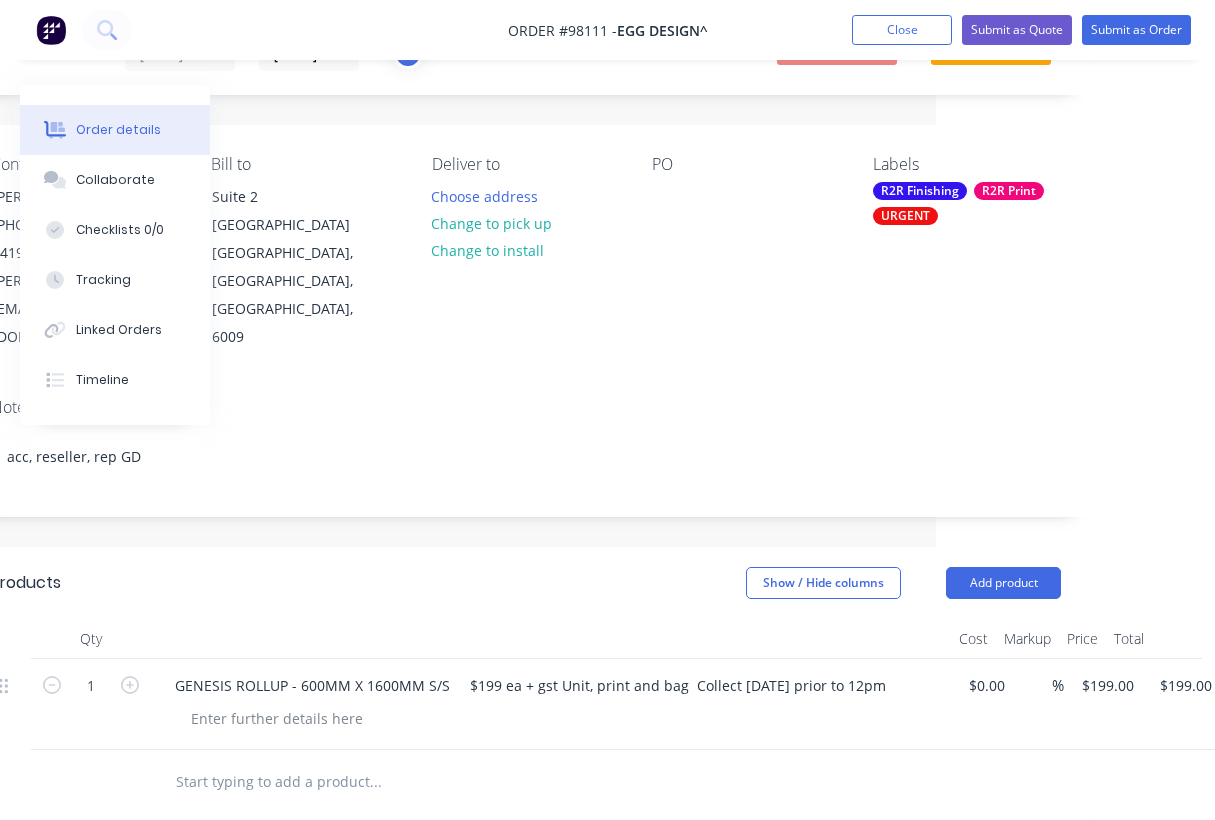 click at bounding box center [551, 639] 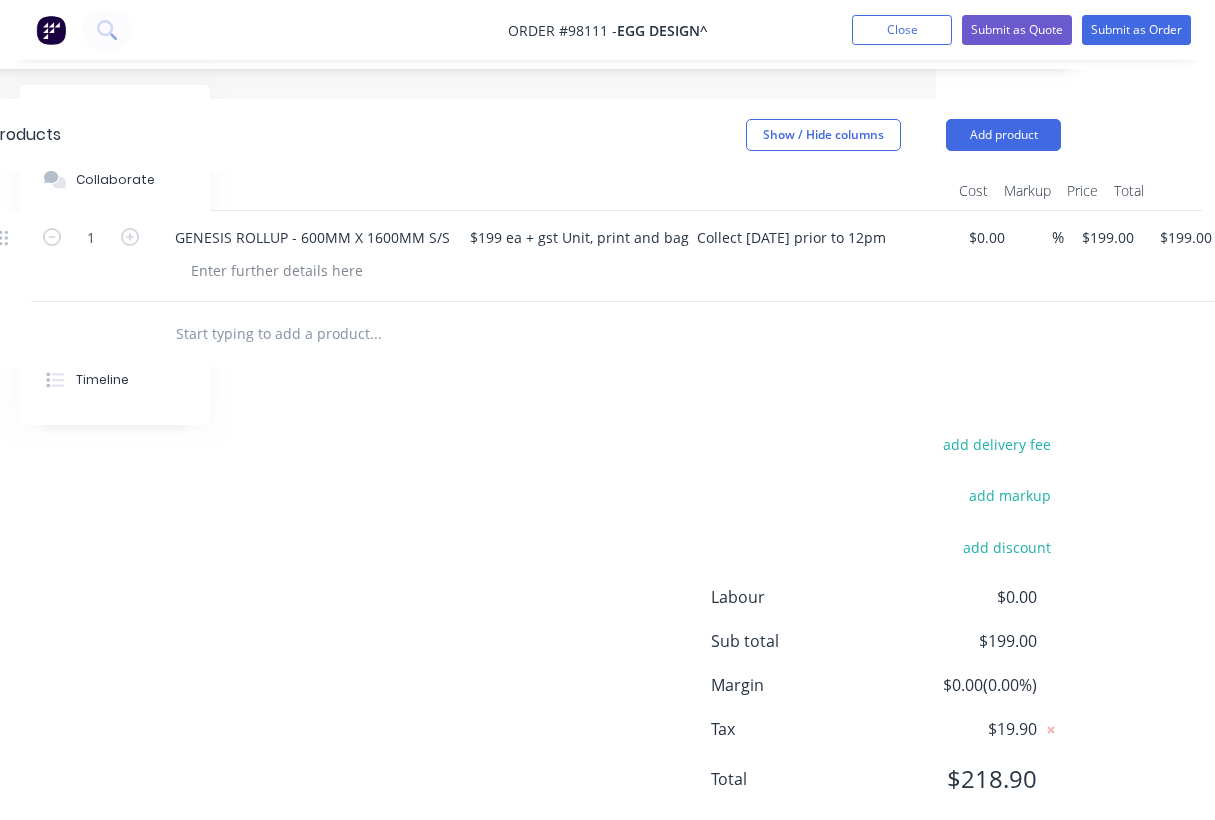 scroll, scrollTop: 0, scrollLeft: 279, axis: horizontal 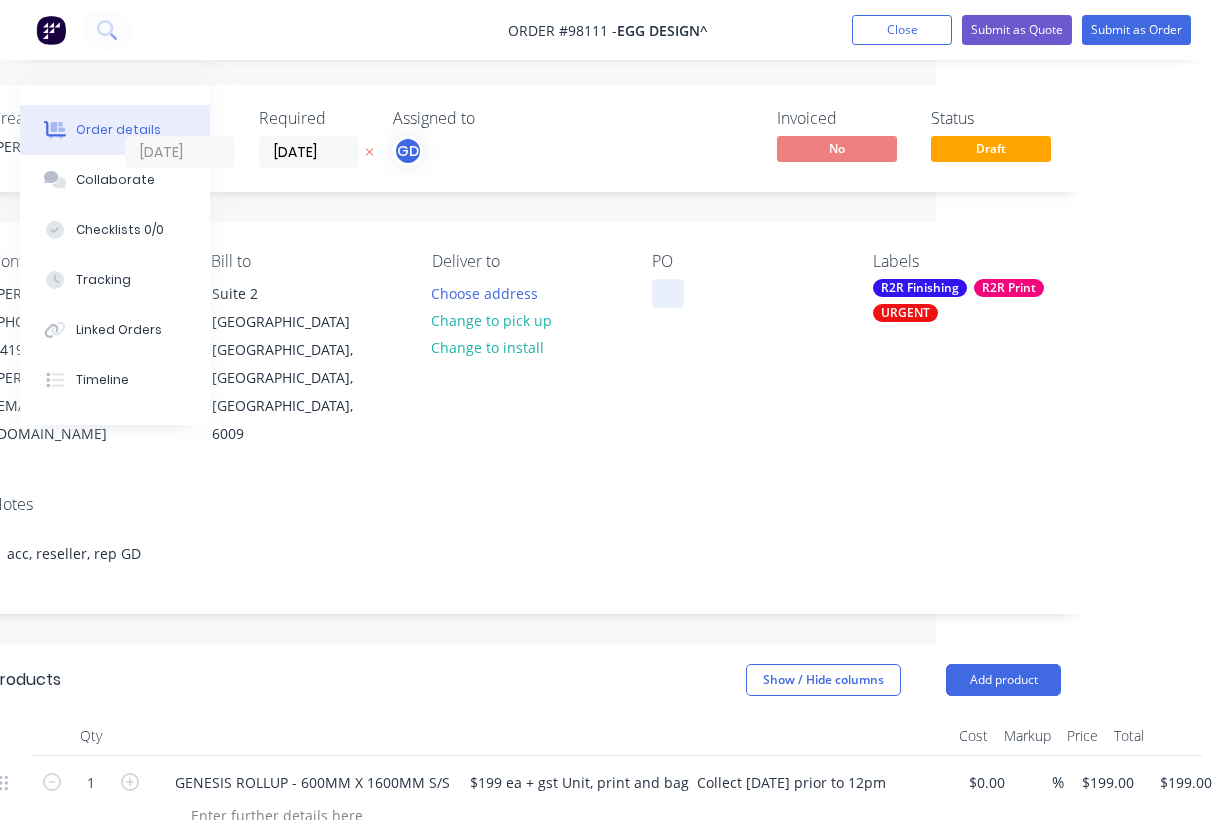 click at bounding box center (668, 293) 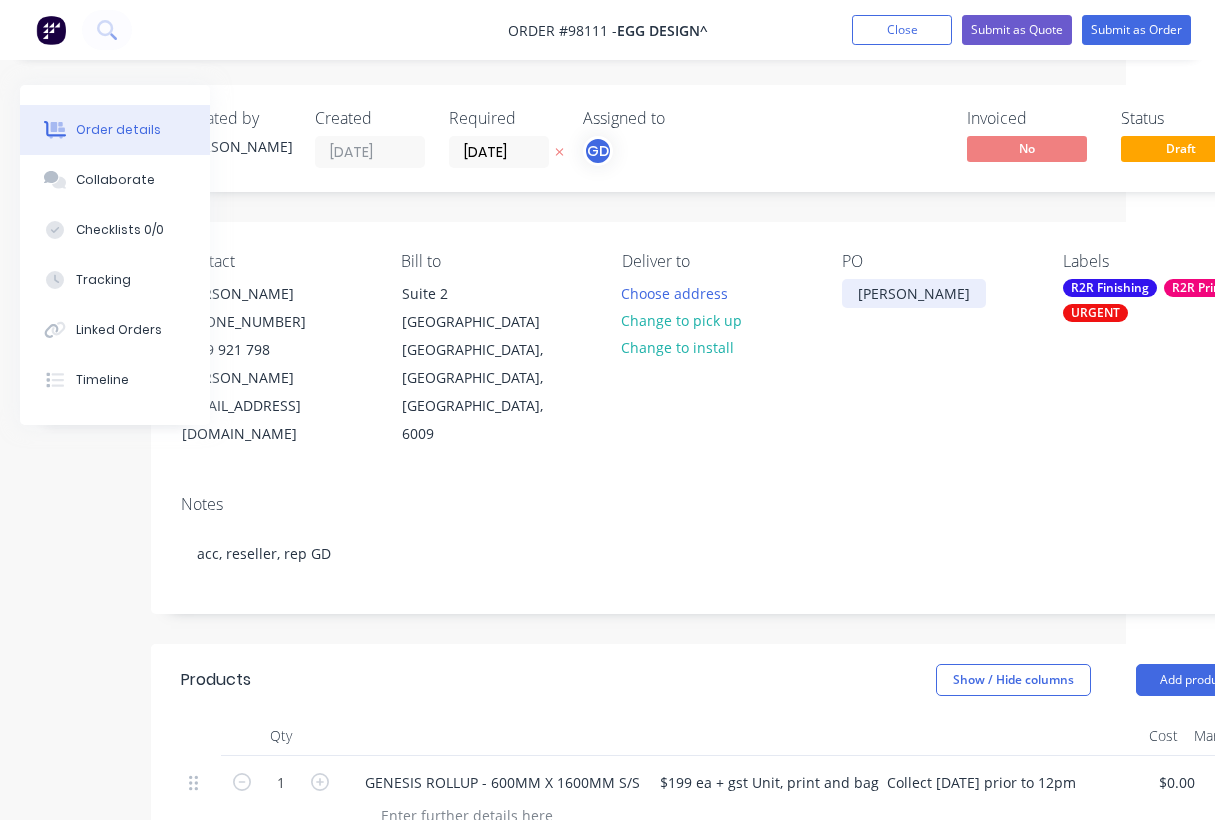 scroll, scrollTop: 0, scrollLeft: 0, axis: both 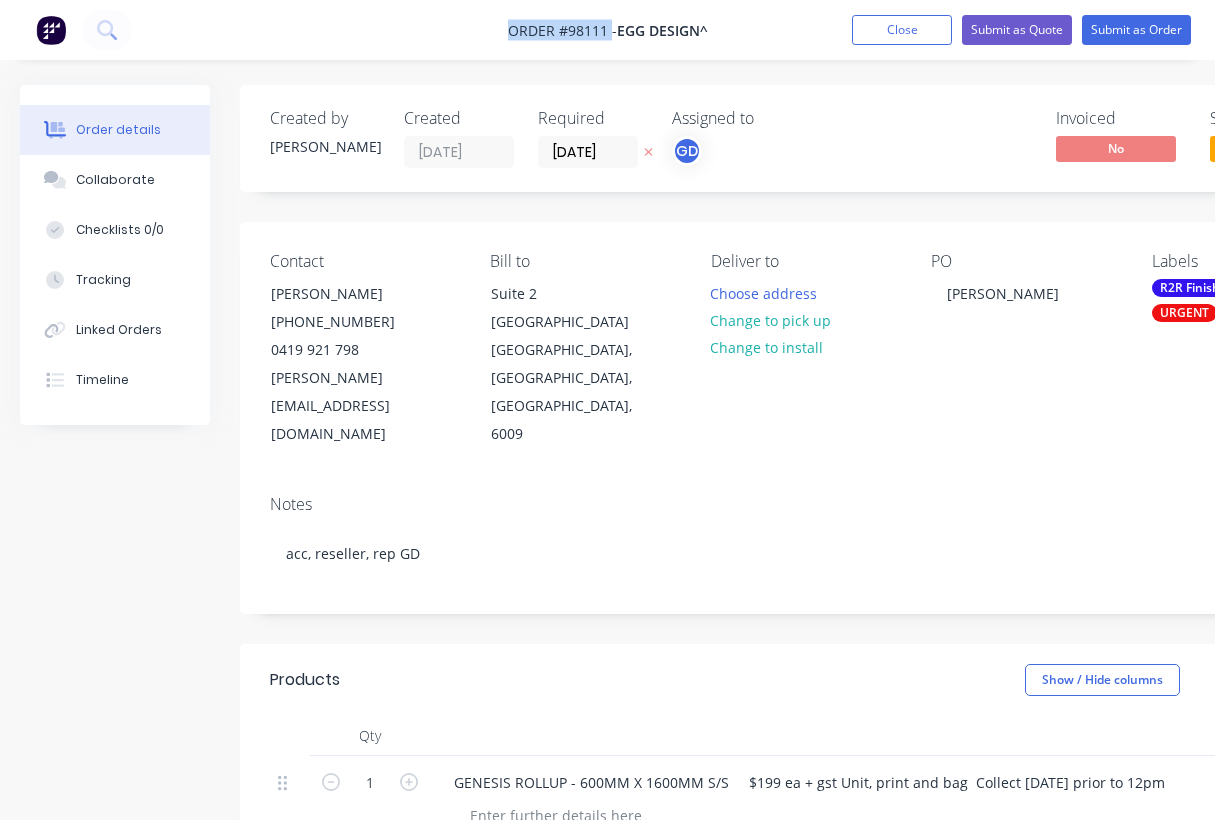 drag, startPoint x: 499, startPoint y: 29, endPoint x: 610, endPoint y: 34, distance: 111.11256 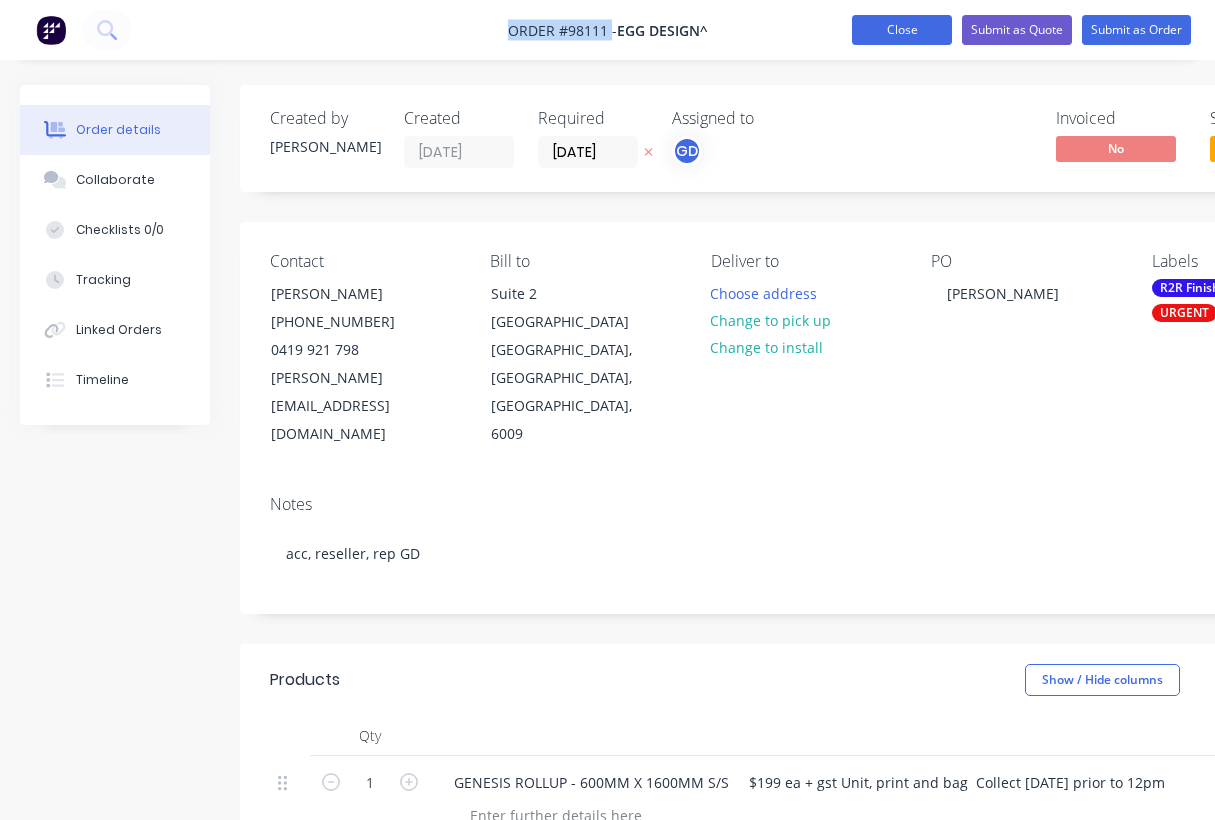 click on "Close" at bounding box center [902, 30] 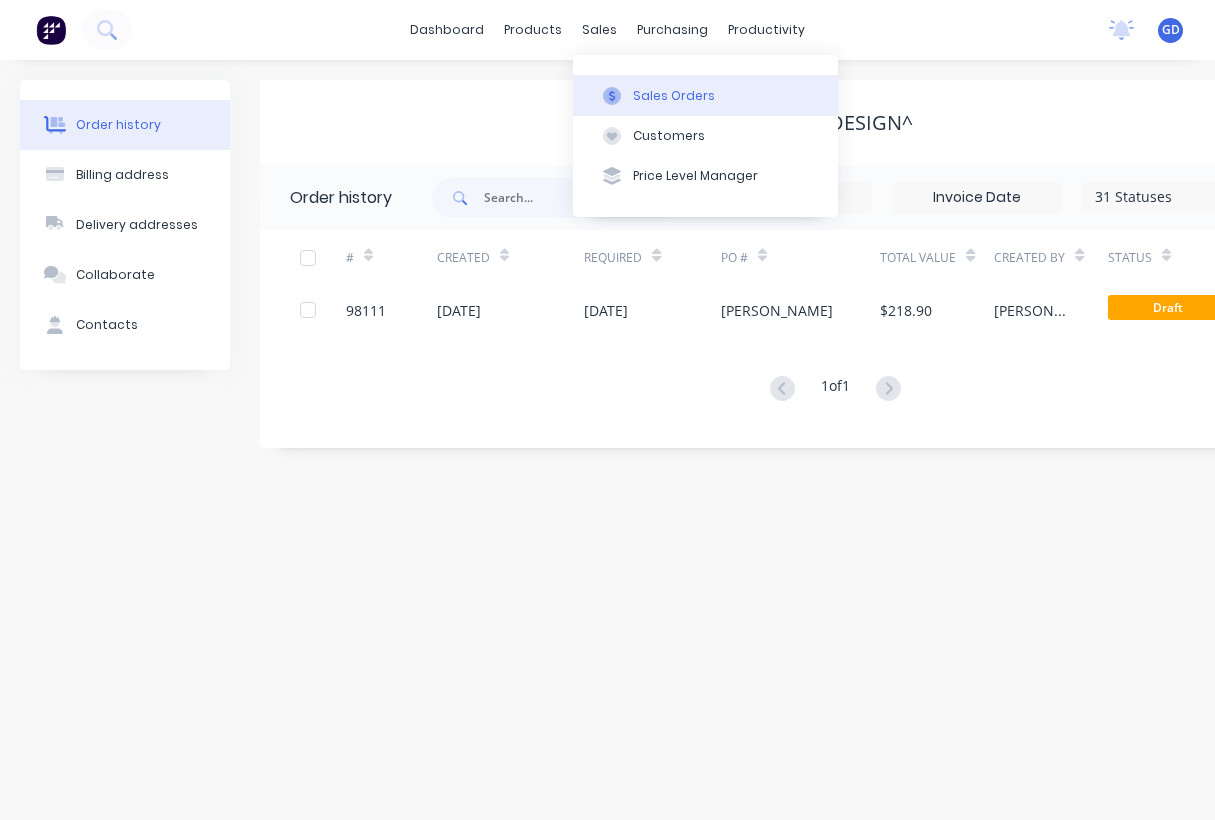 click on "Sales Orders" at bounding box center [674, 96] 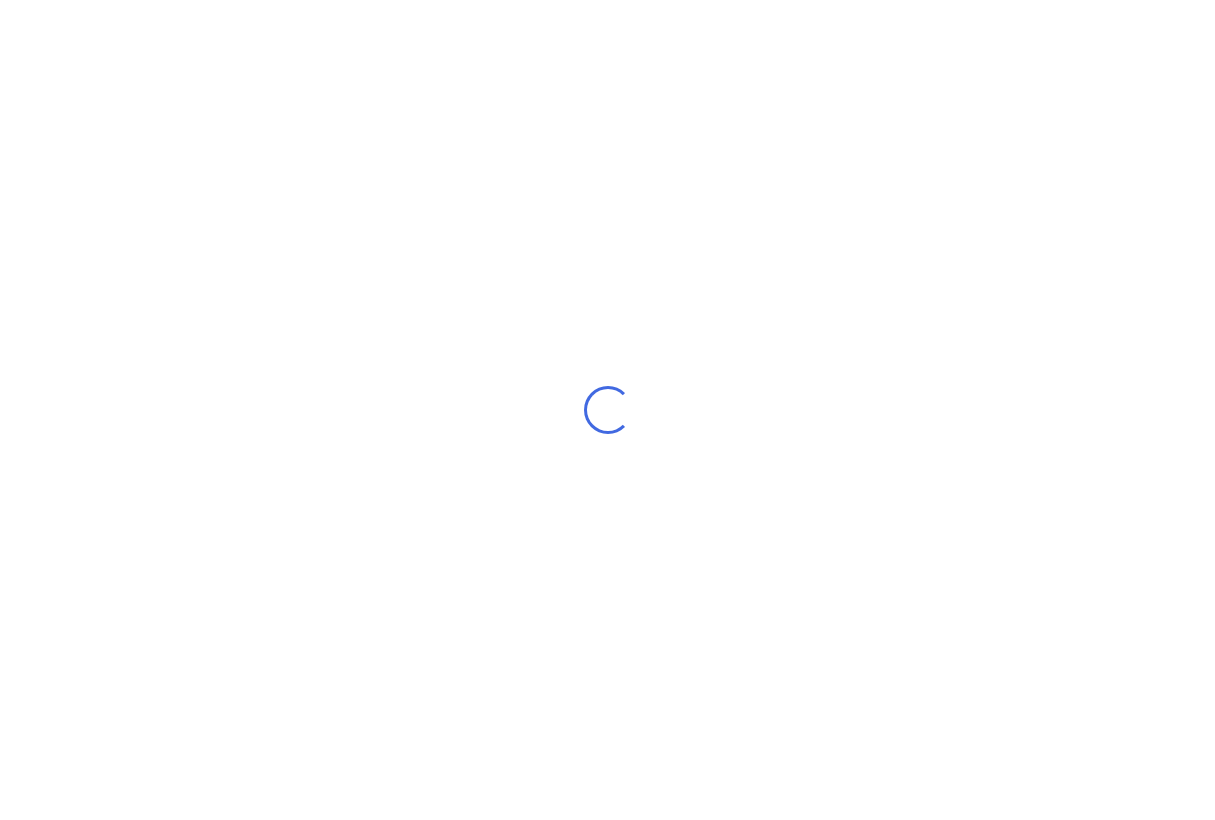 scroll, scrollTop: 0, scrollLeft: 0, axis: both 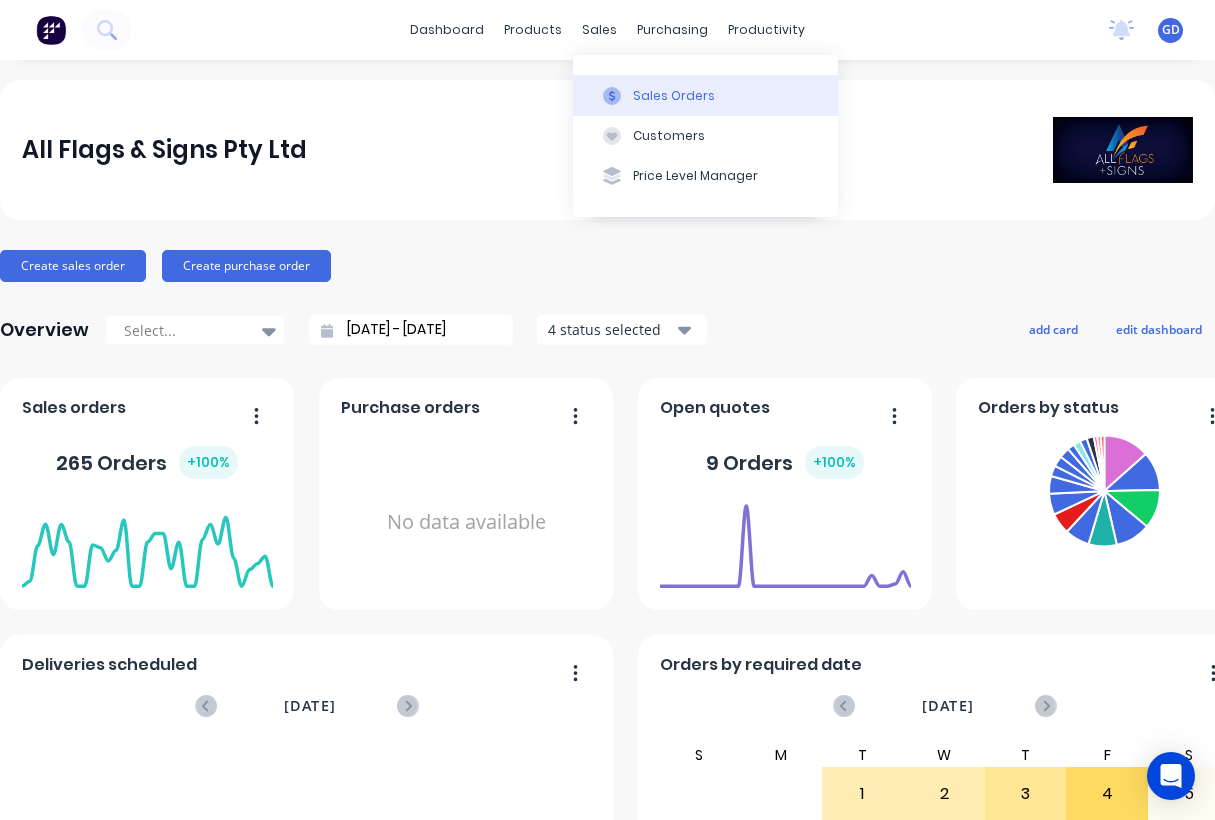 click on "Sales Orders" at bounding box center [674, 96] 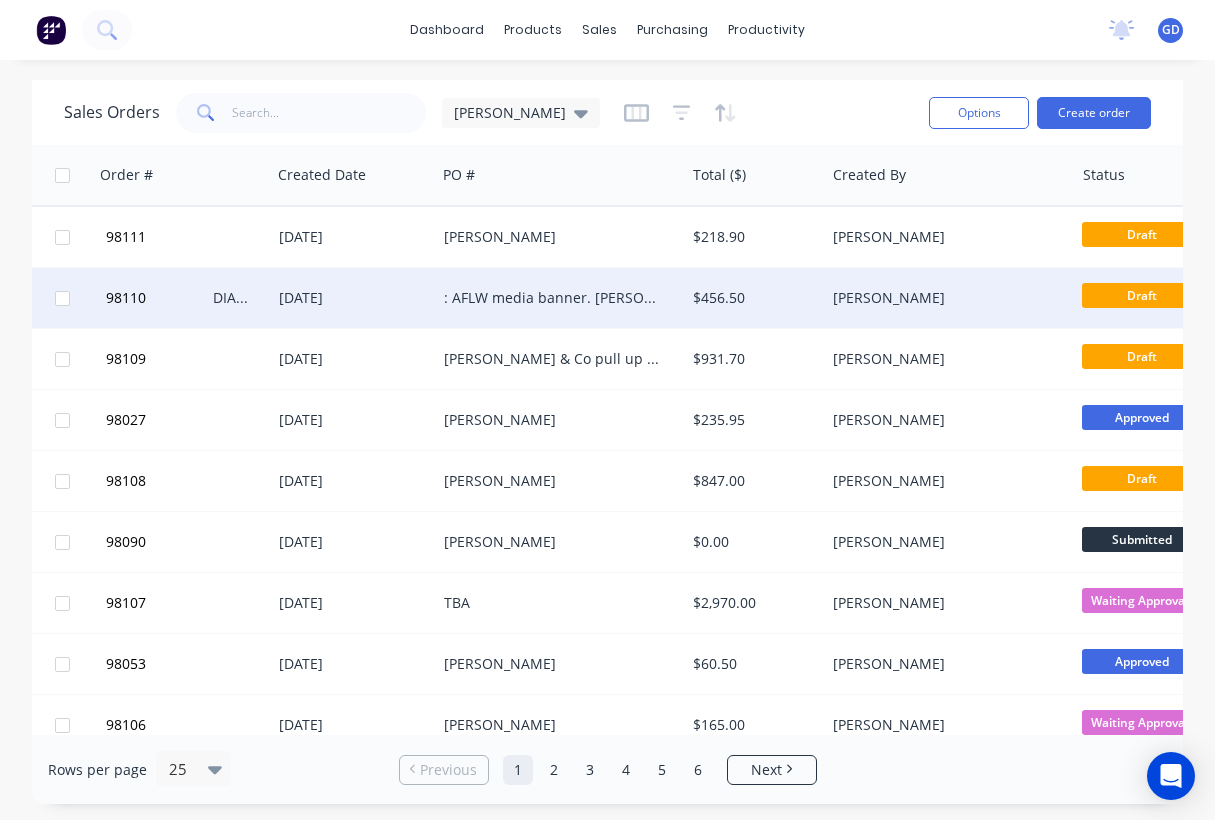 scroll, scrollTop: 0, scrollLeft: 352, axis: horizontal 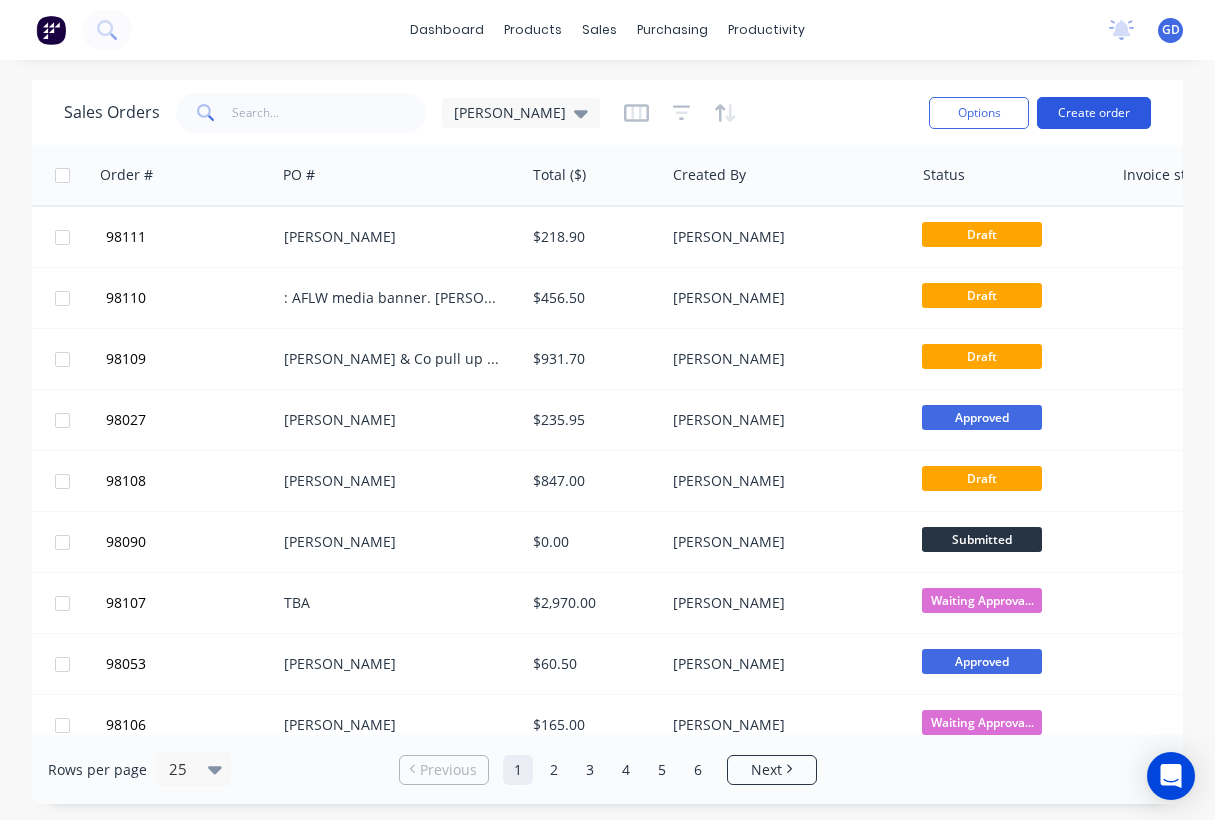 click on "Create order" at bounding box center (1094, 113) 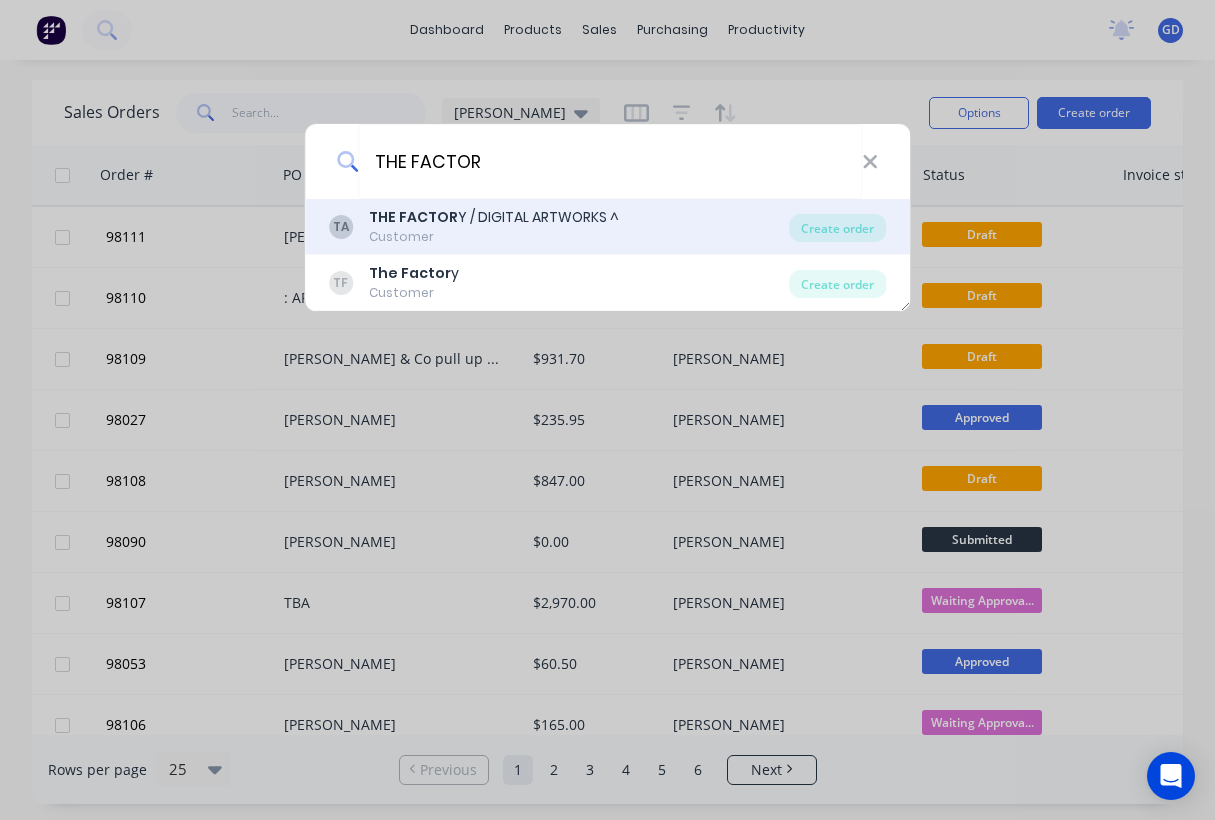 type on "THE FACTOR" 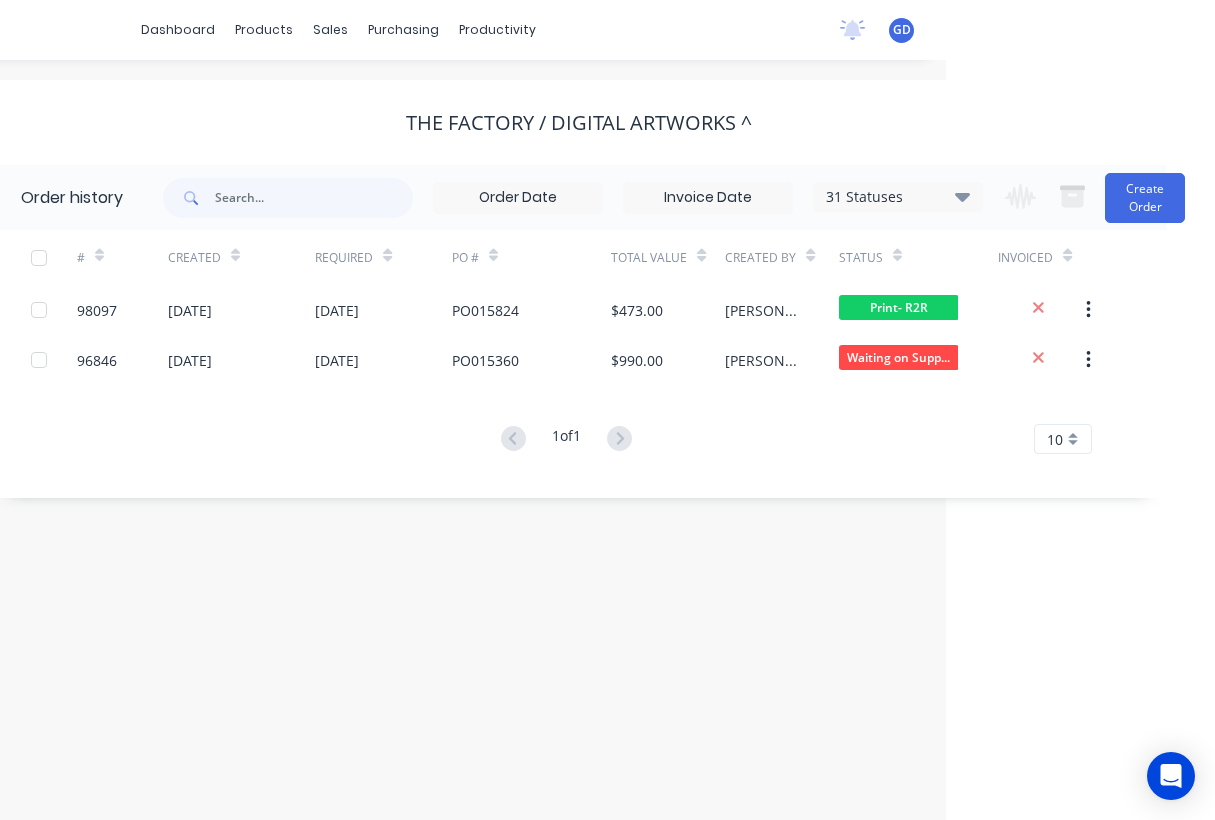 scroll, scrollTop: 0, scrollLeft: 269, axis: horizontal 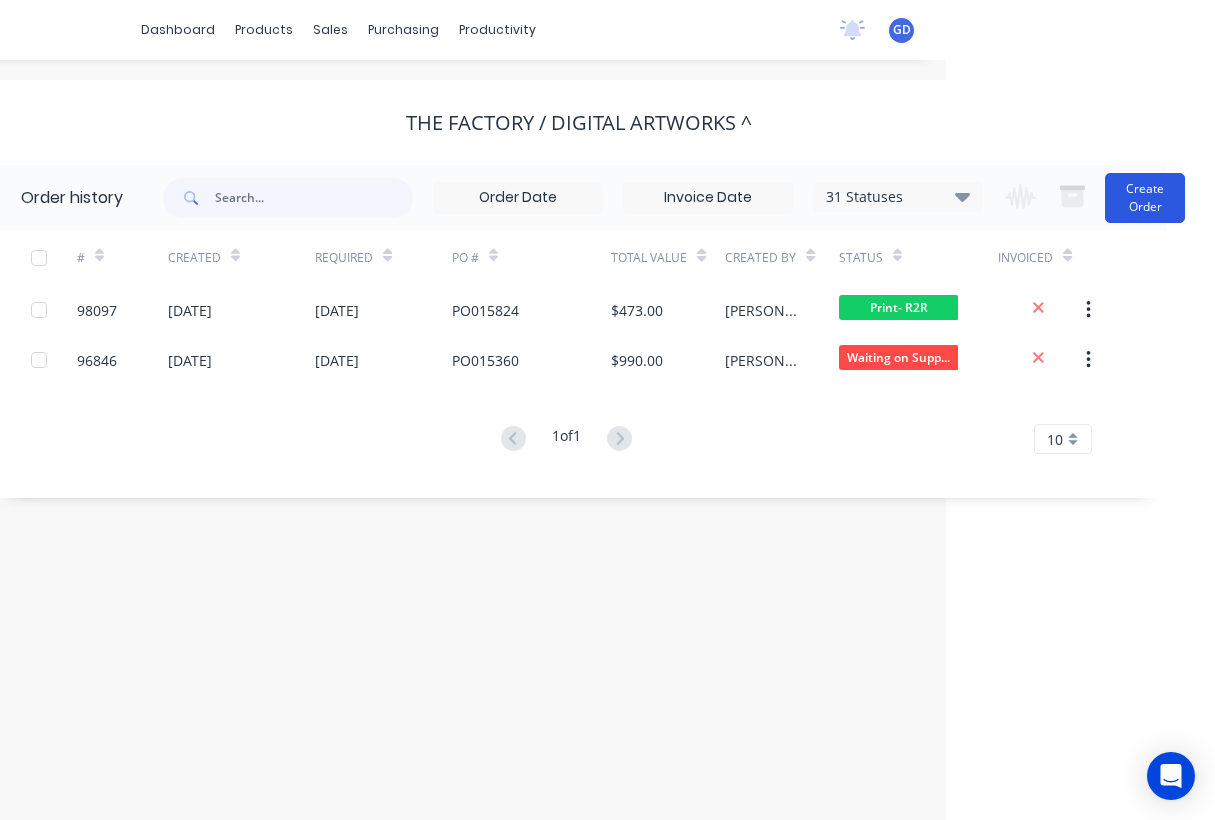 click on "Create Order" at bounding box center (1145, 198) 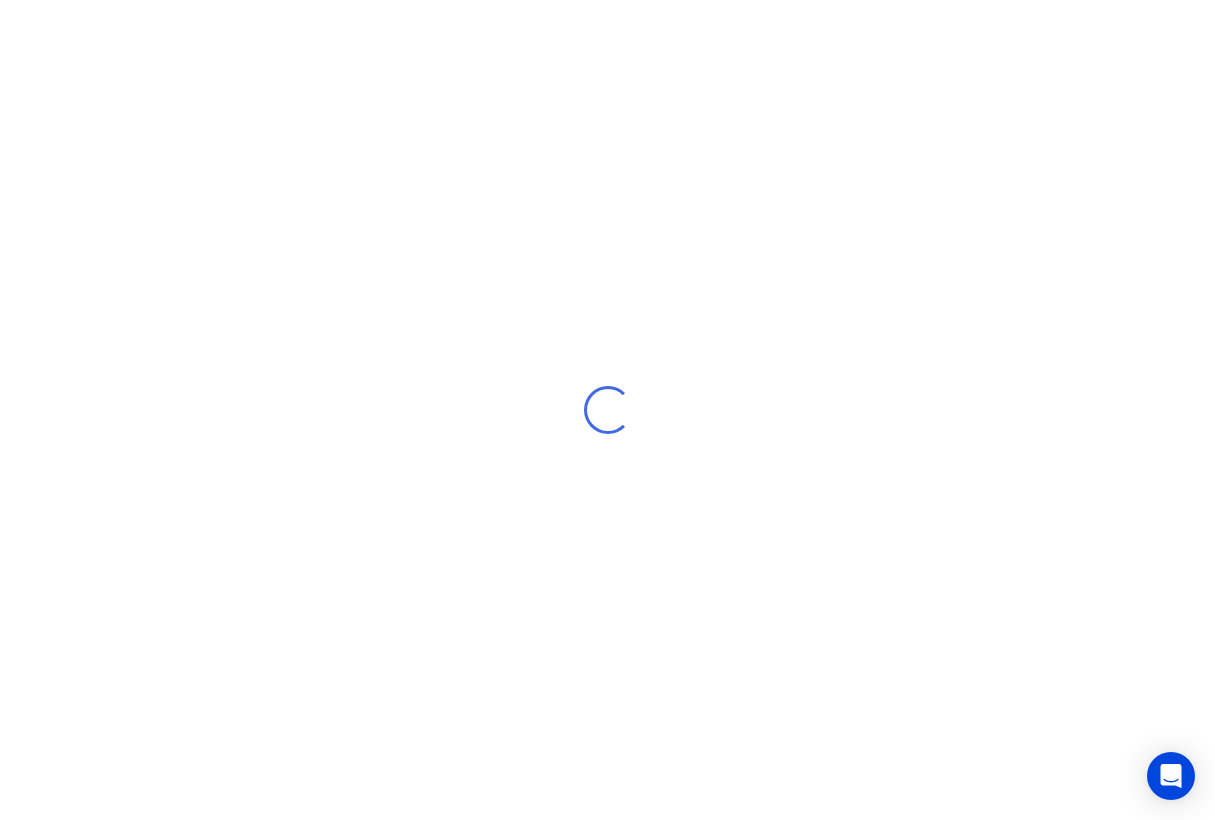 scroll, scrollTop: 0, scrollLeft: 0, axis: both 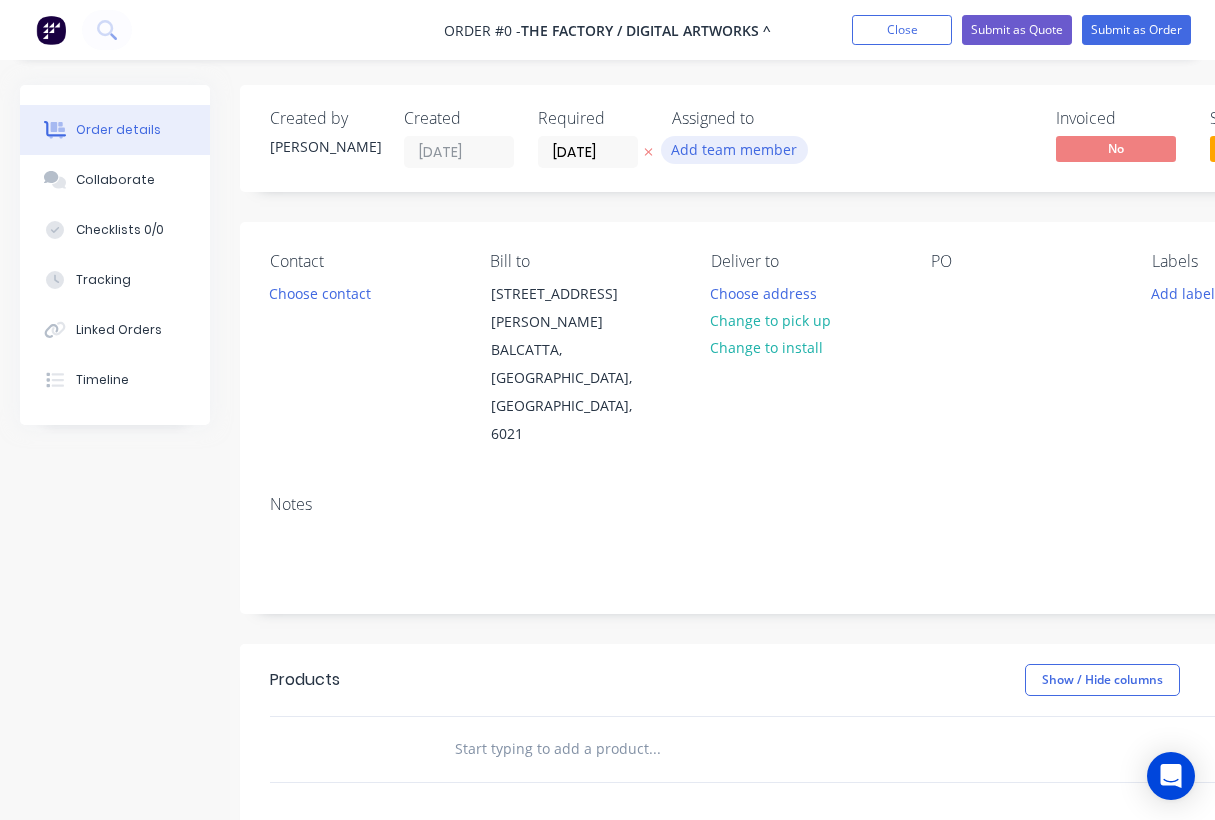 click on "Add team member" at bounding box center (734, 149) 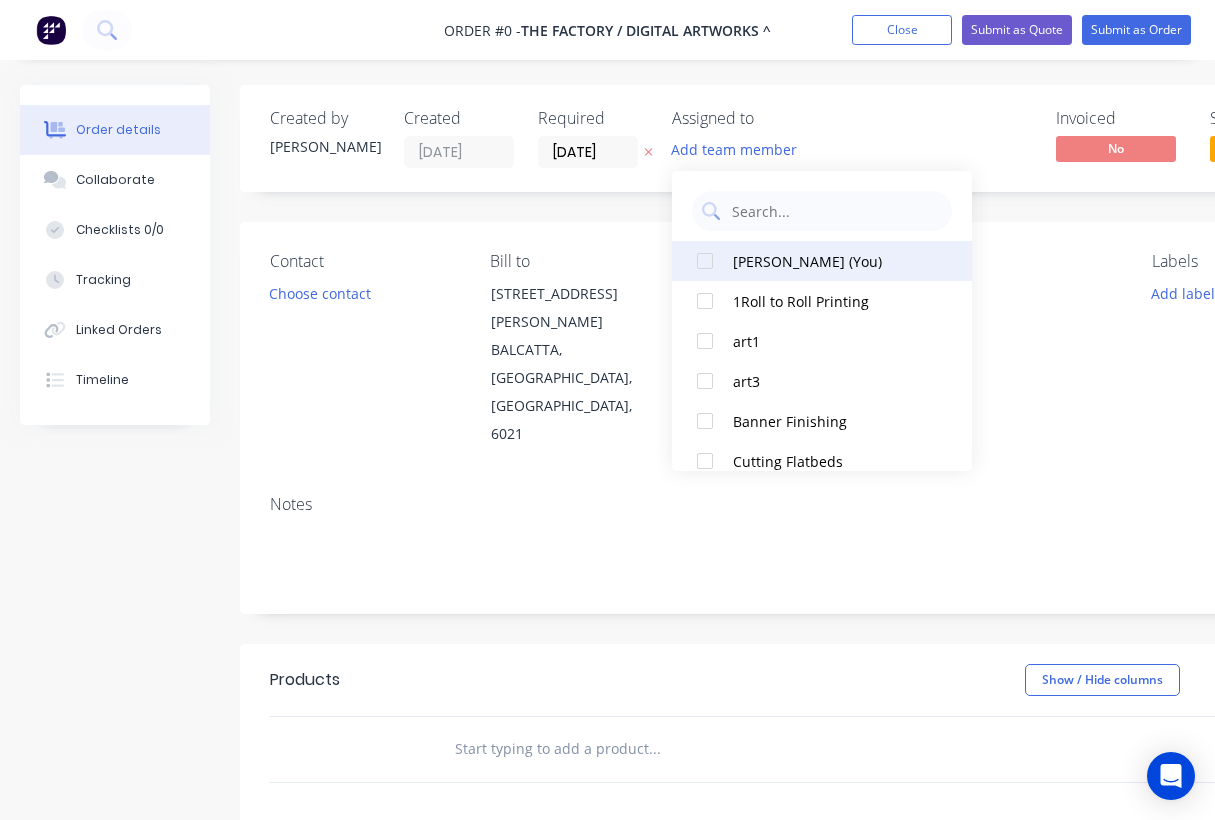 click on "[PERSON_NAME] (You)" at bounding box center [833, 261] 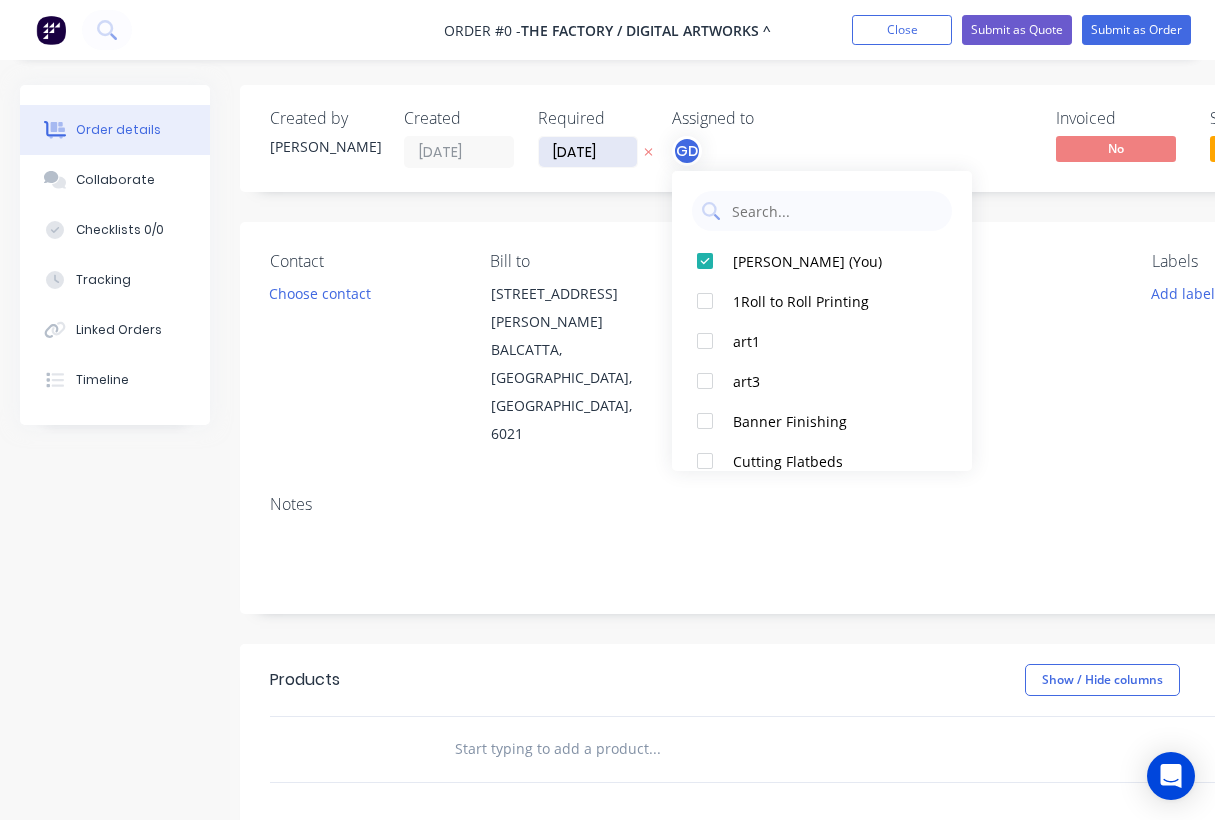 click on "Order details Collaborate Checklists 0/0 Tracking Linked Orders Timeline   Order details   Collaborate   Checklists   Tracking   Linked Orders   Timeline Created by [PERSON_NAME] Created [DATE] Required [DATE] Assigned to GD Invoiced No Status Draft Contact Choose contact Bill to [STREET_ADDRESS][PERSON_NAME] Deliver to Choose address Change to pick up Change to install PO Labels Add labels Notes Products Show / Hide columns Add product     add delivery fee add markup add discount Labour $0.00 Sub total $0.00 Margin $0.00  ( 0 %) Tax $0.00 Total $0.00" at bounding box center [695, 689] 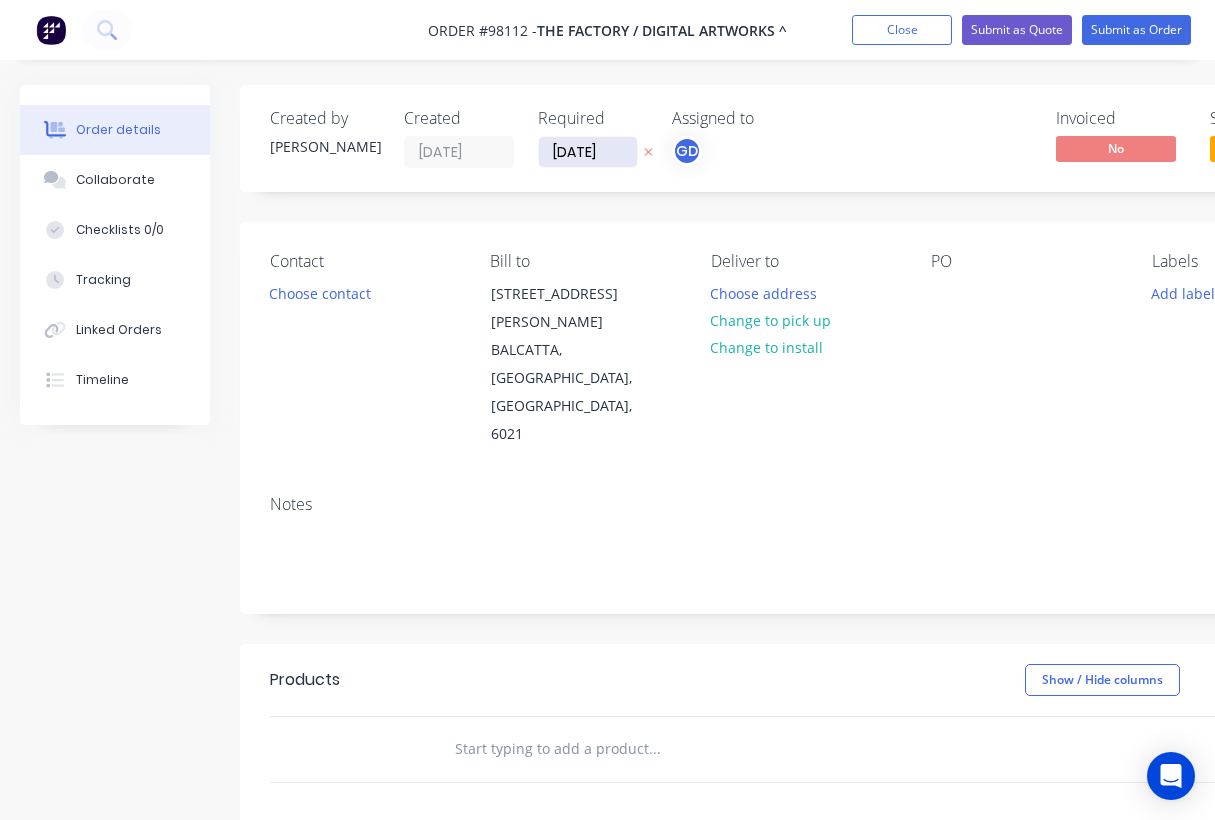 click on "[DATE]" at bounding box center [588, 152] 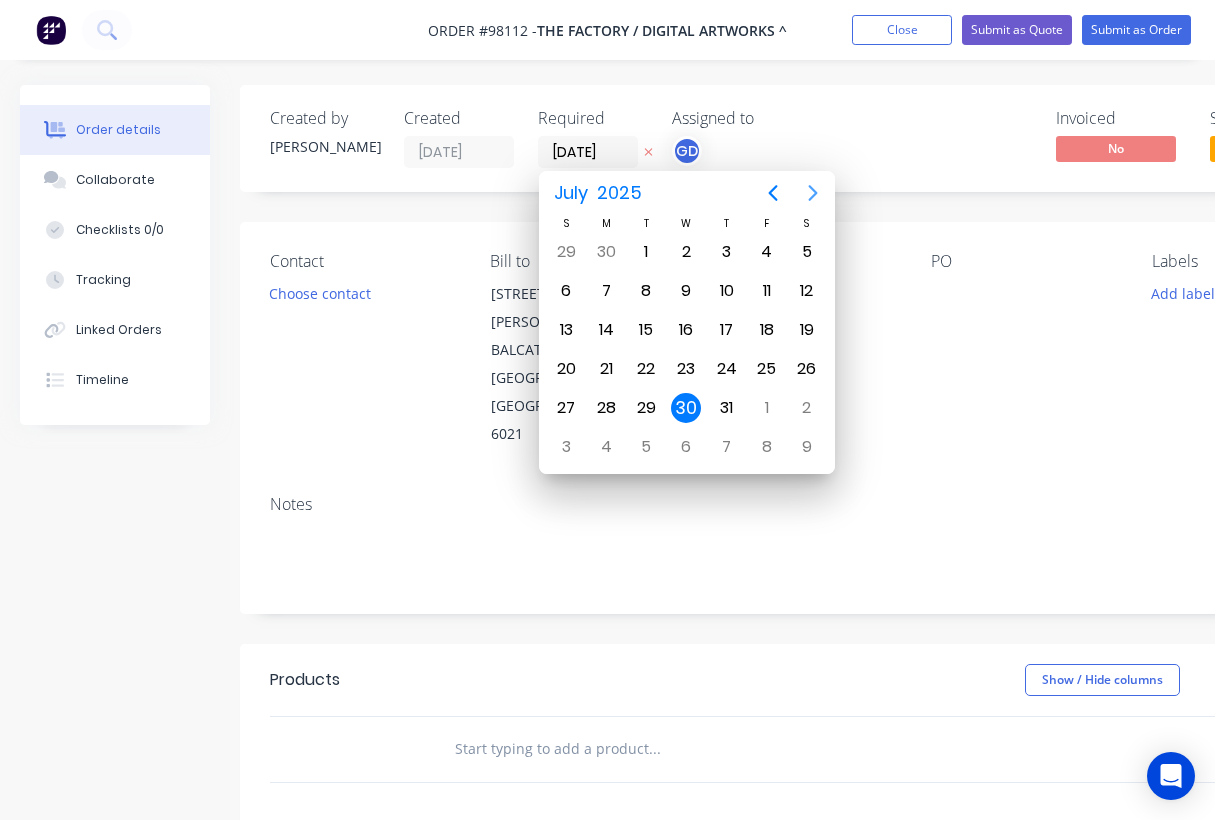 click 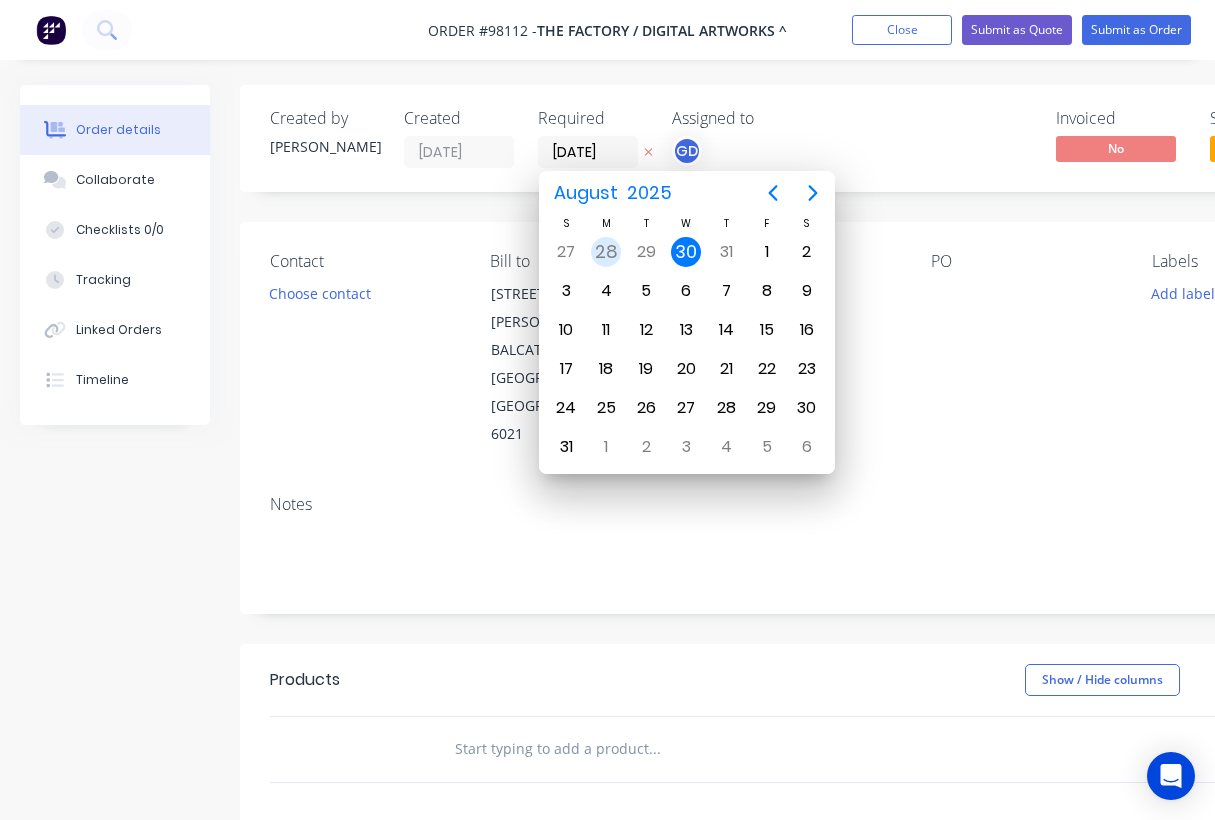 click on "28" at bounding box center (606, 252) 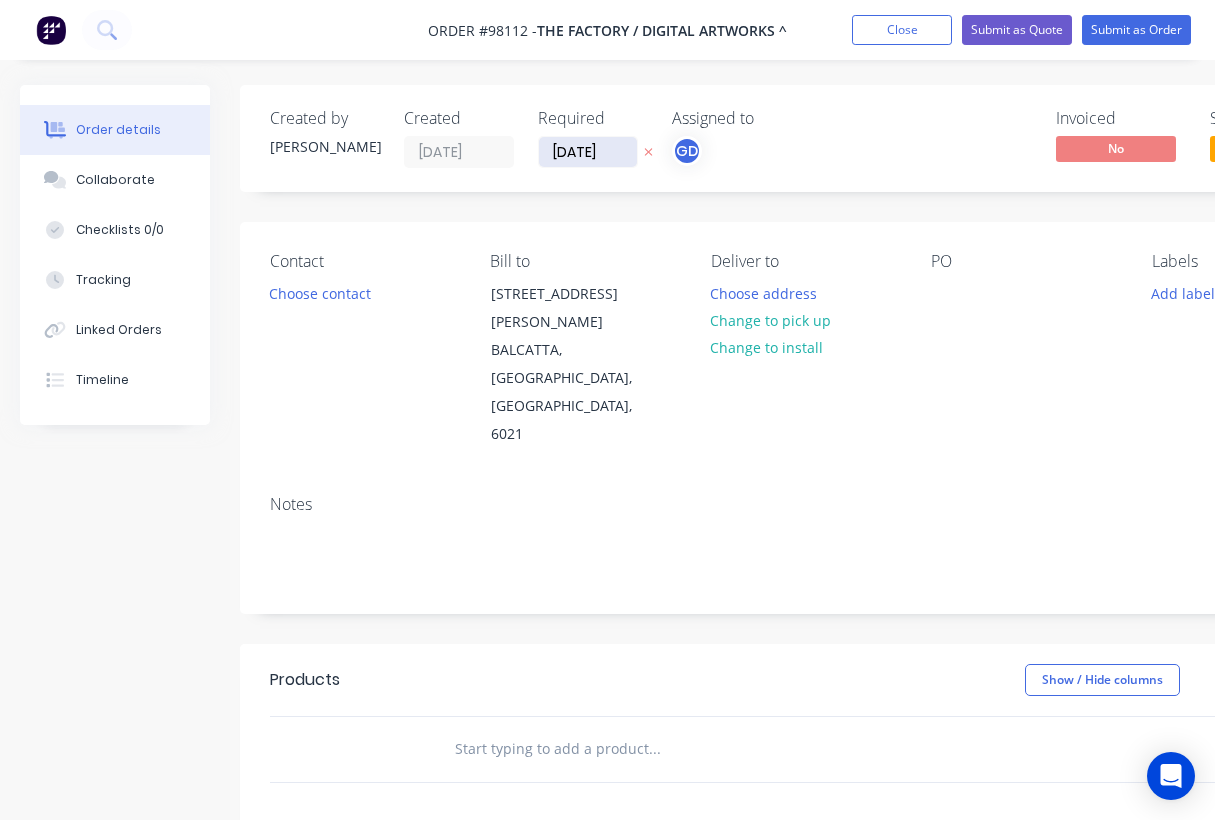 click on "[DATE]" at bounding box center [588, 152] 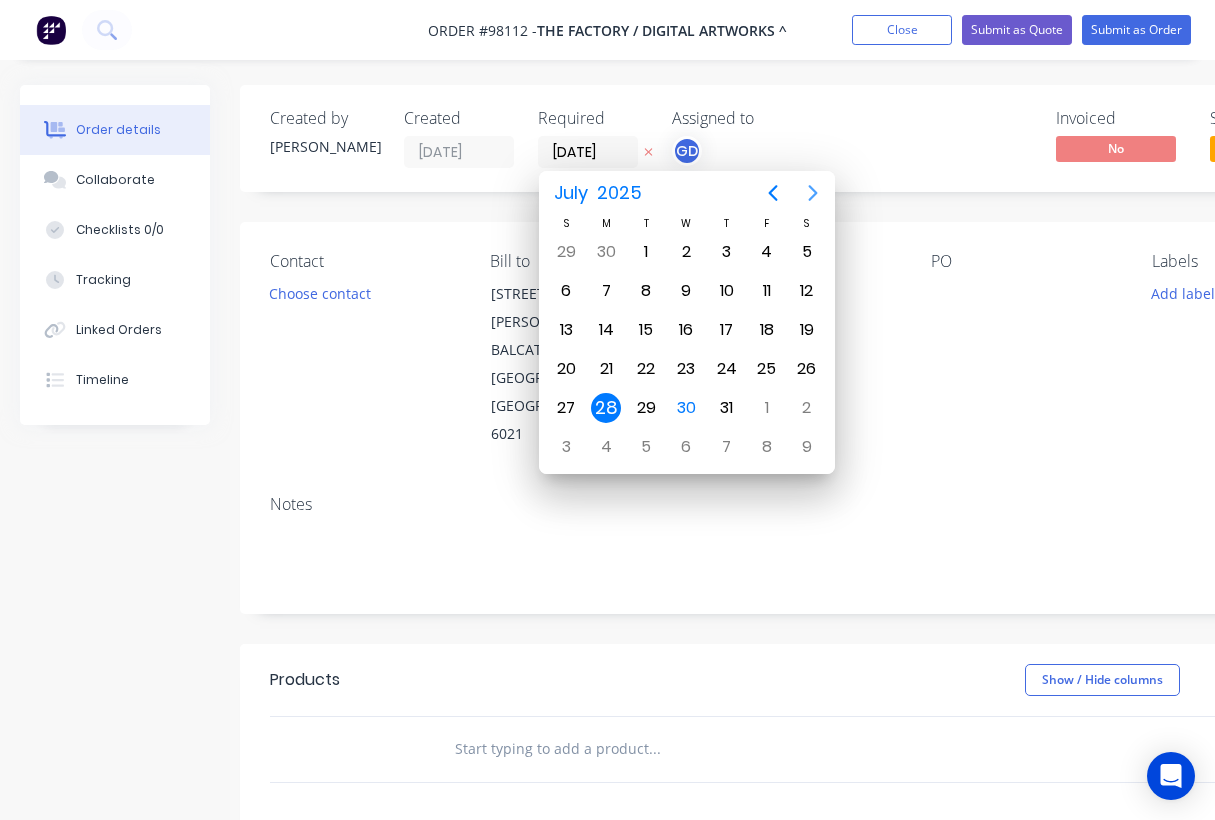 click 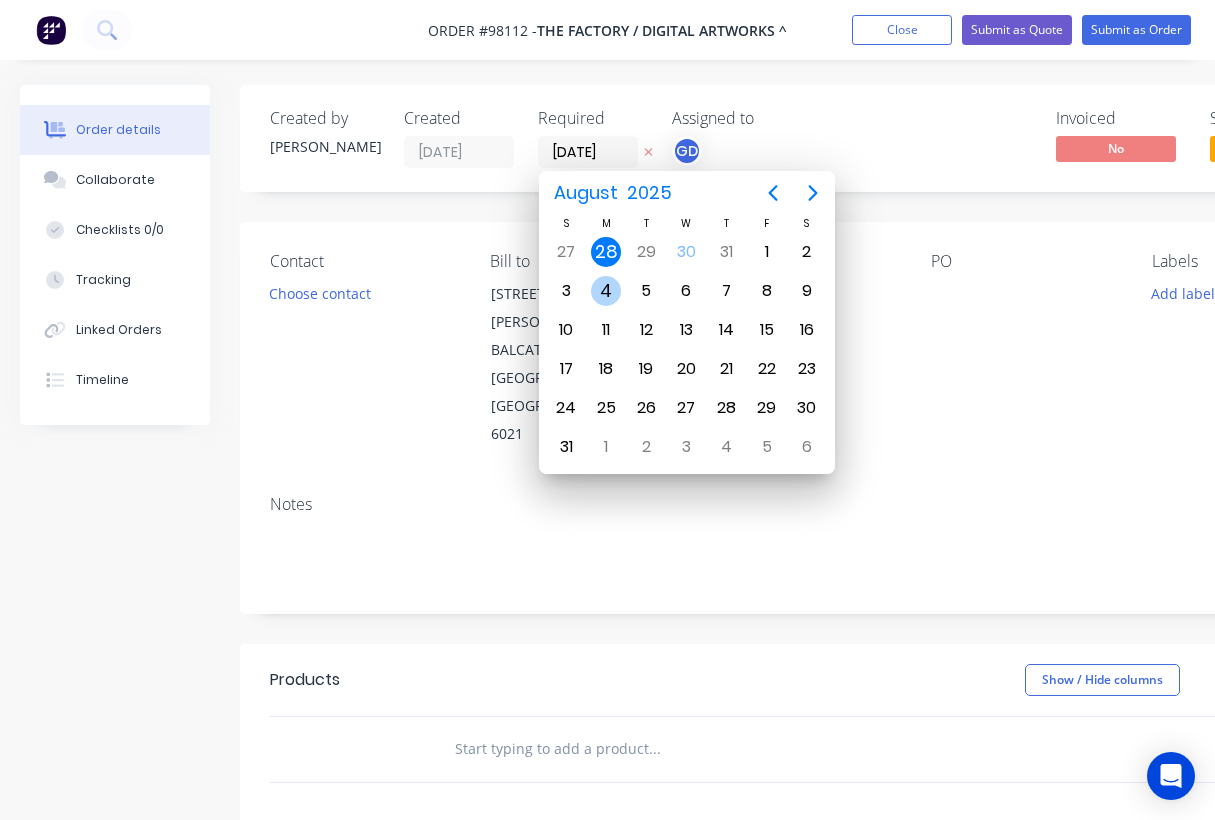 click on "4" at bounding box center (606, 291) 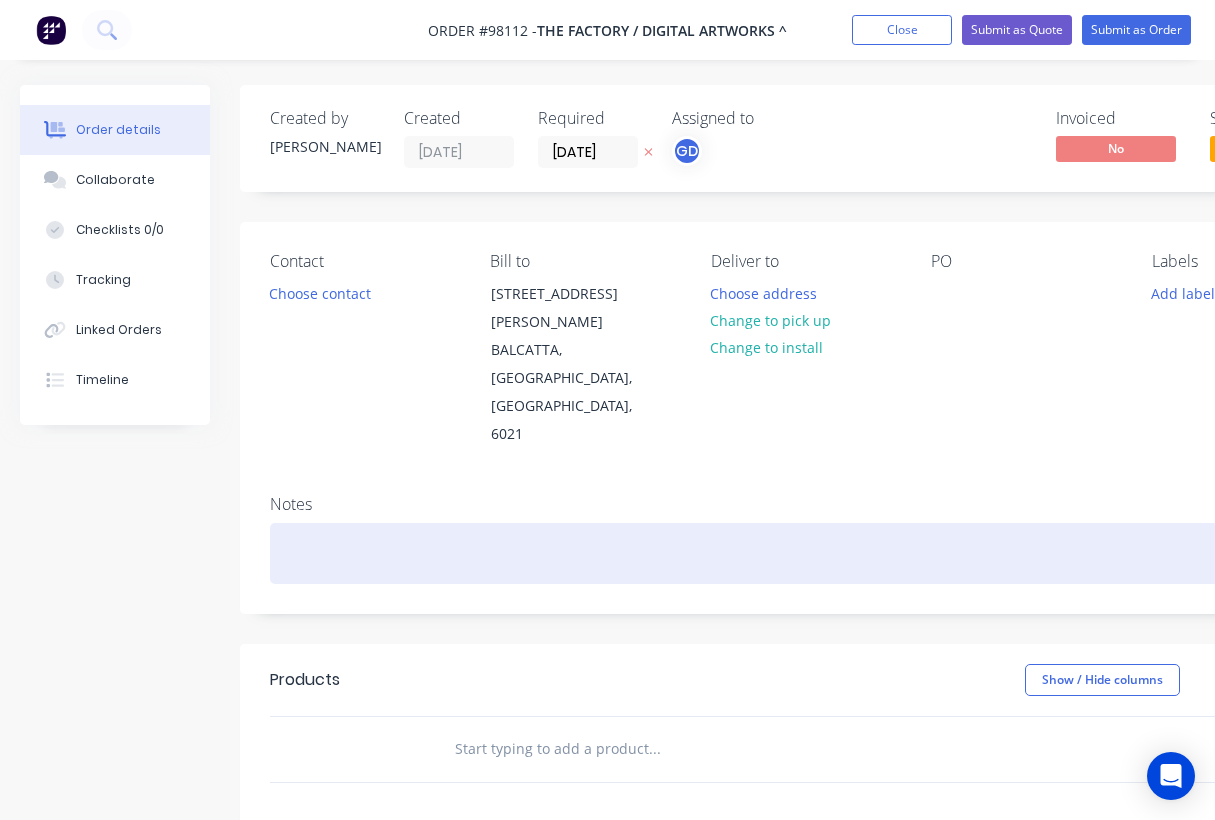 click at bounding box center (805, 553) 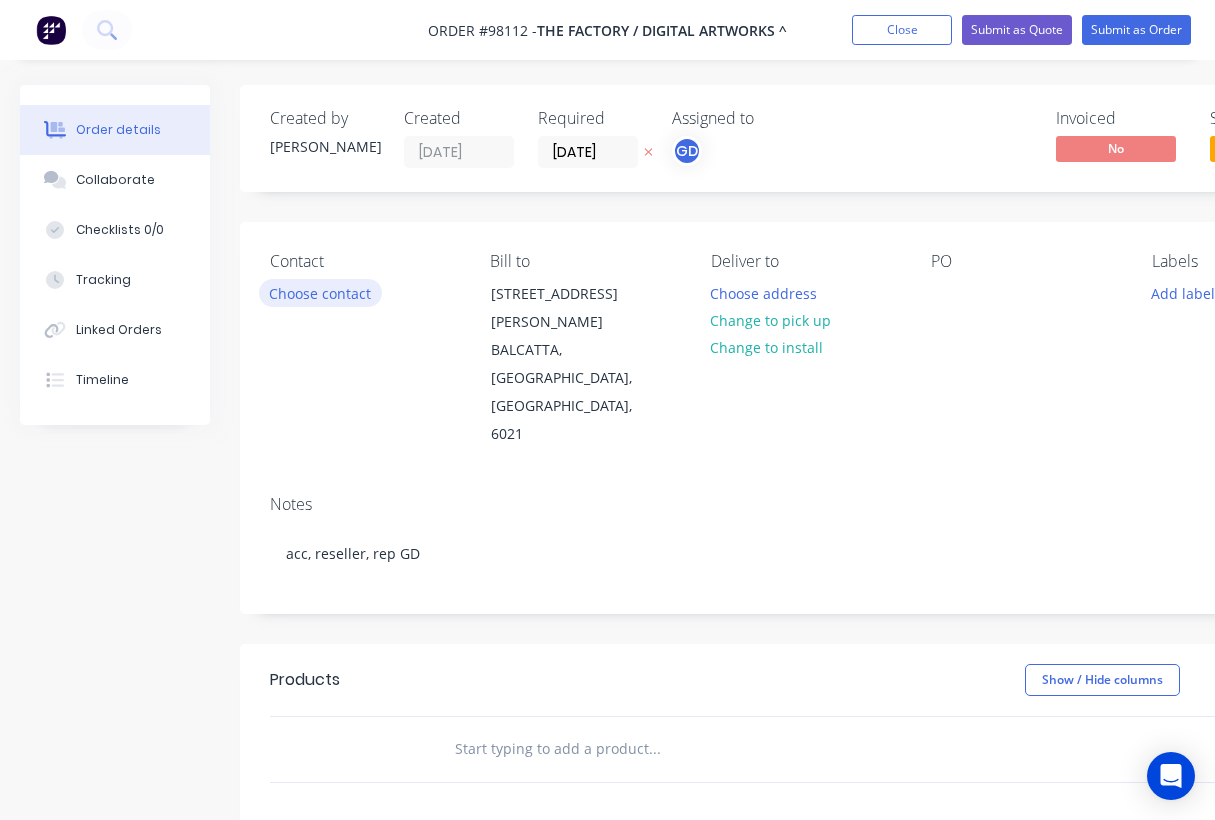 click on "Choose contact" at bounding box center [320, 292] 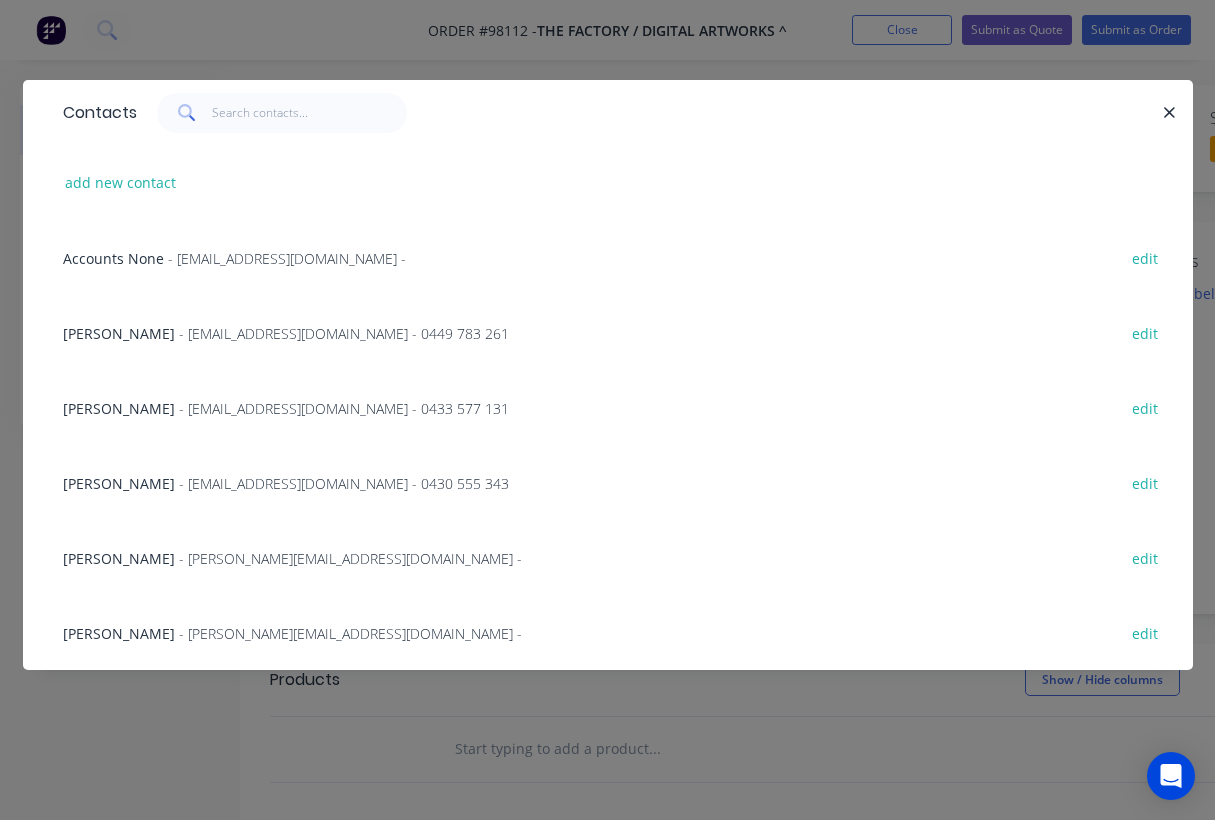 click on "[PERSON_NAME]" at bounding box center [119, 633] 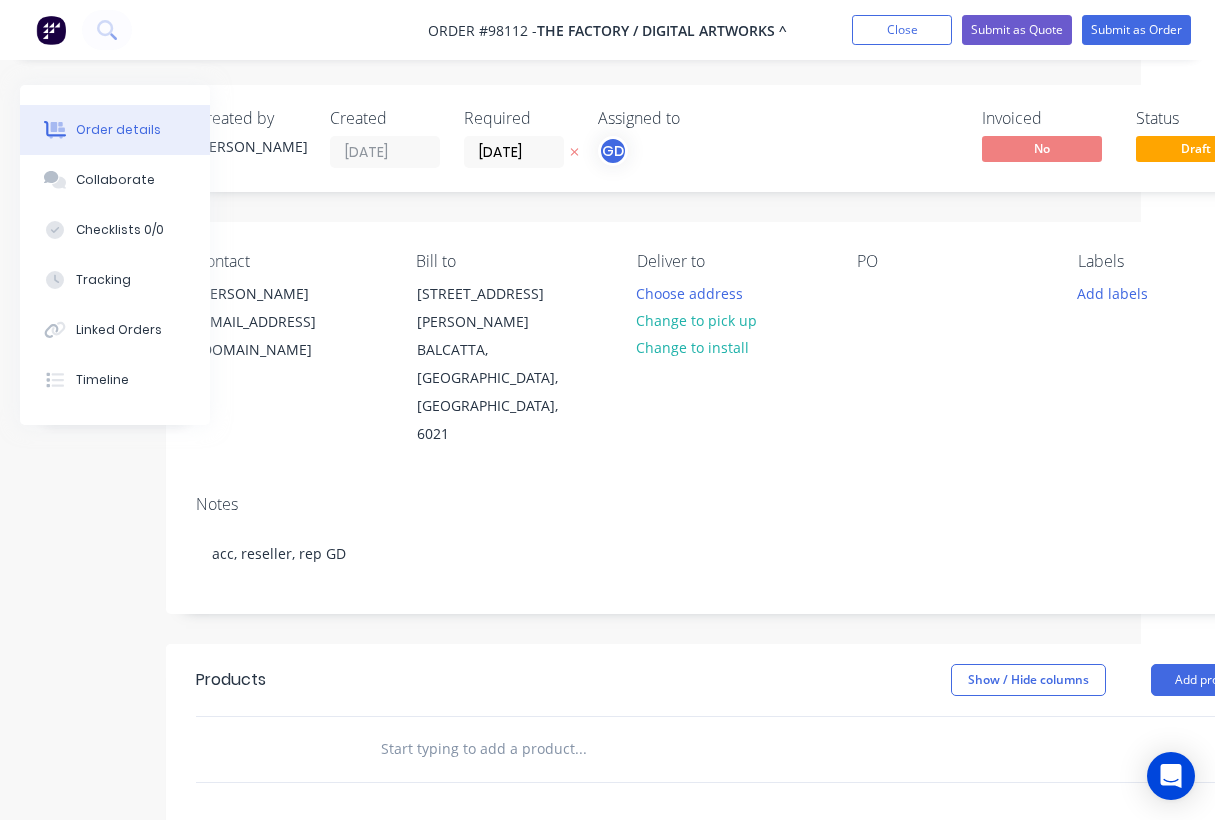 scroll, scrollTop: 0, scrollLeft: 84, axis: horizontal 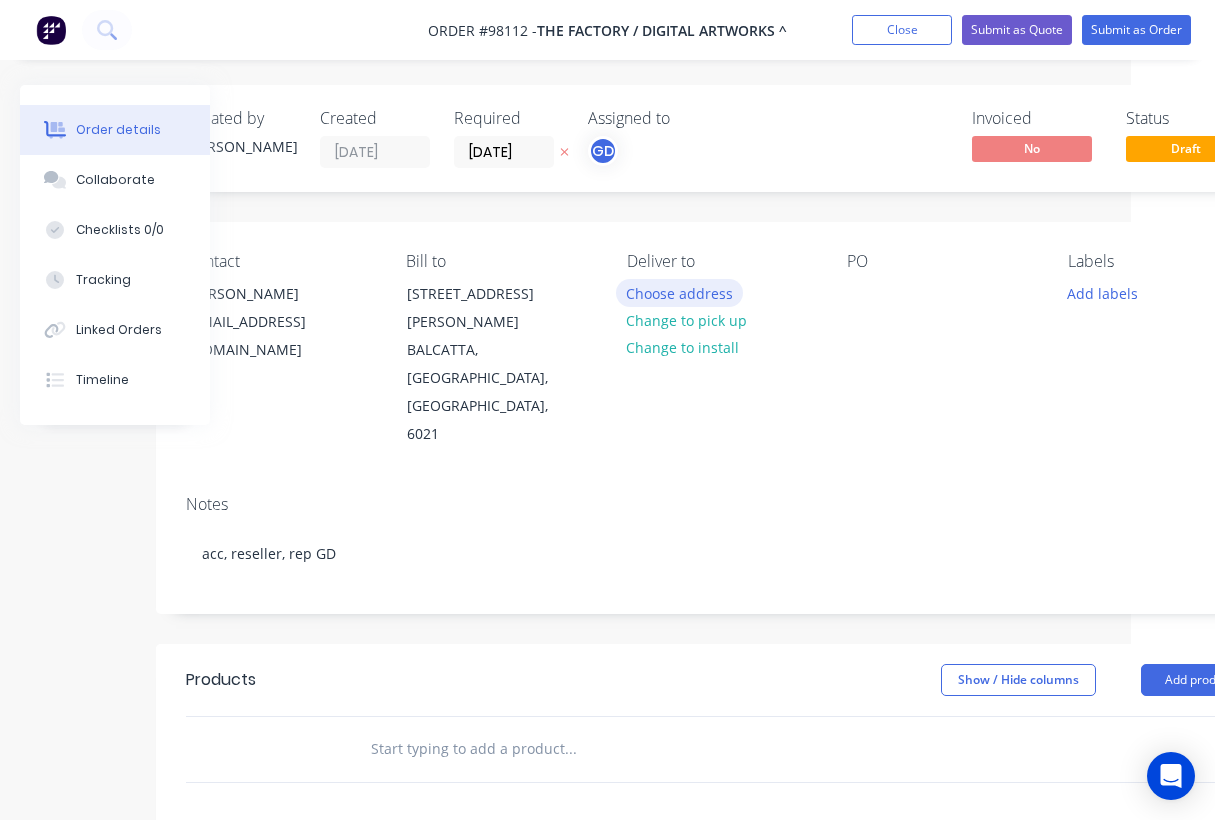 click on "Choose address" at bounding box center [680, 292] 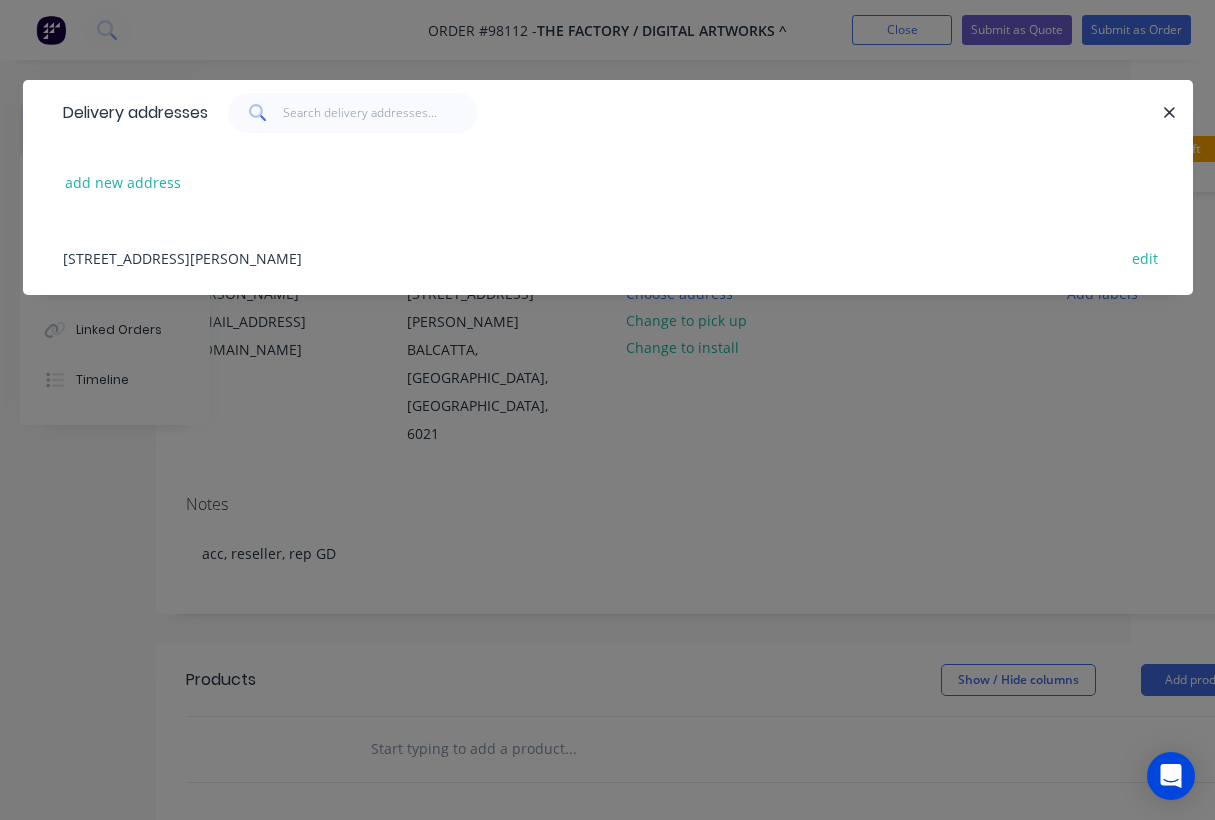 click on "[STREET_ADDRESS][PERSON_NAME] edit" at bounding box center (608, 257) 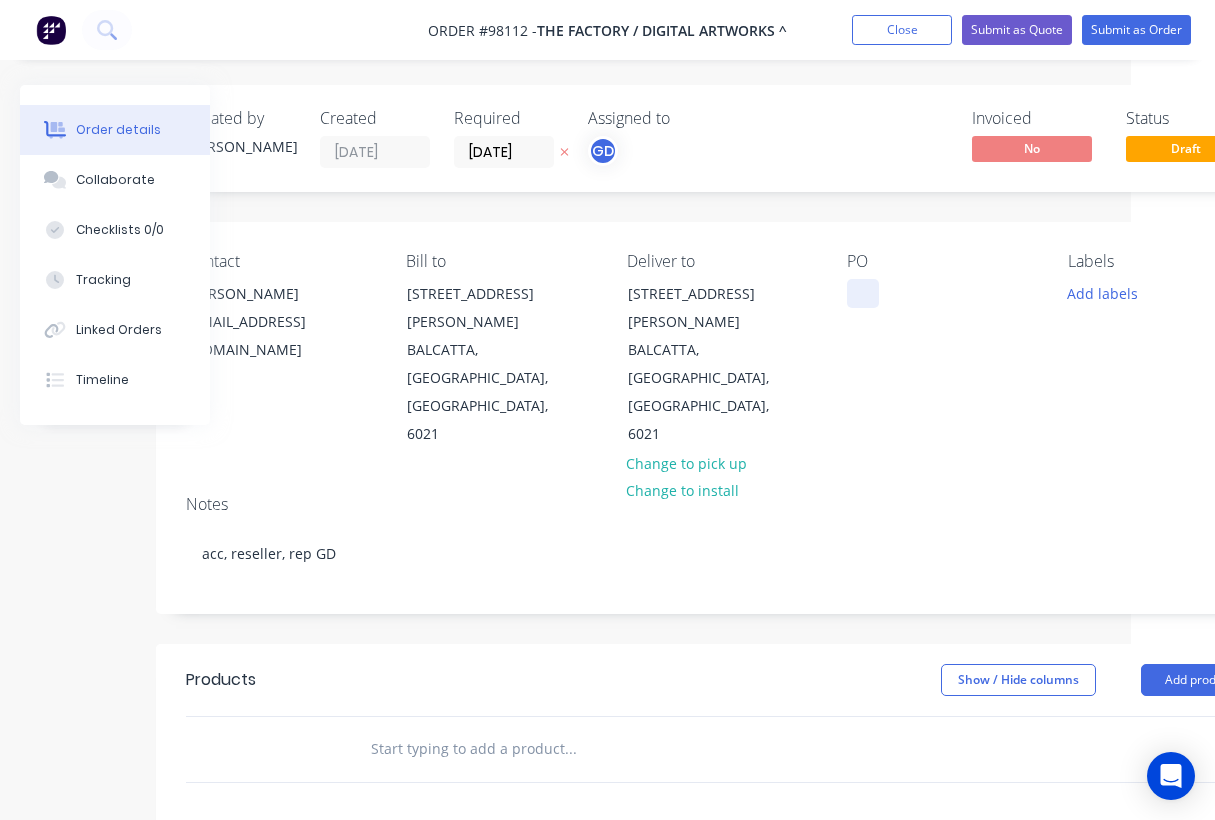 click at bounding box center [863, 293] 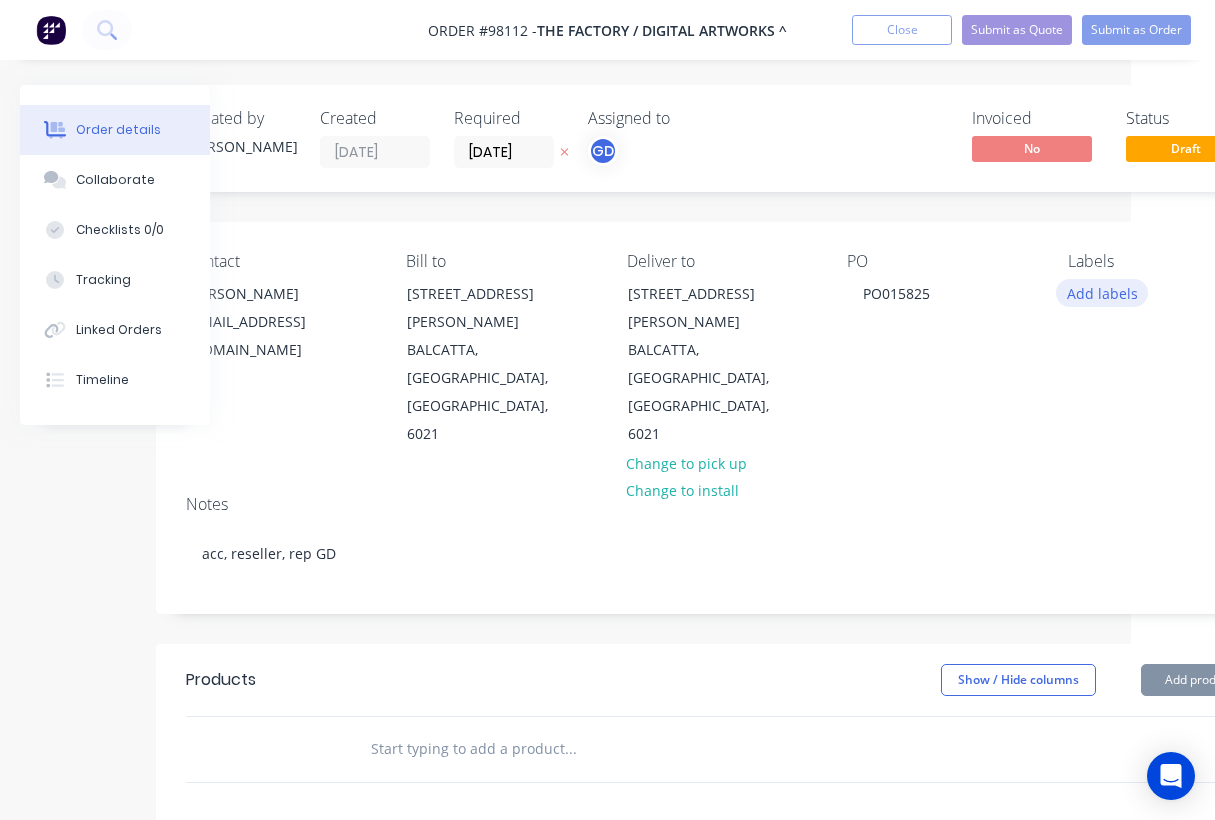 click on "Add labels" at bounding box center [1102, 292] 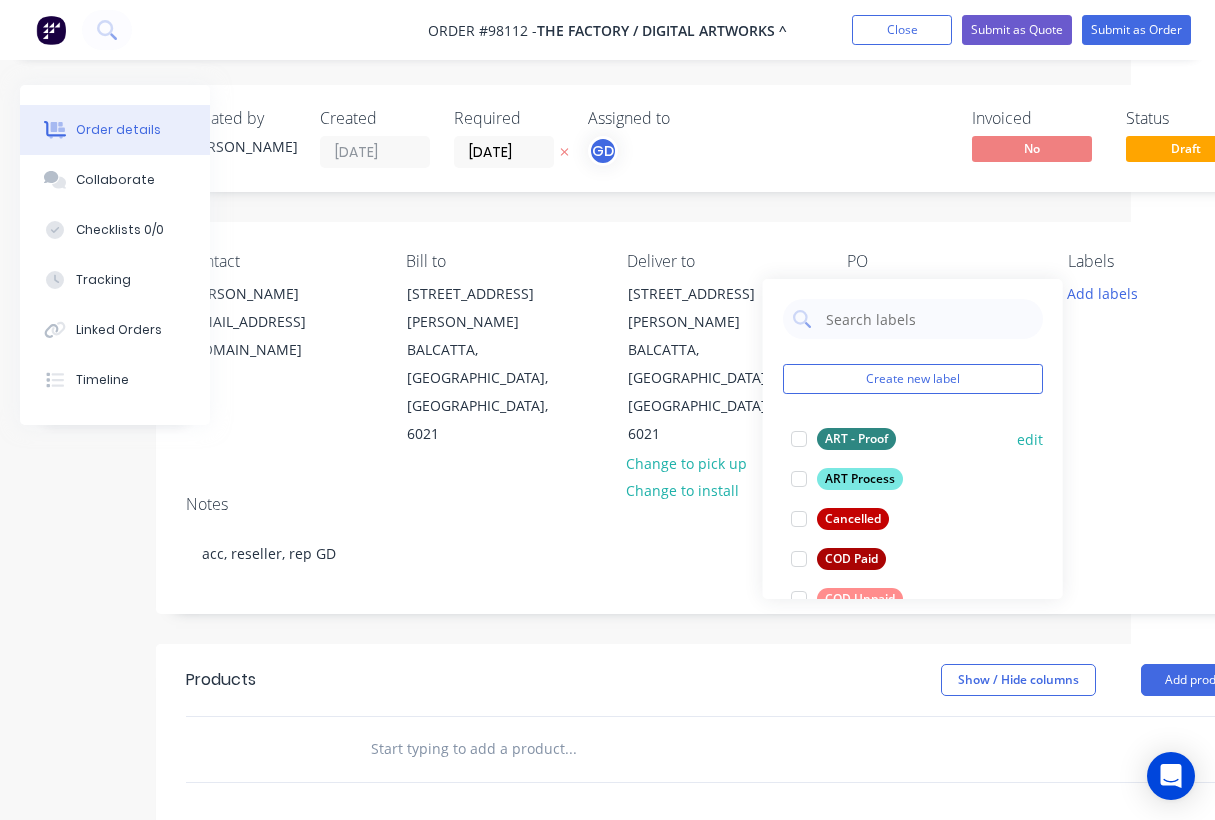 click on "ART - Proof" at bounding box center [856, 439] 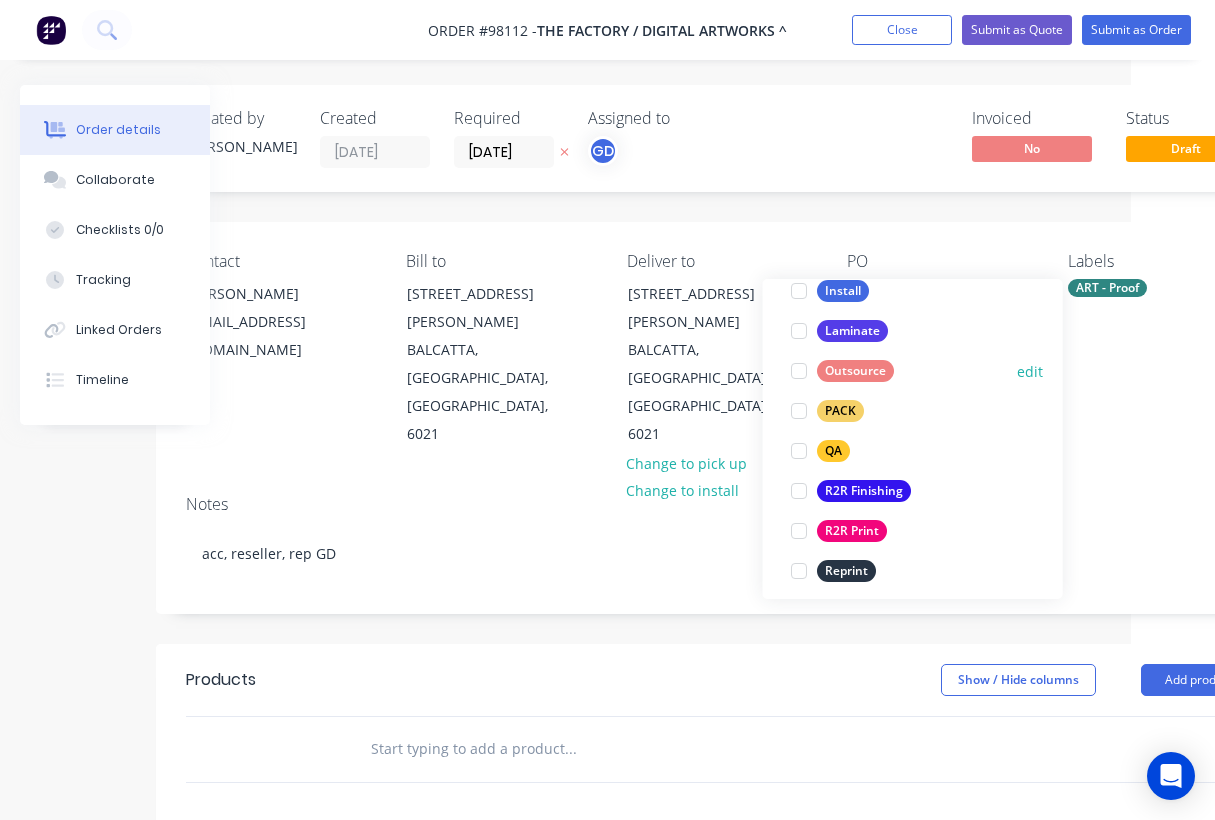 scroll, scrollTop: 669, scrollLeft: 0, axis: vertical 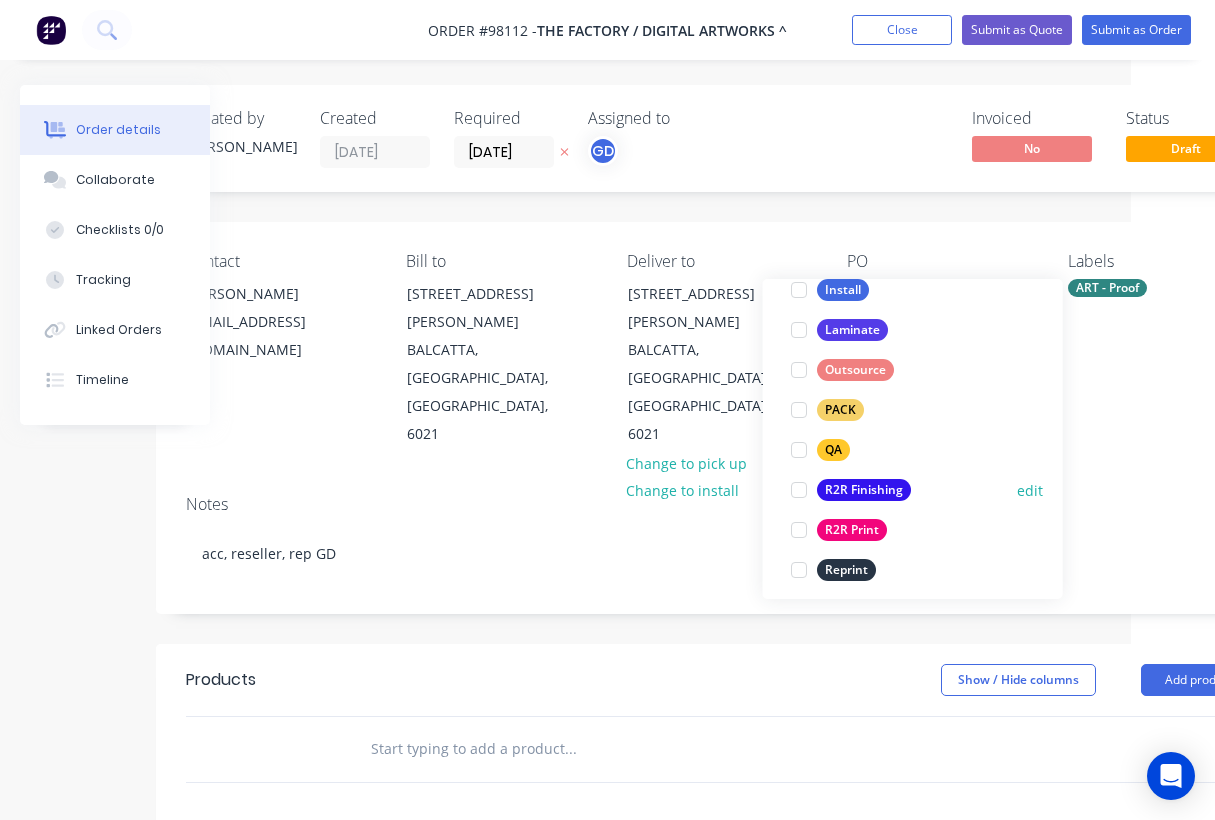 click on "R2R Finishing edit" at bounding box center (913, 490) 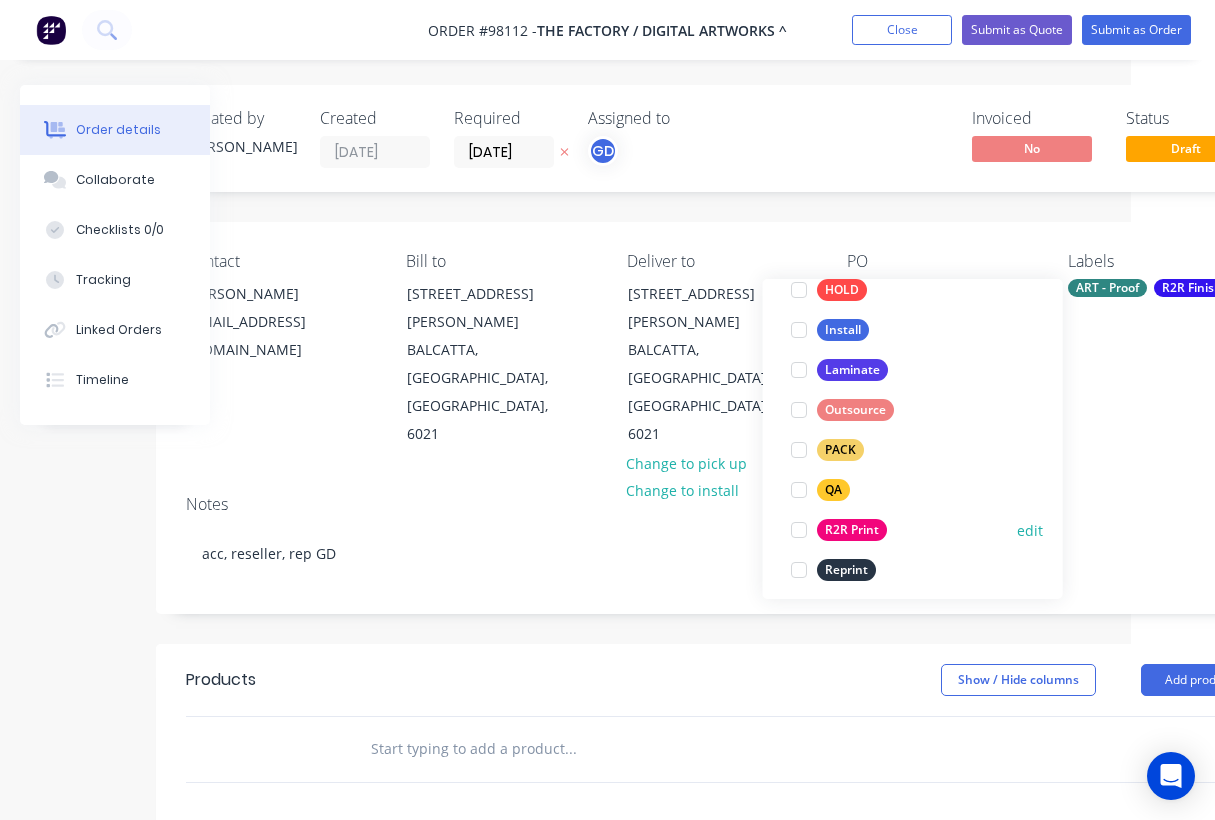 click on "R2R Print" at bounding box center [852, 530] 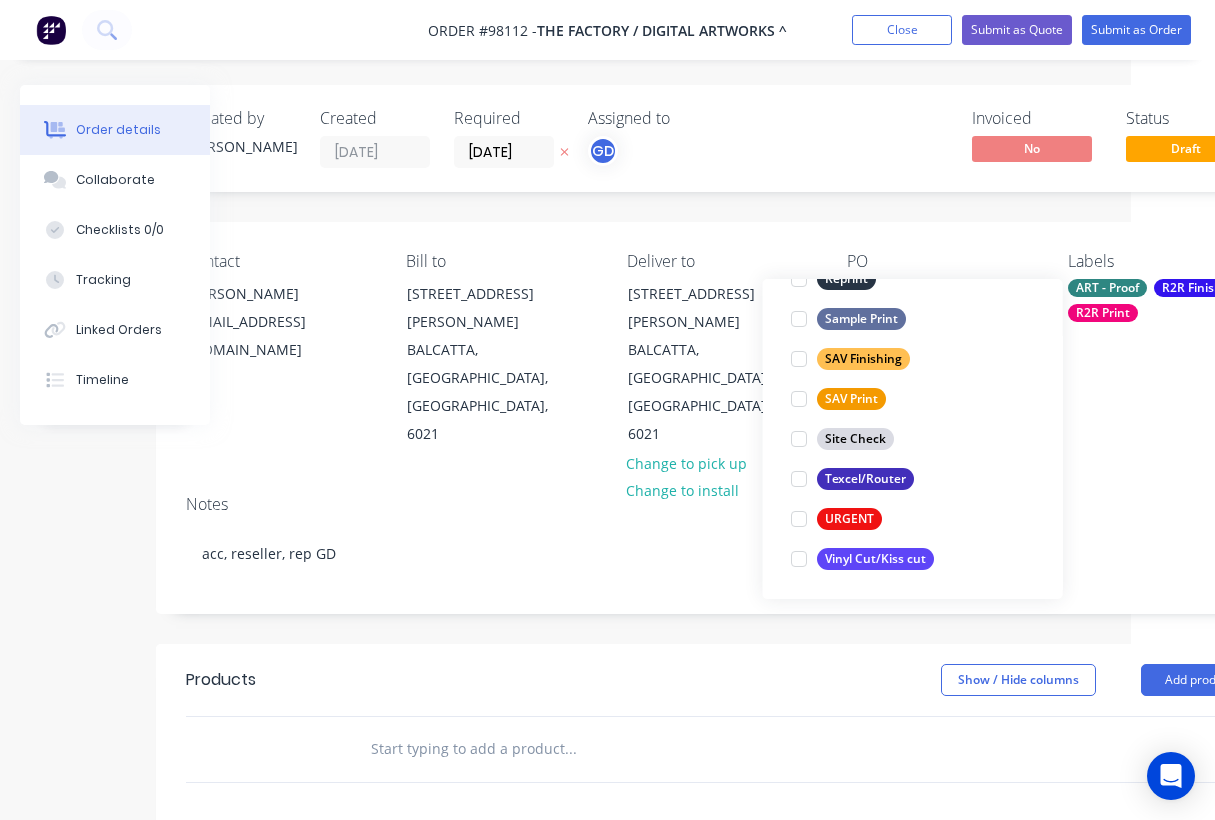 scroll, scrollTop: 960, scrollLeft: 0, axis: vertical 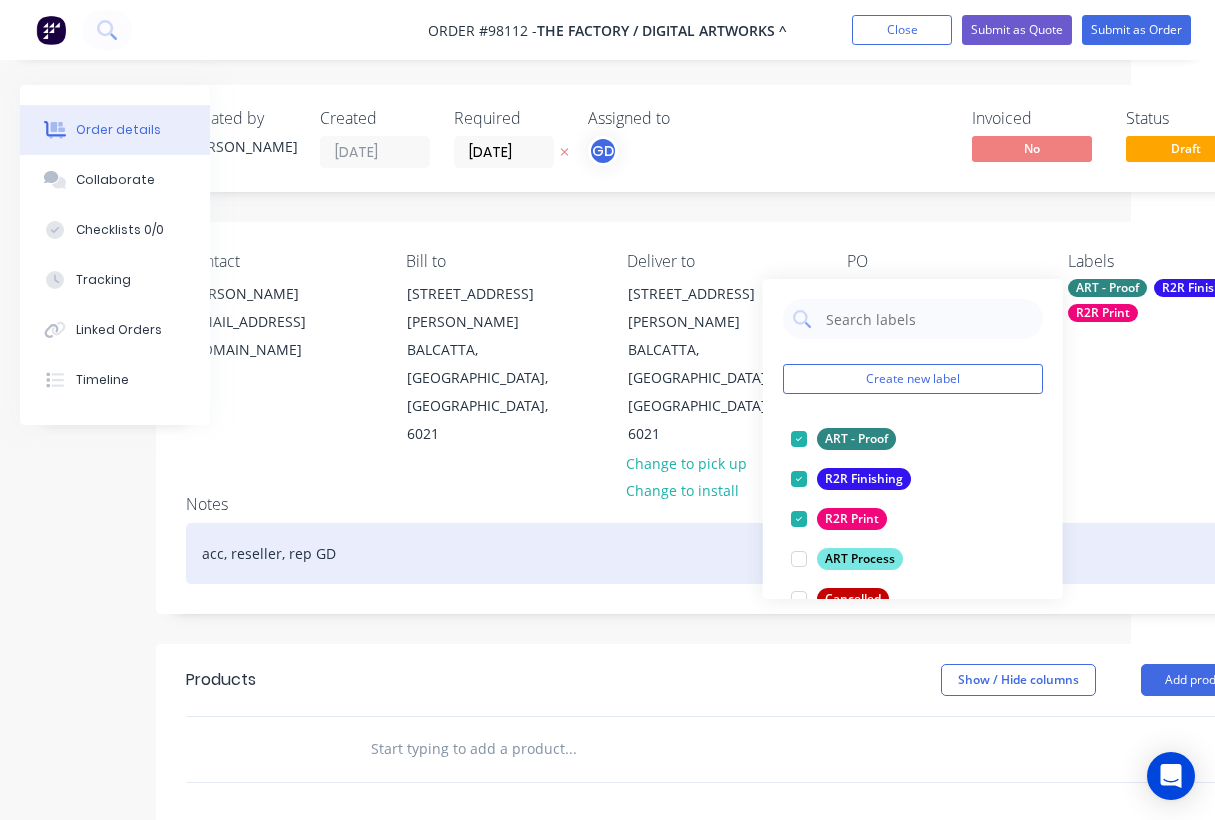 click on "acc, reseller, rep GD" at bounding box center (721, 553) 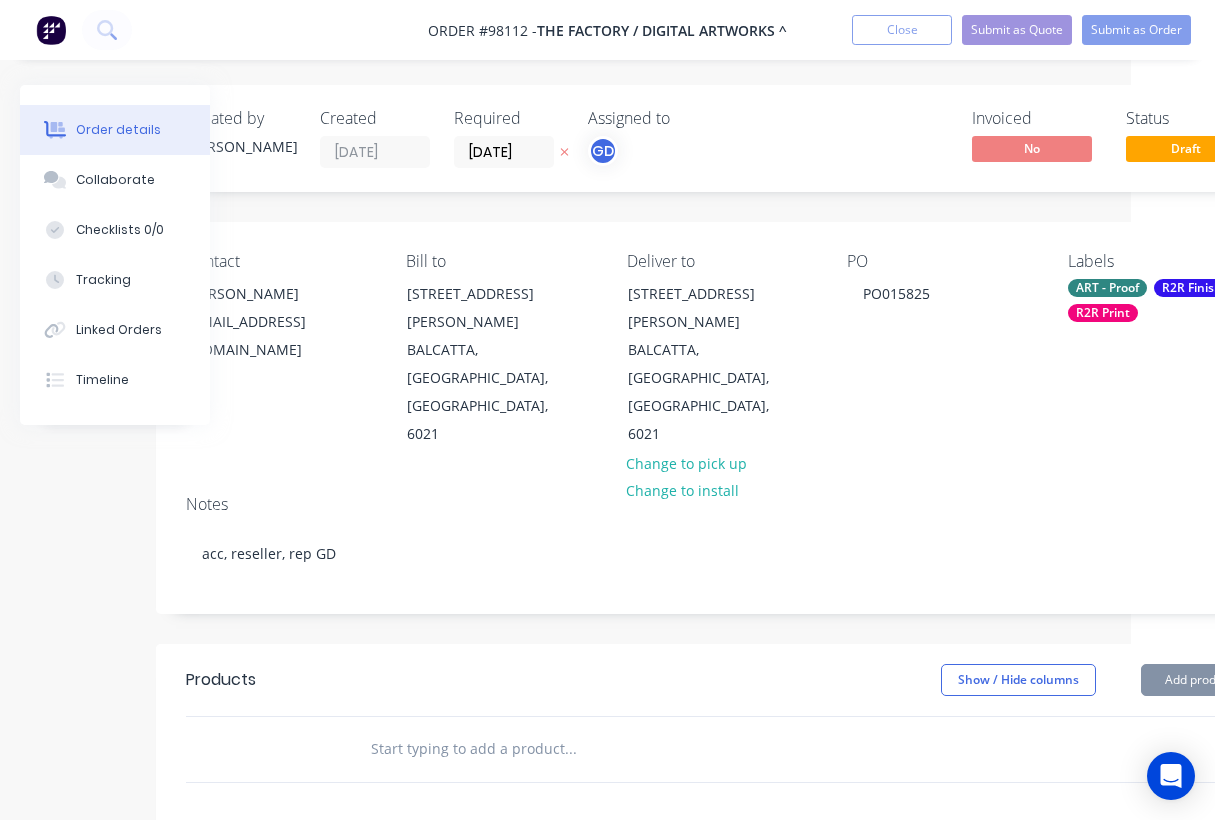 click at bounding box center (570, 749) 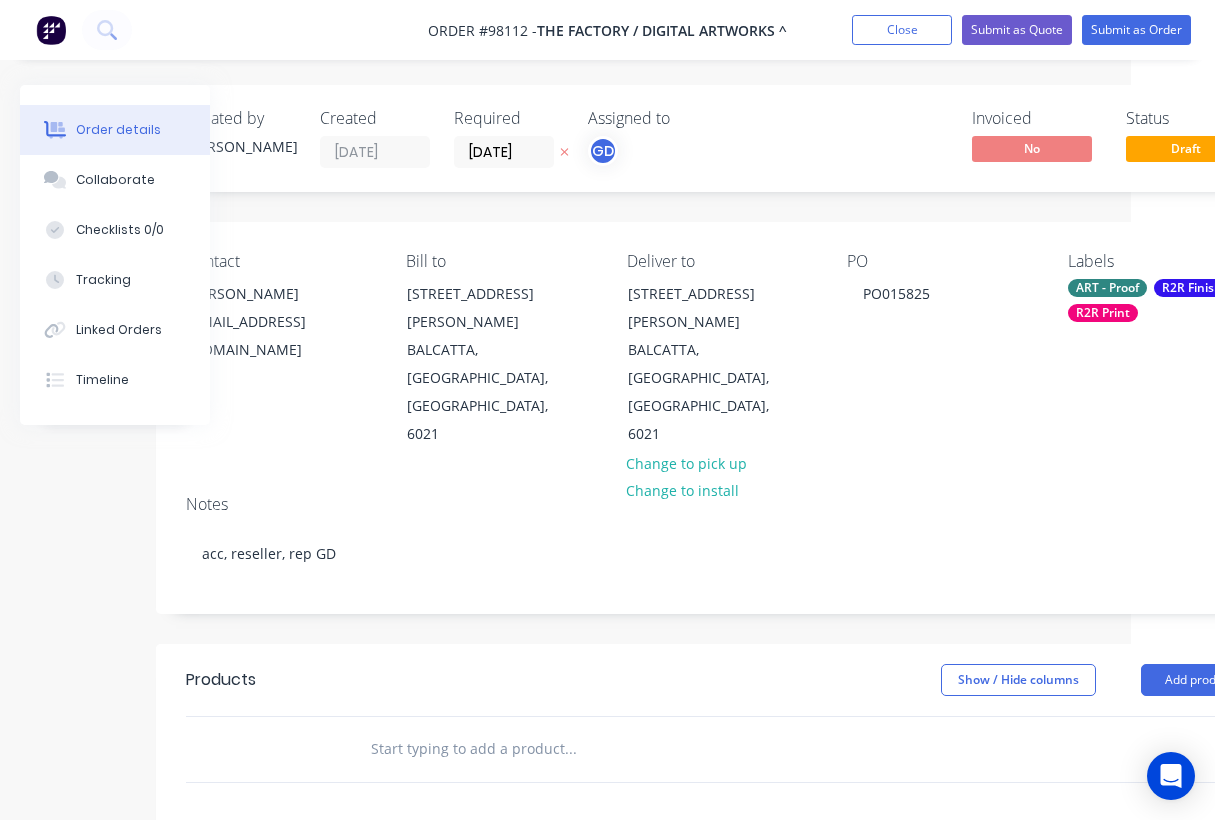 paste on "kedar banner 510gsm Digi  Qty 1 7815mm (w) x 4265mm (h) DETAILS: (including Kedar edge)" 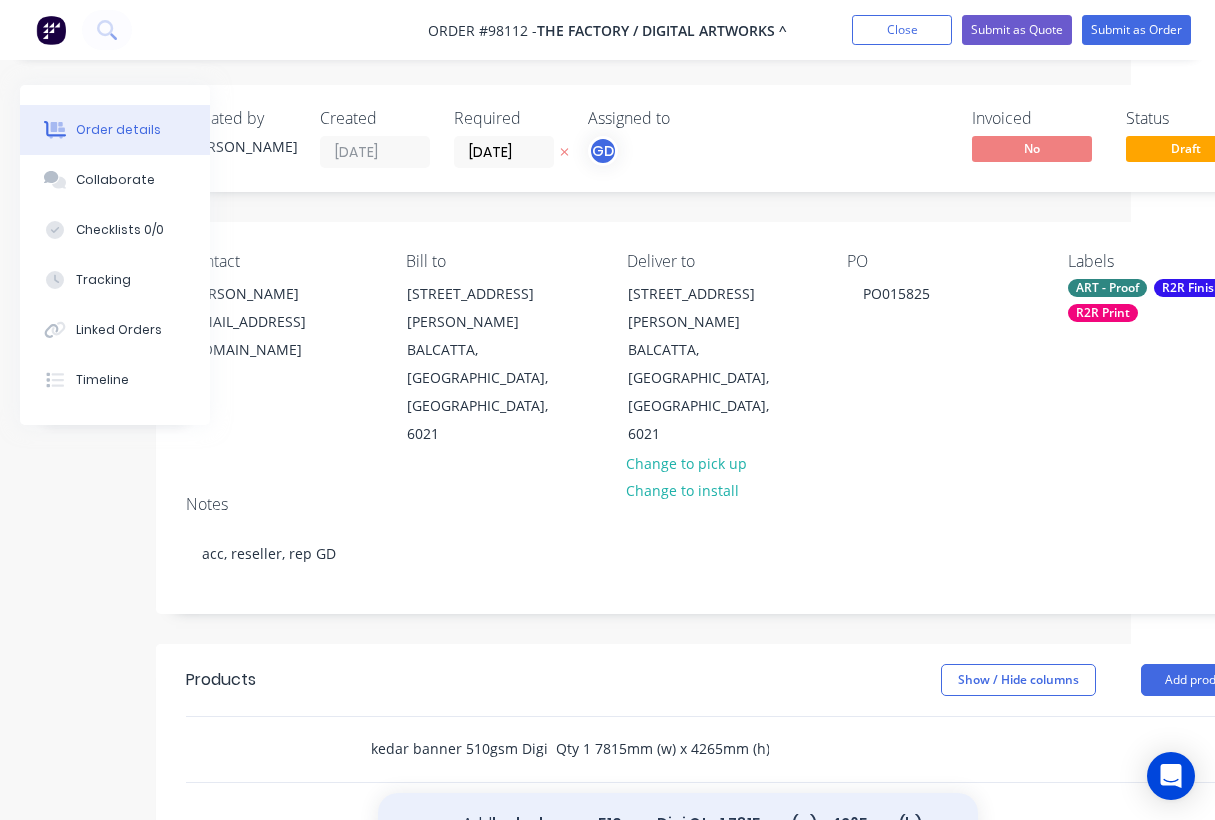 type on "kedar banner 510gsm Digi  Qty 1 7815mm (w) x 4265mm (h) DETAILS: (including Kedar edge)" 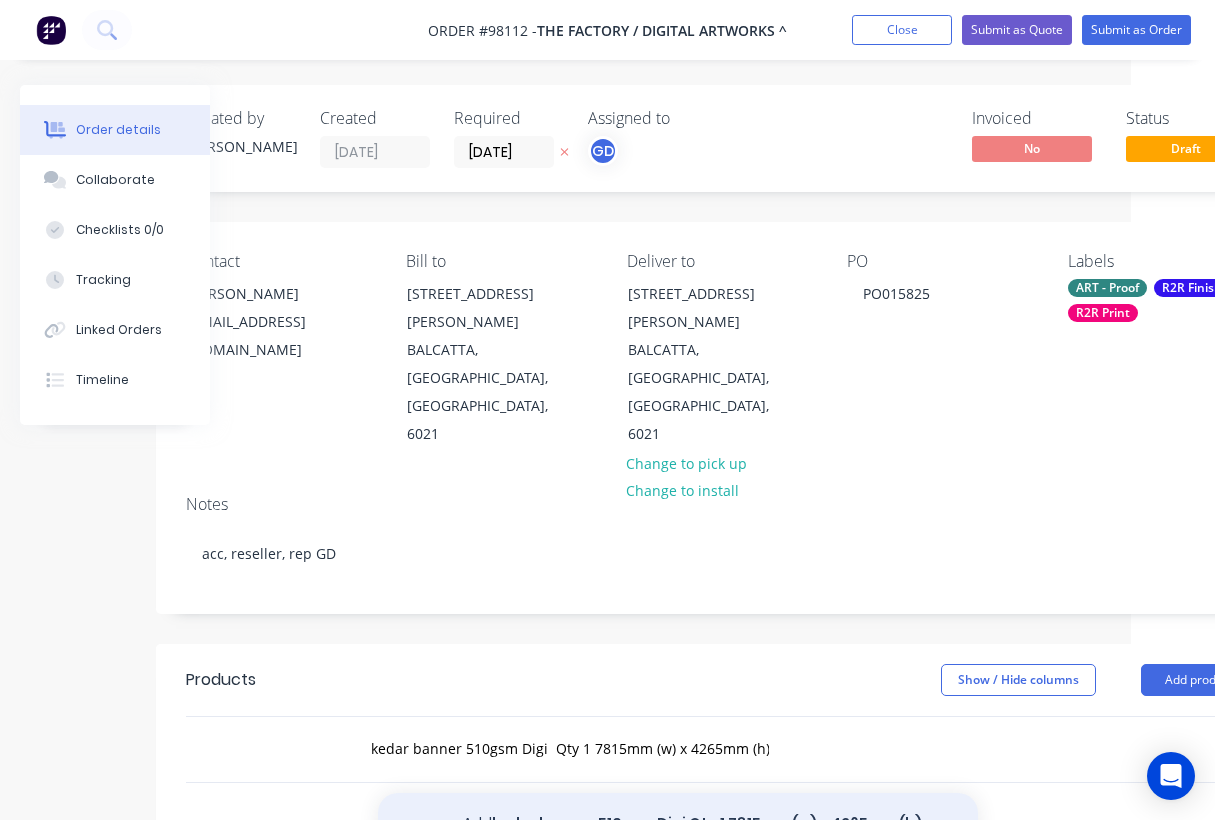 click on "Add  kedar banner 510gsm Digi  Qty 1 7815mm (w) x 4265mm (h) DETAILS: (including Kedar edge)  to order" at bounding box center (678, 834) 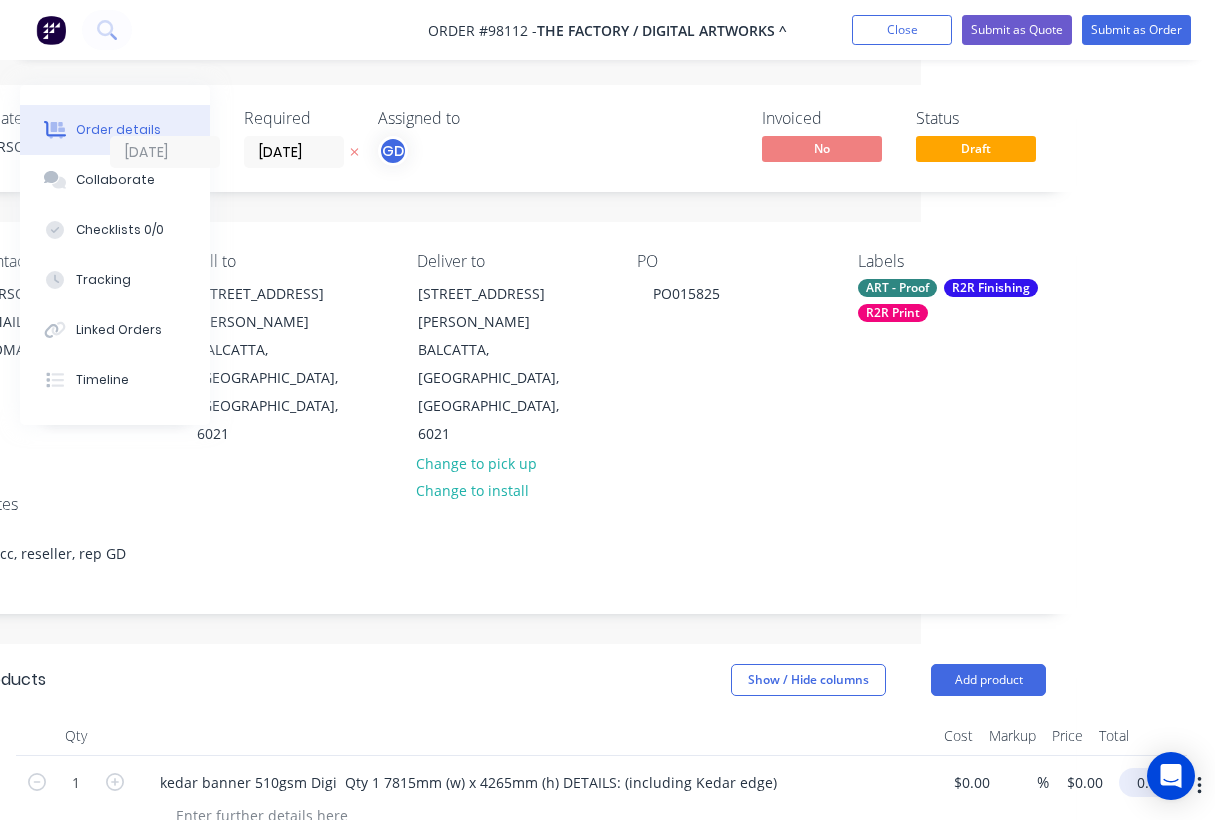 click on "0.00" at bounding box center (1150, 782) 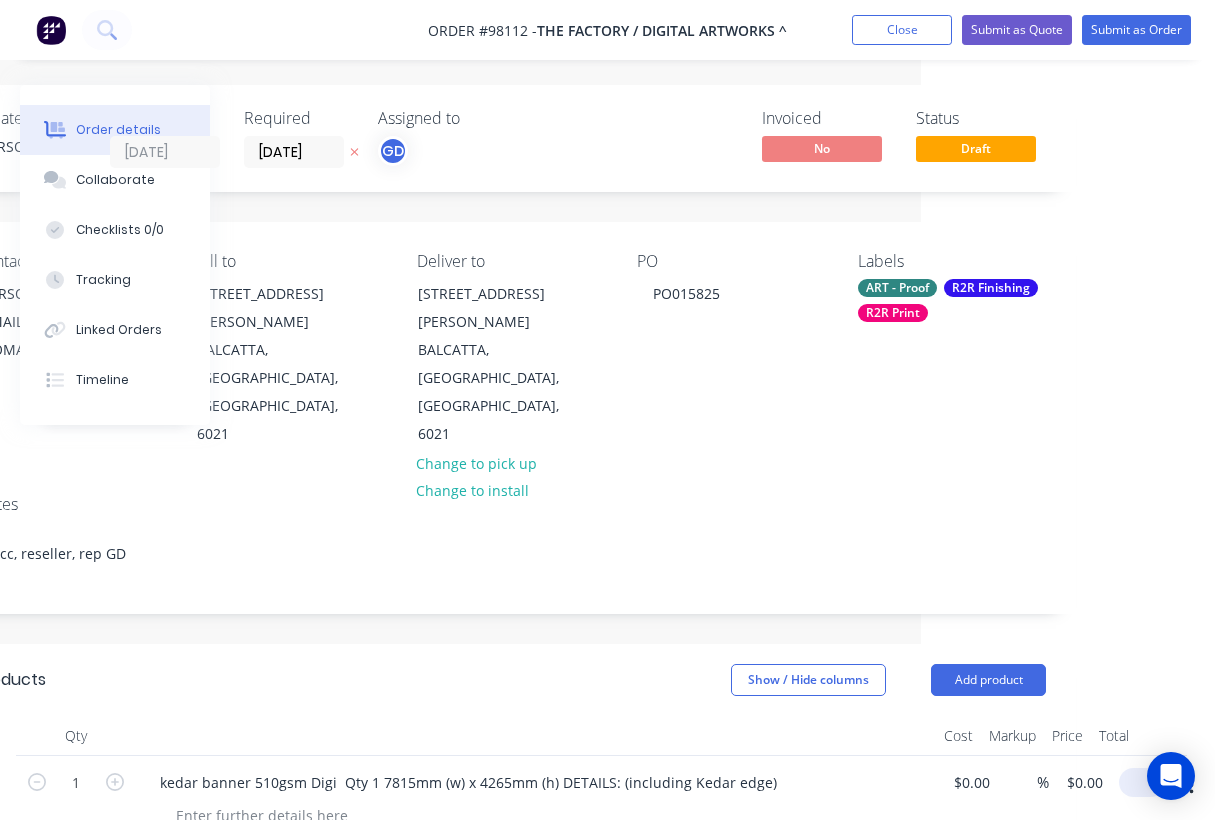 scroll, scrollTop: 0, scrollLeft: 279, axis: horizontal 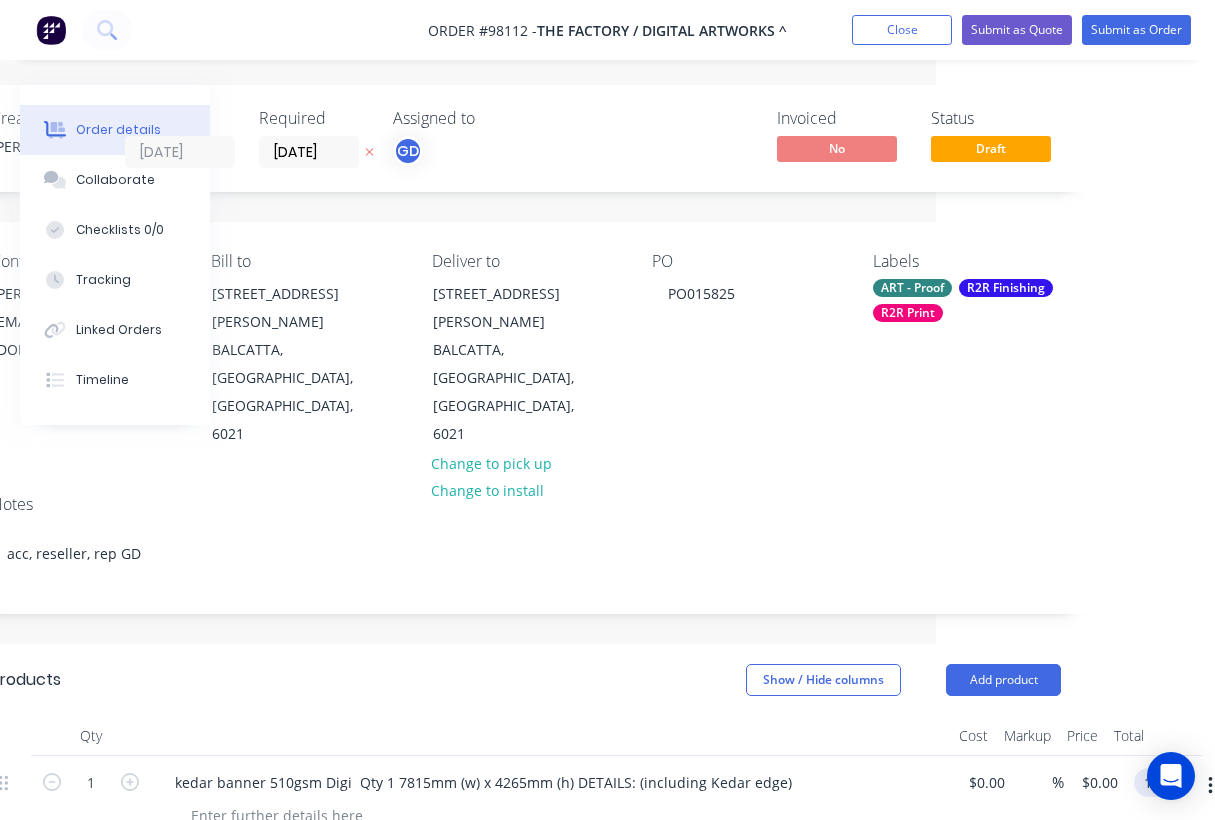 type on "1400" 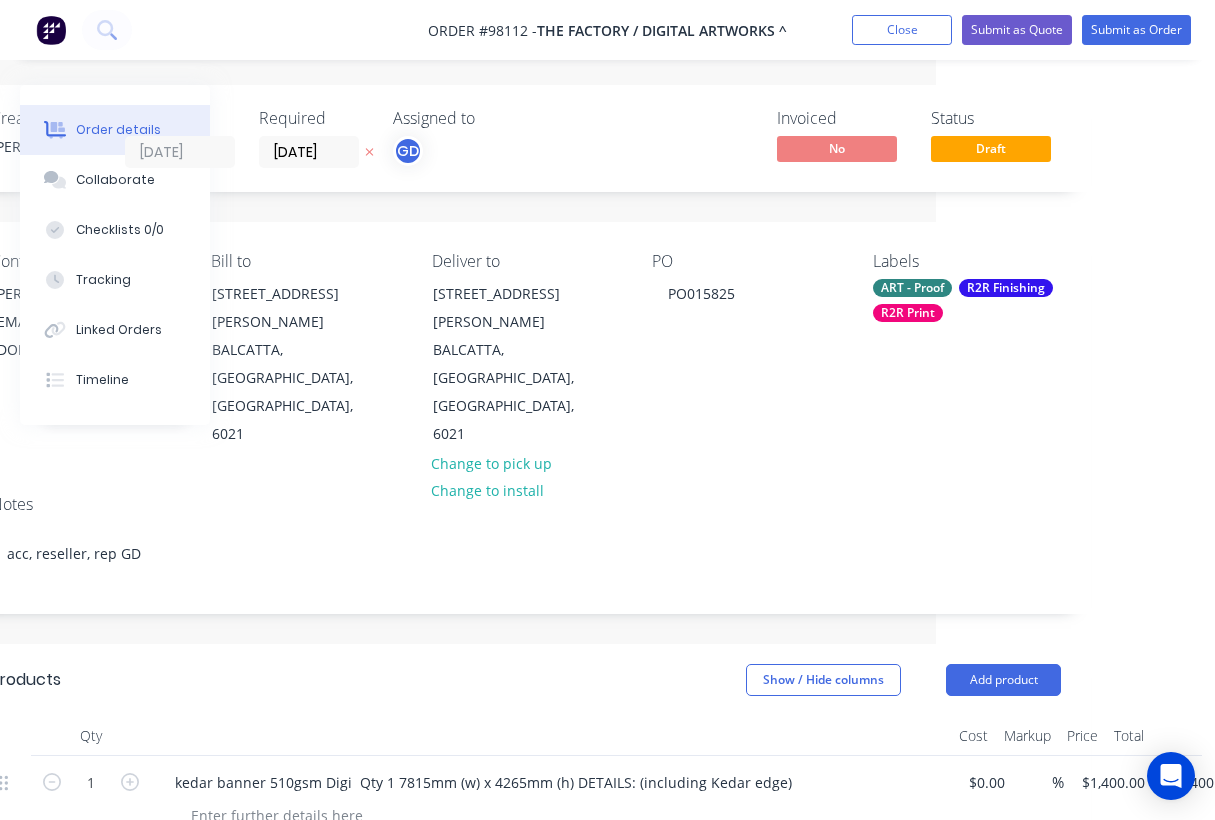 click at bounding box center (551, 736) 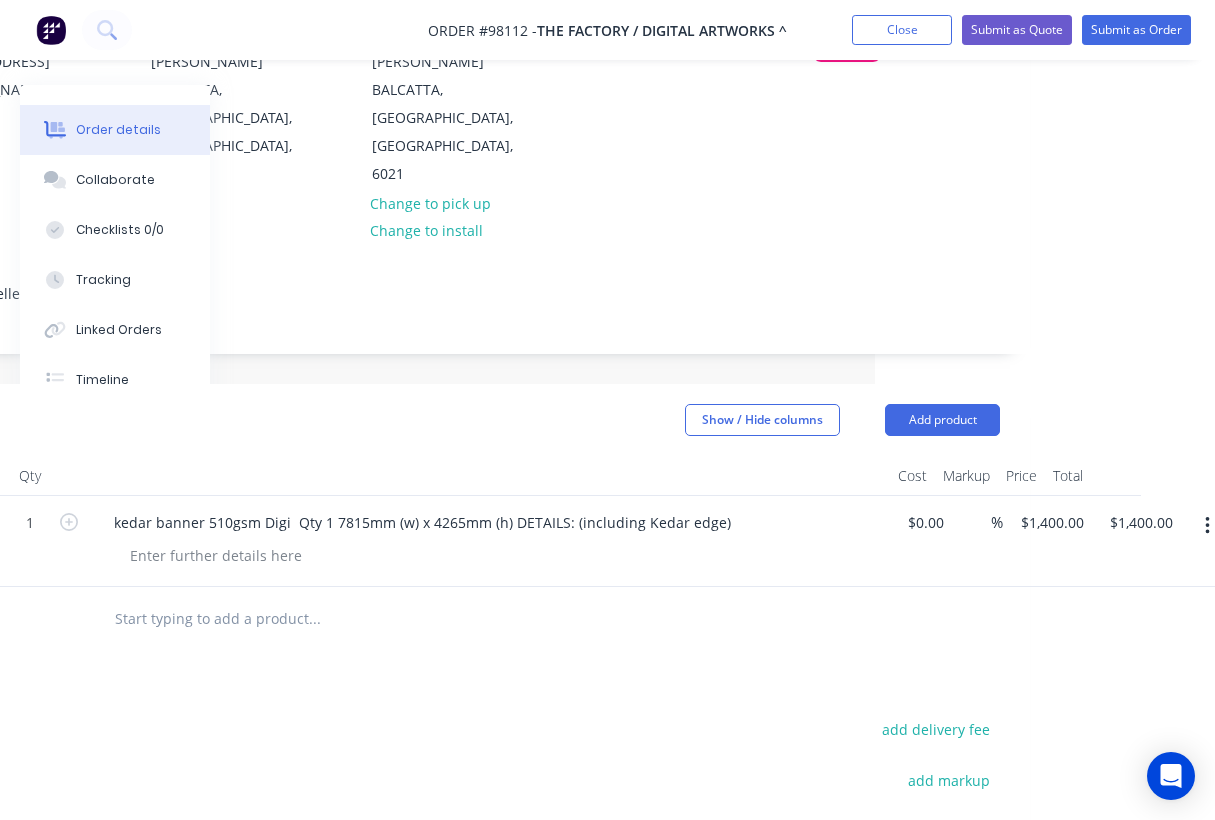 scroll, scrollTop: 359, scrollLeft: 340, axis: both 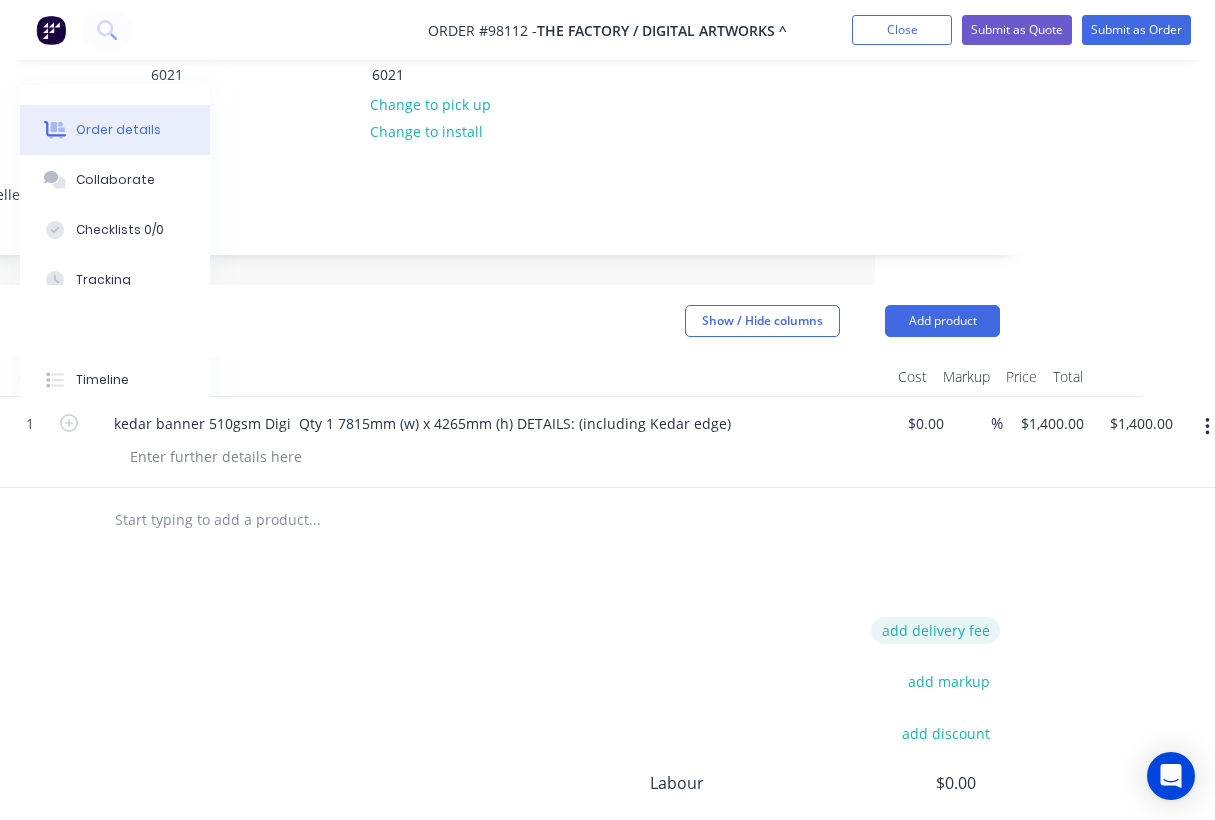 click on "add delivery fee" at bounding box center (935, 630) 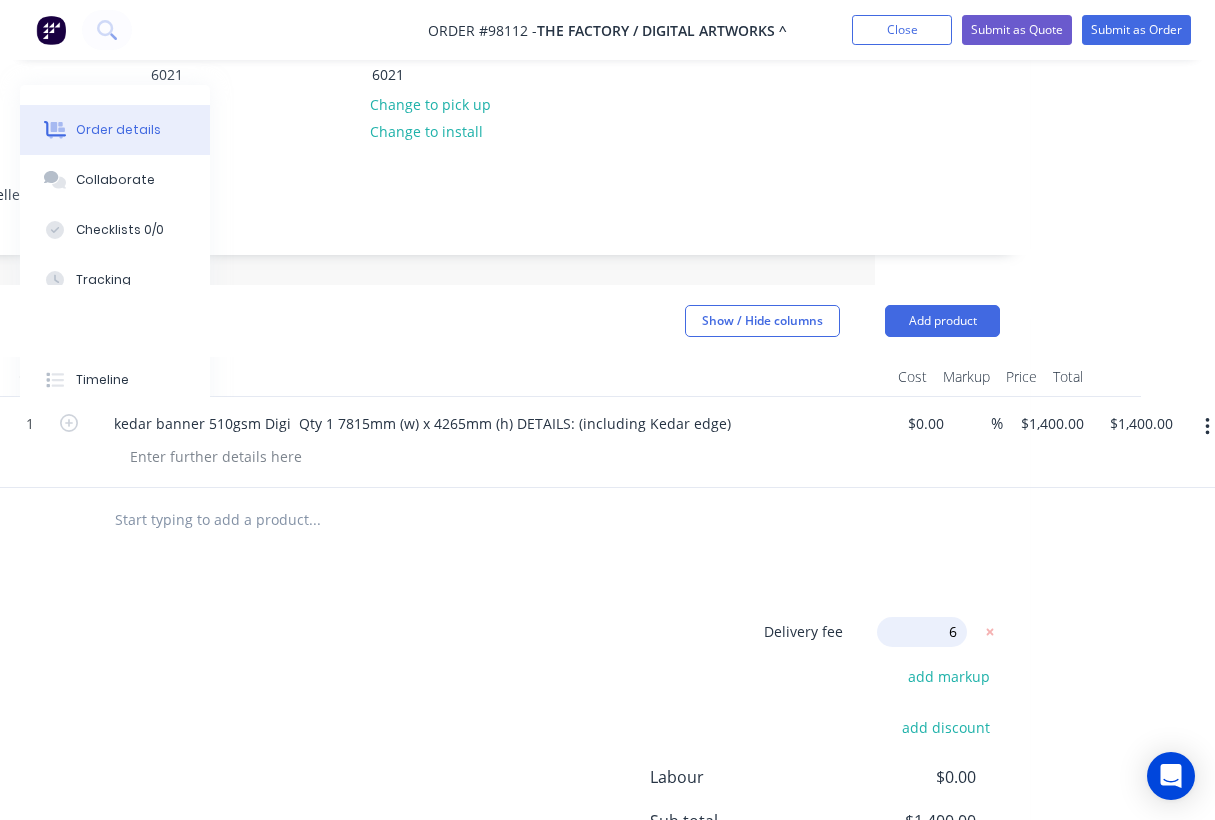 type on "60" 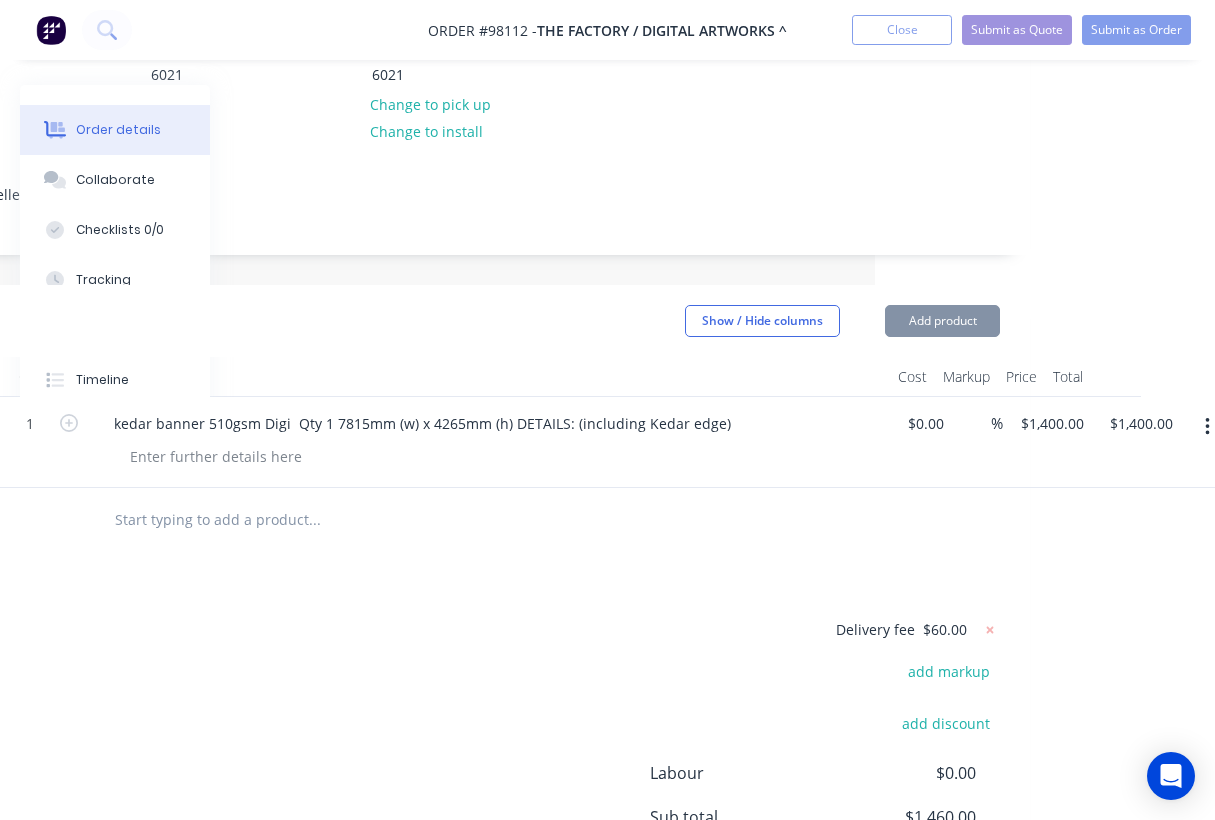 click on "Products Show / Hide columns Add product     Qty Cost Markup Price Total 1 kedar banner 510gsm Digi  Qty 1 7815mm (w) x 4265mm (h) DETAILS: (including Kedar edge) $0.00 $0.00 % $1,400.00 $1,400.00 $1,400.00 $1,400.00   Delivery fee $60.00 add markup add discount Labour $0.00 Sub total $1,460.00 Margin $0.00  ( 0.00 %) Tax $146.00 Total $1,606.00" at bounding box center (465, 654) 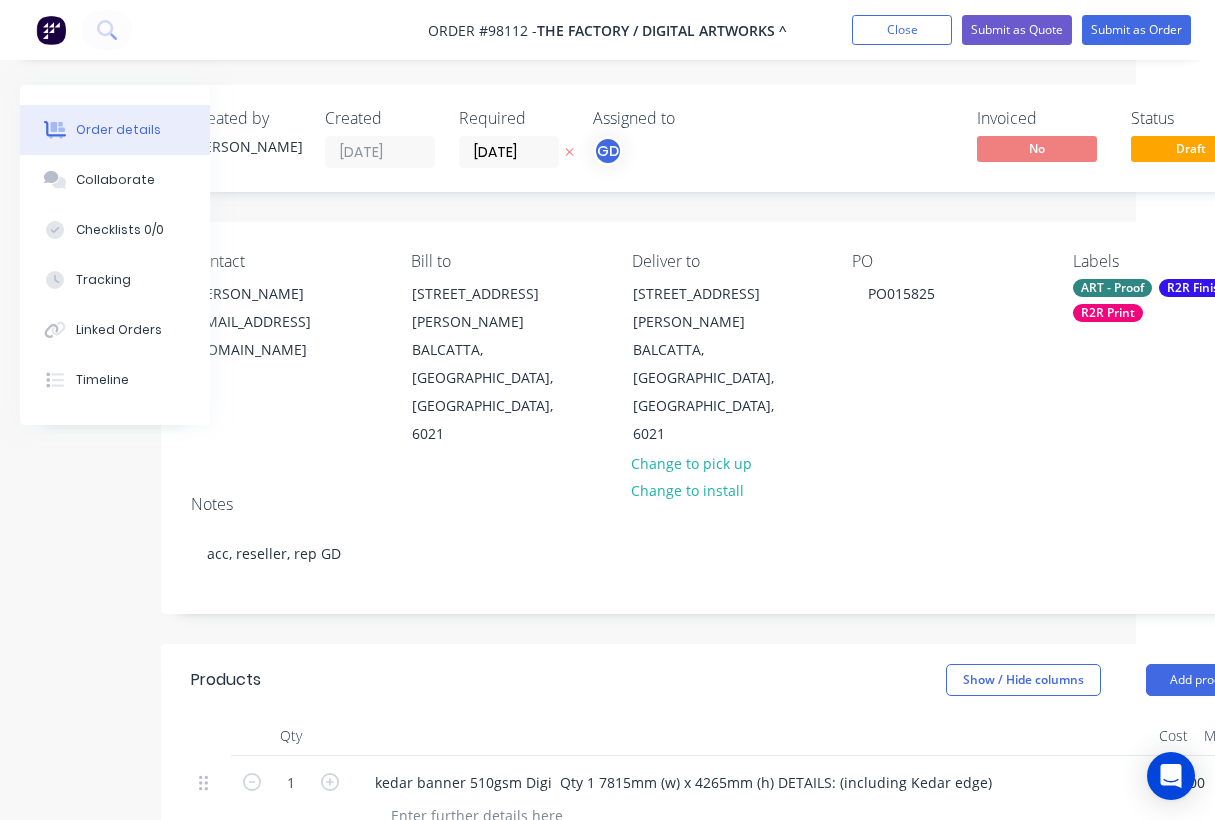 scroll, scrollTop: 0, scrollLeft: 0, axis: both 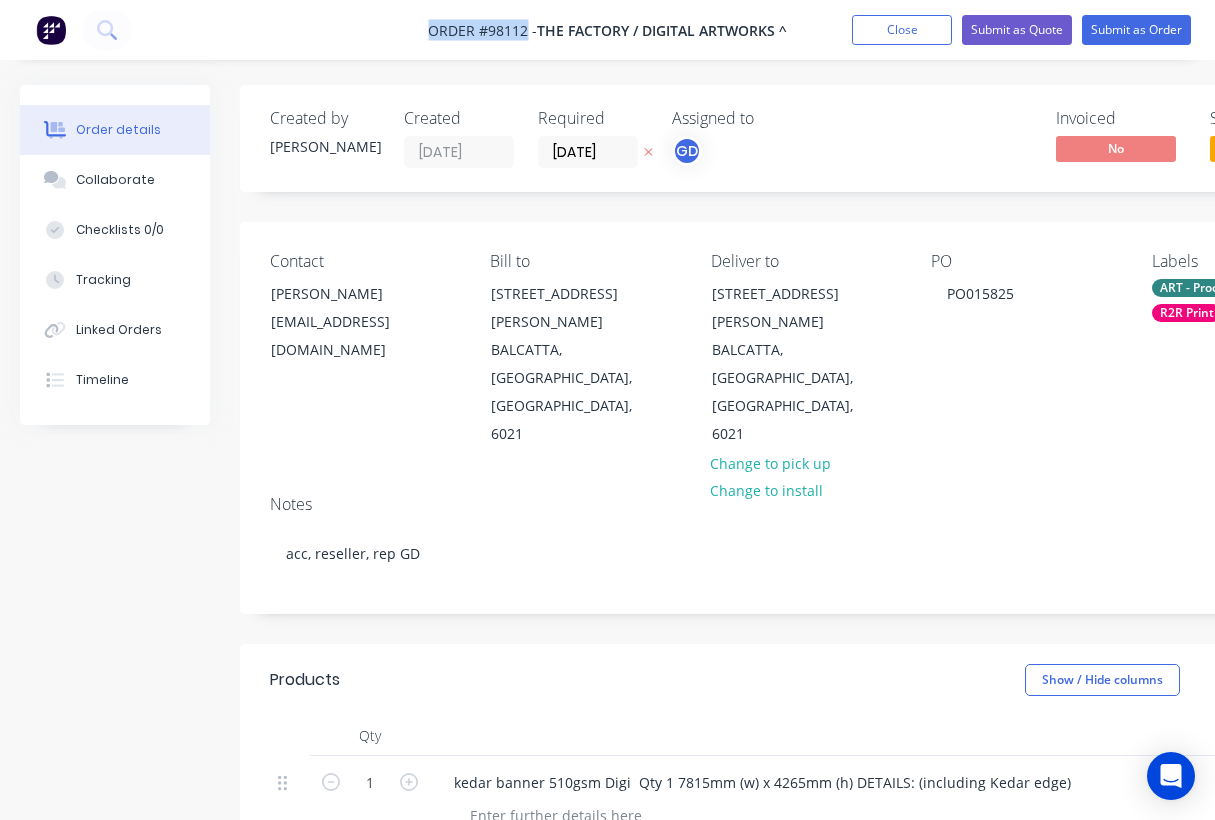 drag, startPoint x: 421, startPoint y: 26, endPoint x: 528, endPoint y: 39, distance: 107.78683 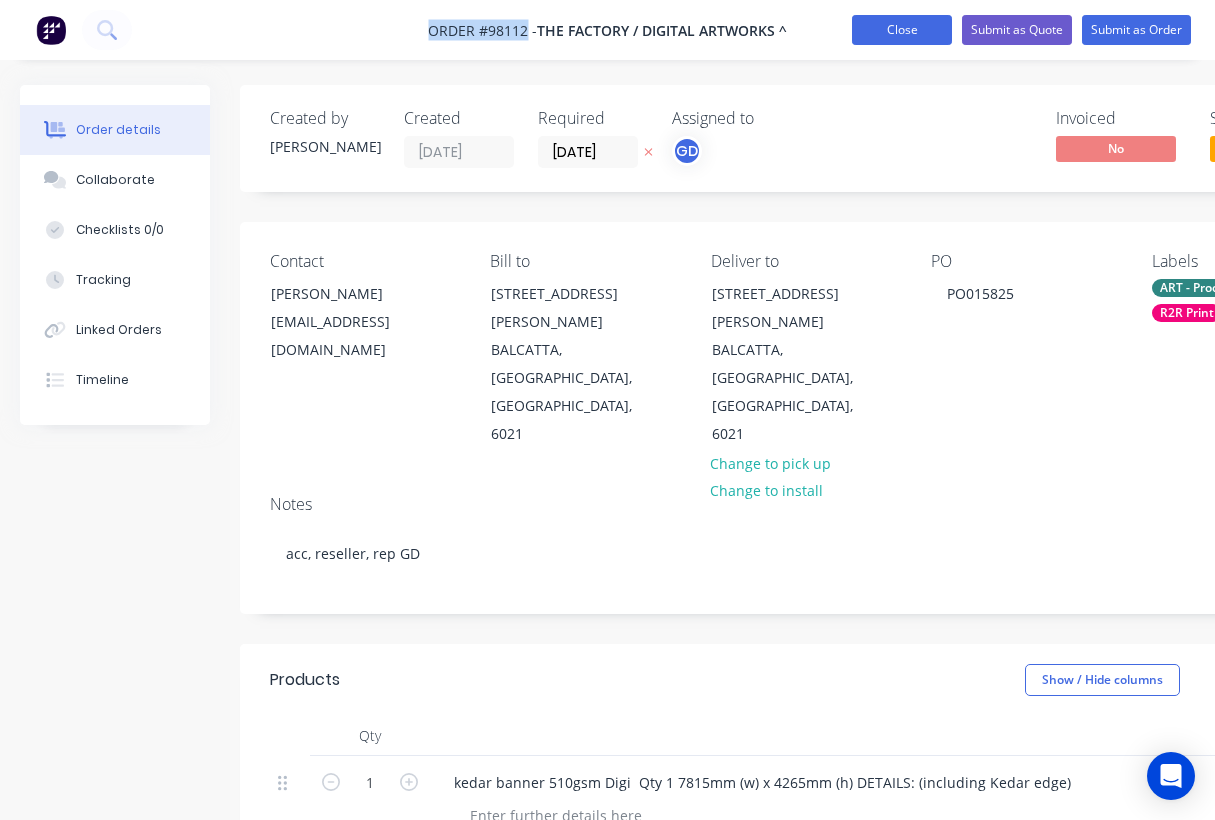 click on "Close" at bounding box center [902, 30] 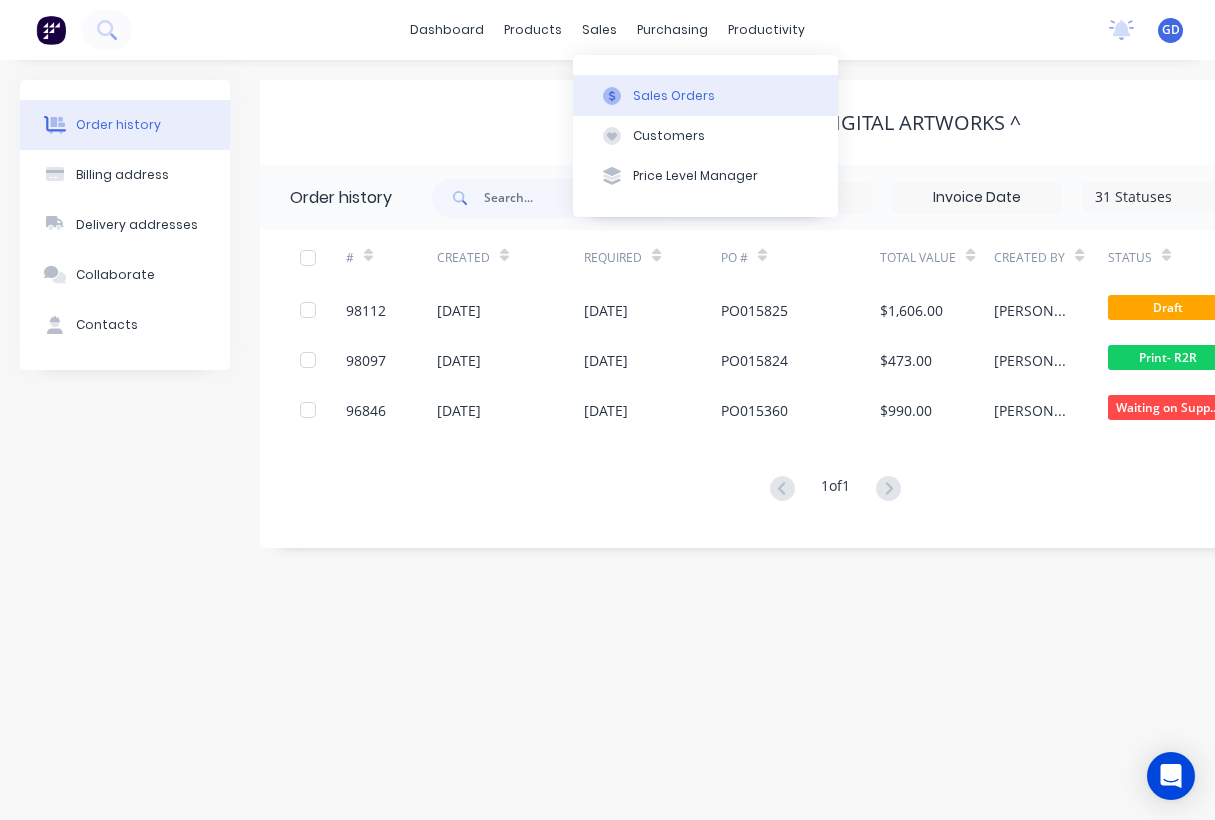 click on "Sales Orders" at bounding box center (674, 96) 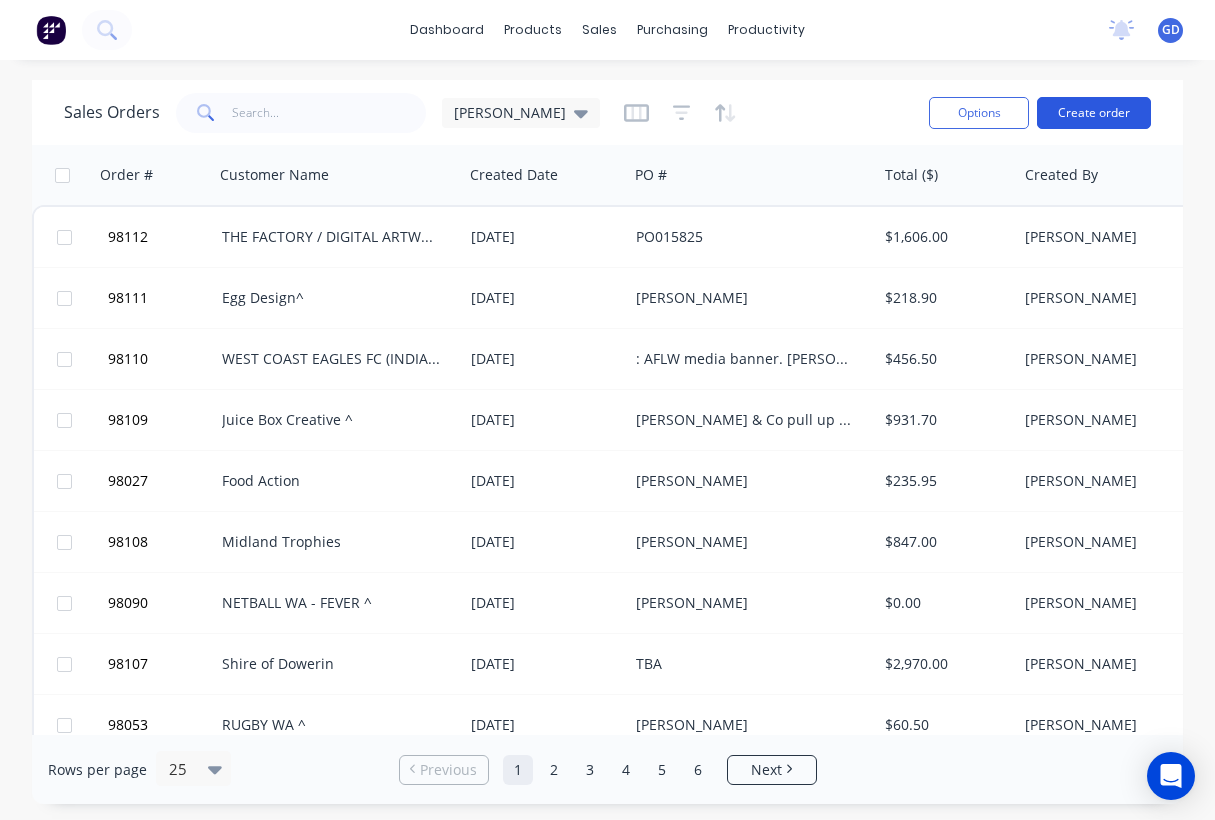click on "Create order" at bounding box center [1094, 113] 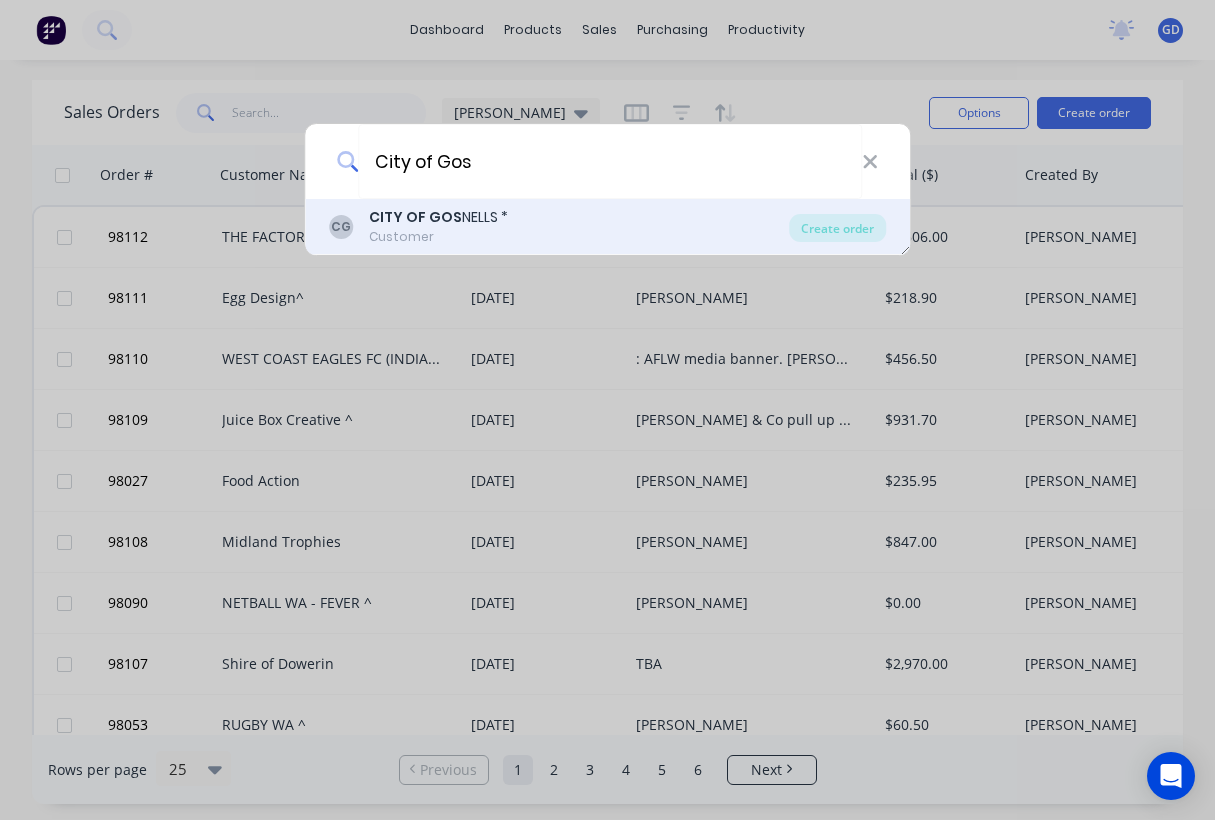 type on "City of Gos" 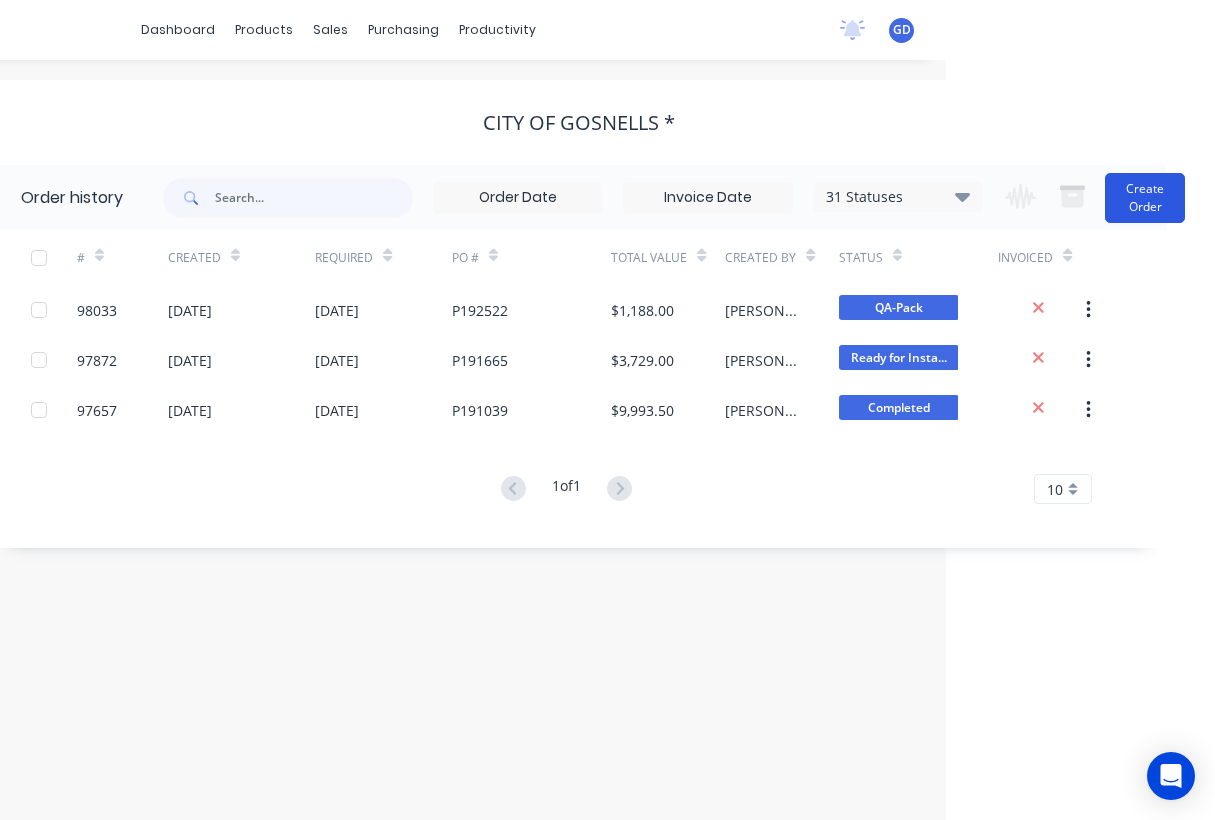 scroll, scrollTop: 0, scrollLeft: 269, axis: horizontal 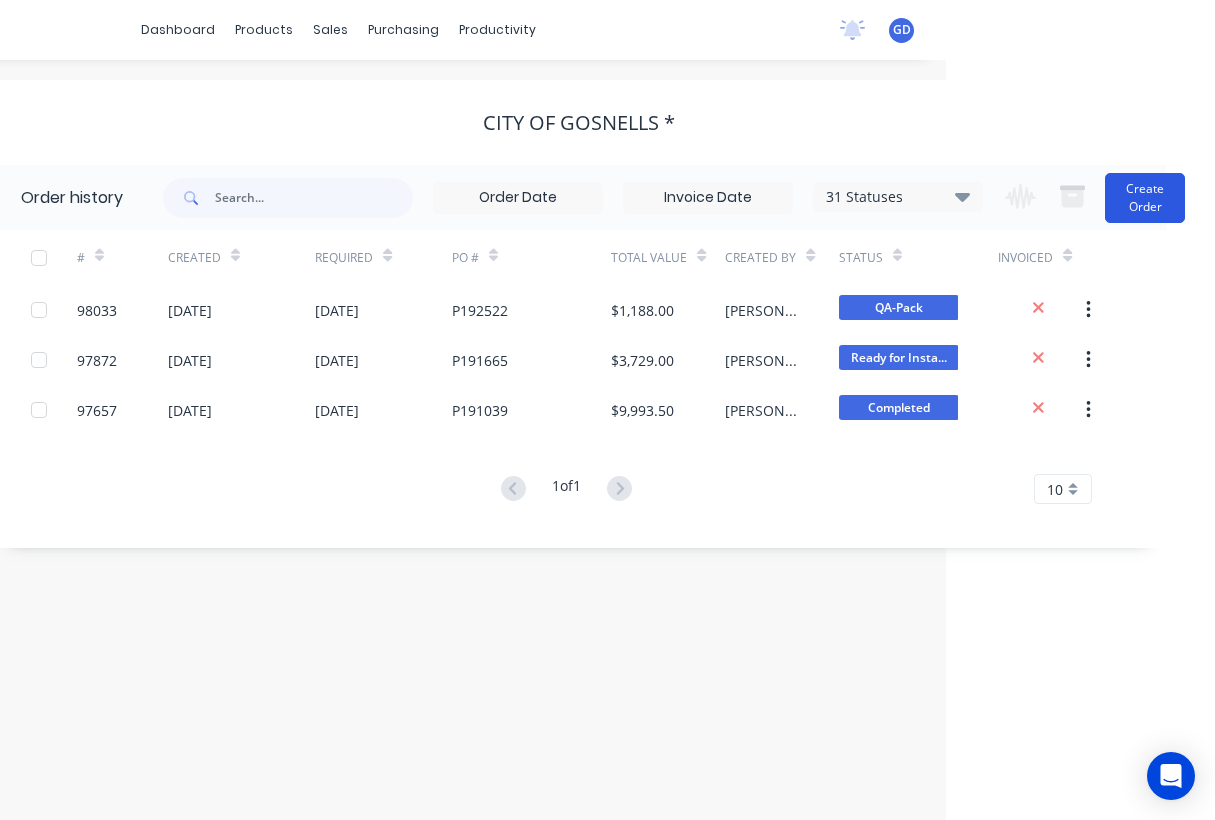 click on "Create Order" at bounding box center [1145, 198] 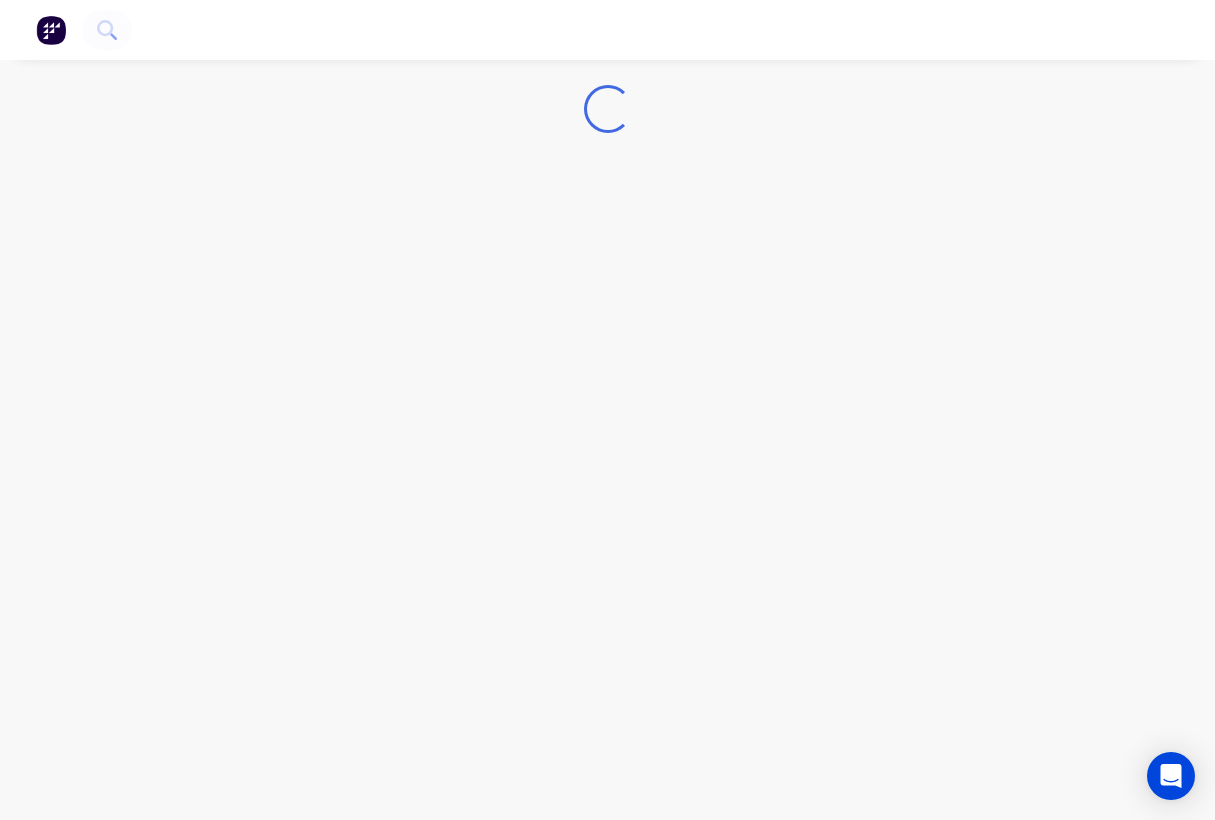 scroll, scrollTop: 0, scrollLeft: 0, axis: both 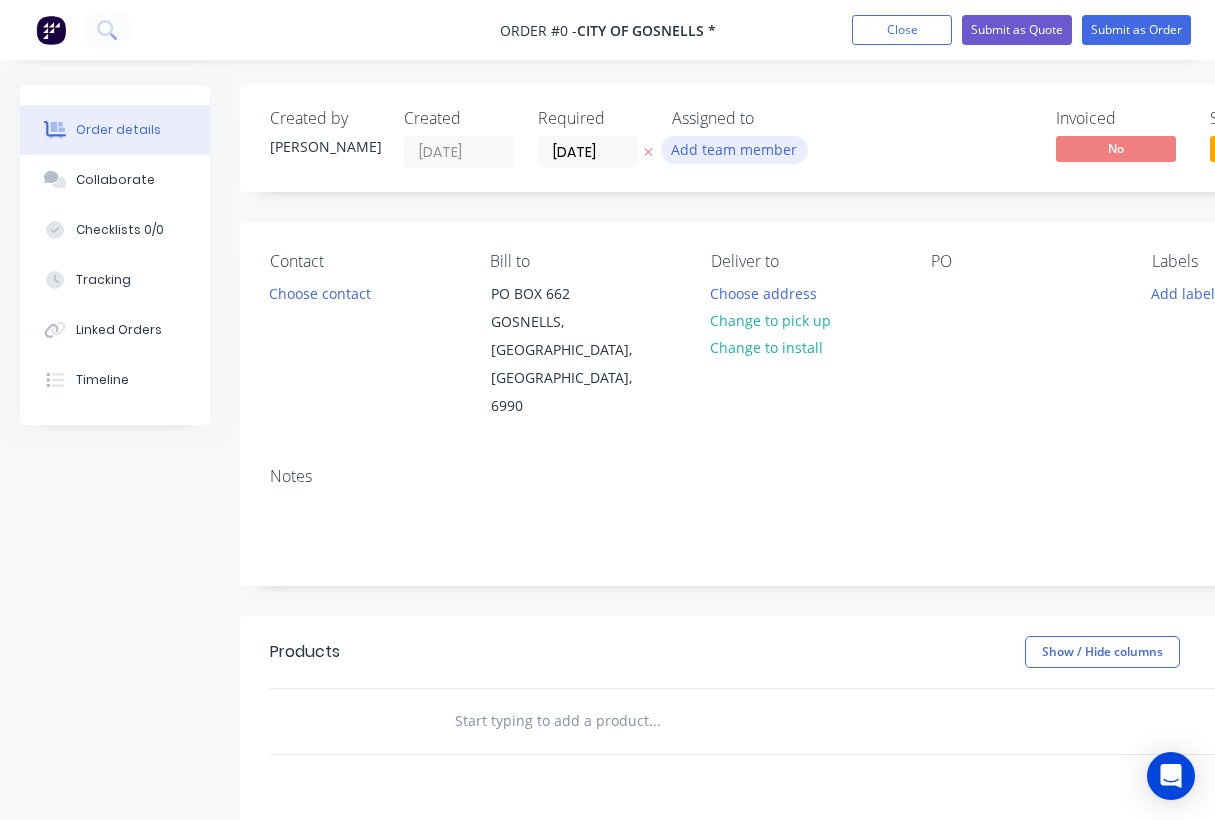 click on "Add team member" at bounding box center [734, 149] 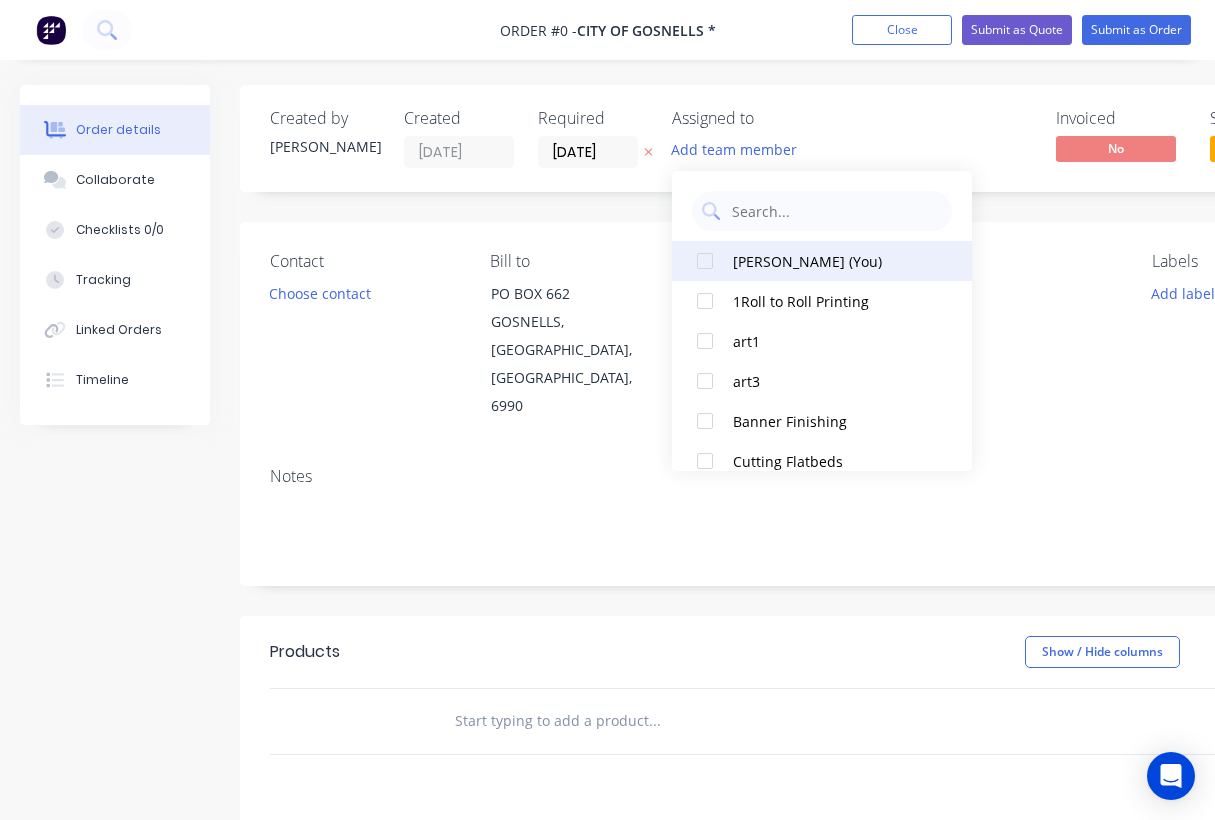click on "[PERSON_NAME] (You)" at bounding box center (833, 261) 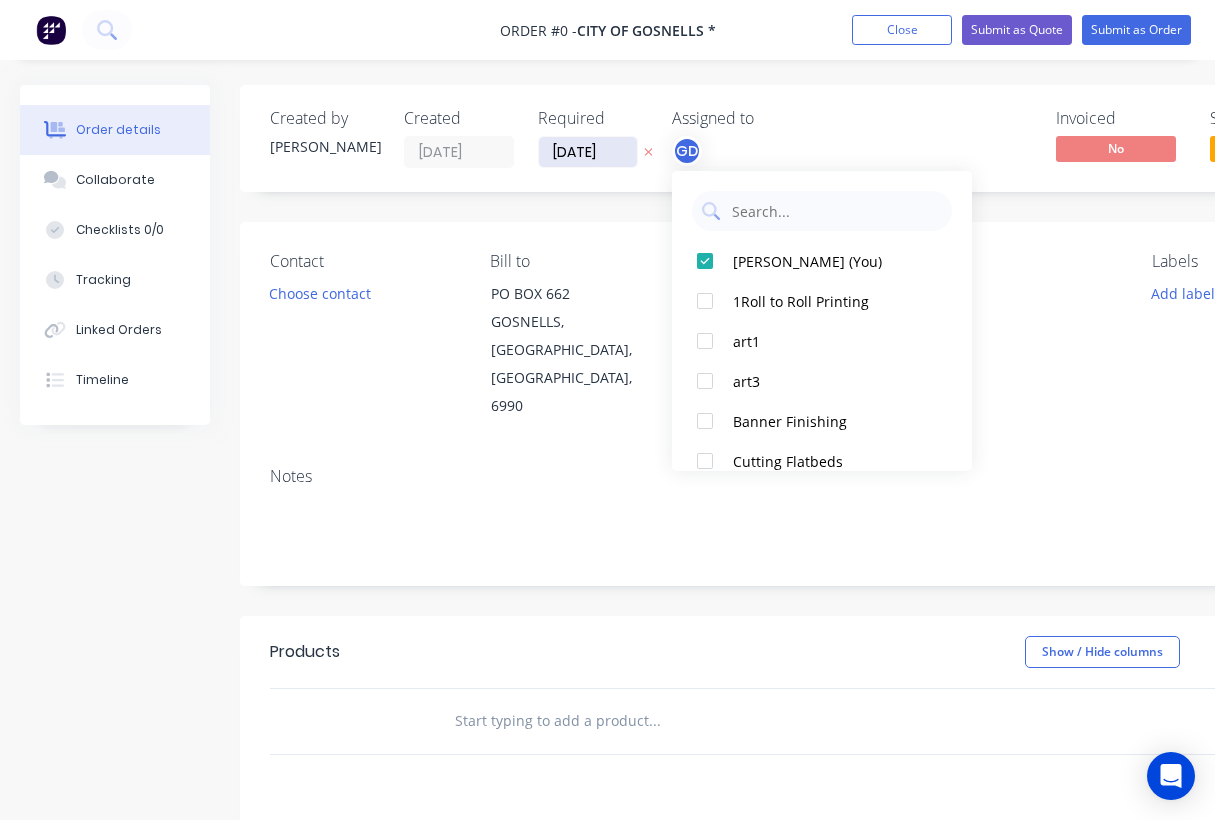click on "Order details Collaborate Checklists 0/0 Tracking Linked Orders Timeline   Order details   Collaborate   Checklists   Tracking   Linked Orders   Timeline Created by [PERSON_NAME] Created [DATE] Required [DATE] Assigned to GD Invoiced No Status Draft Contact Choose contact Bill to [GEOGRAPHIC_DATA], 6990 Deliver to Choose address Change to pick up Change to install PO Labels Add labels Notes Products Show / Hide columns Add product     add delivery fee add markup add discount Labour $0.00 Sub total $0.00 Margin $0.00  ( 0 %) Tax $0.00 Total $0.00" at bounding box center (695, 675) 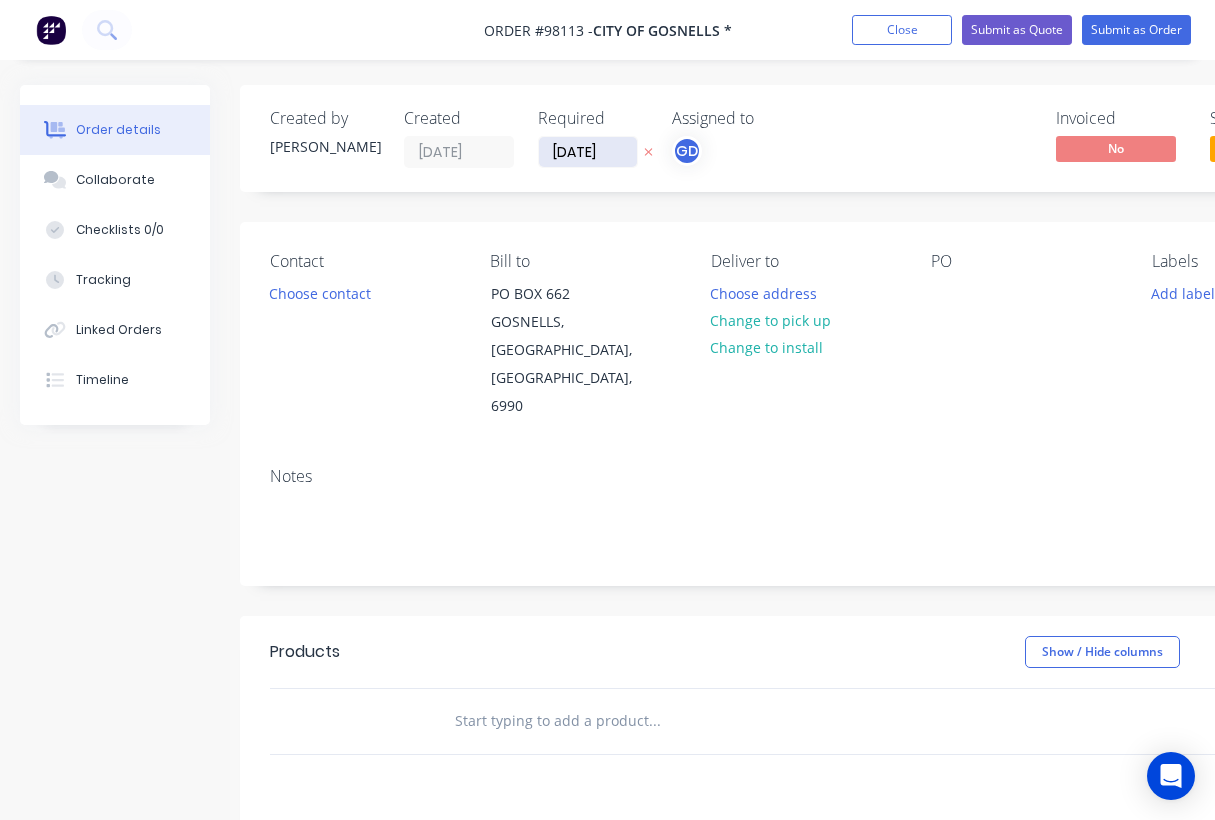 click on "[DATE]" at bounding box center [588, 152] 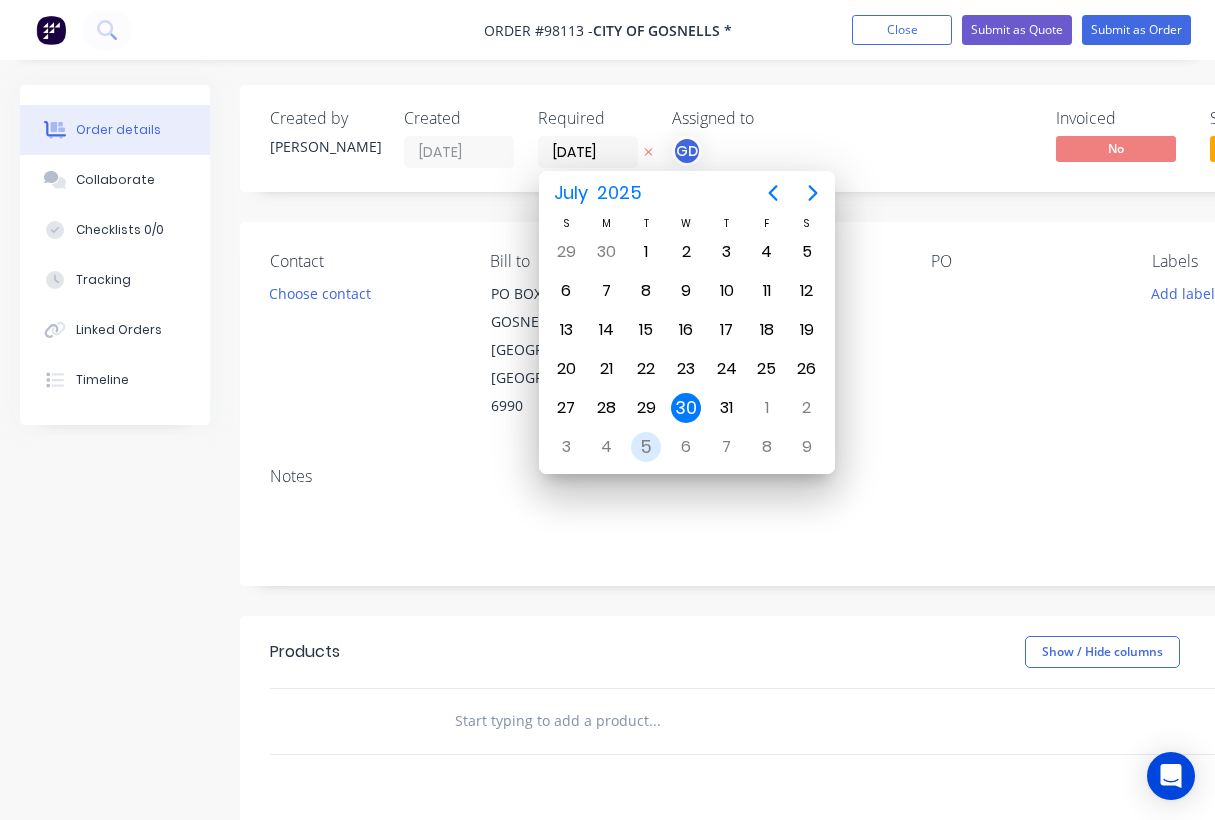 click on "5" at bounding box center [646, 447] 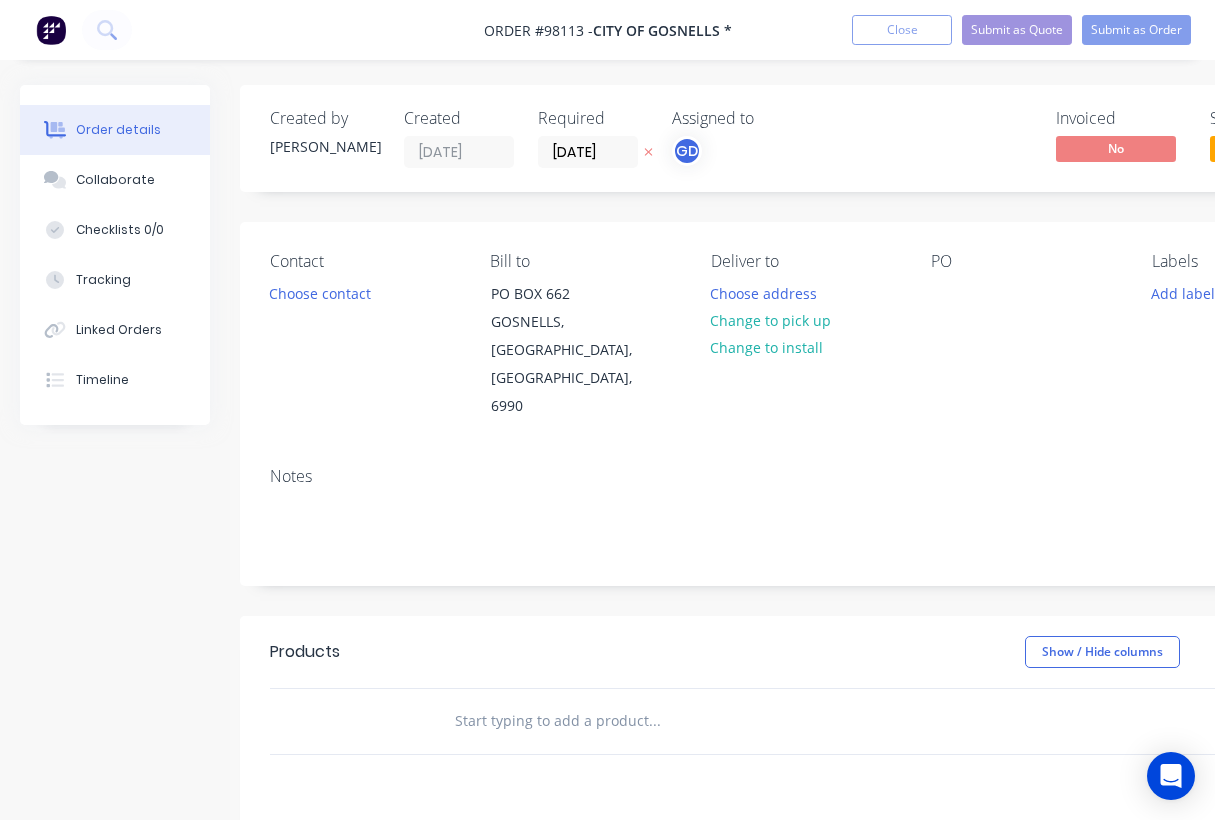 scroll, scrollTop: 0, scrollLeft: 0, axis: both 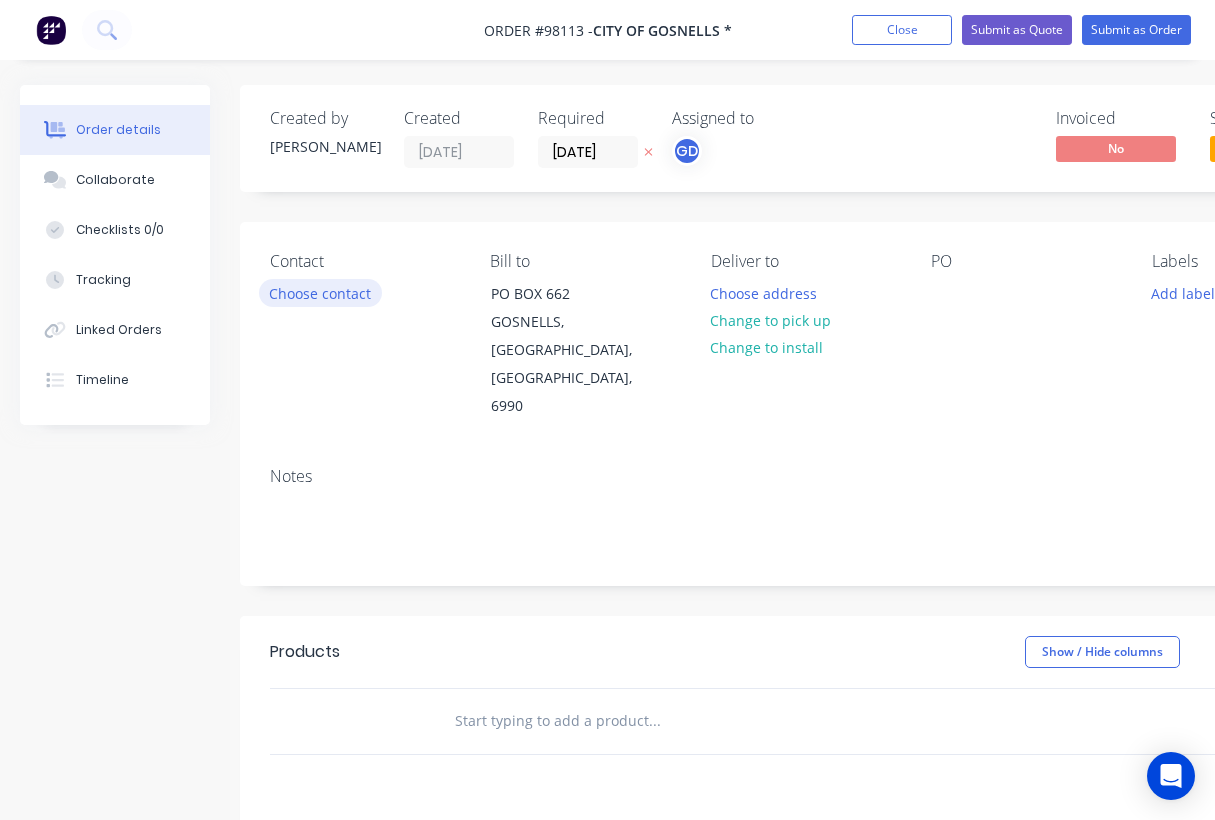 click on "Choose contact" at bounding box center (320, 292) 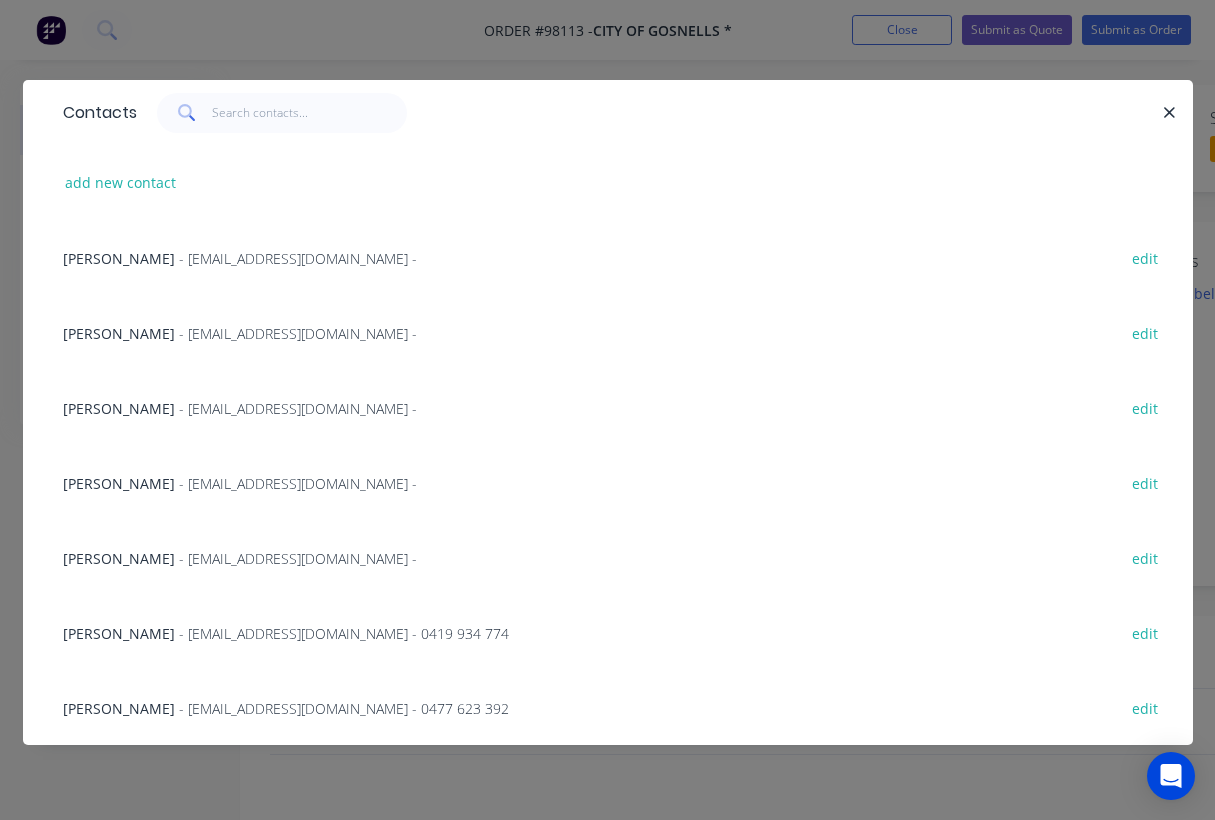 click on "[PERSON_NAME]" at bounding box center [119, 408] 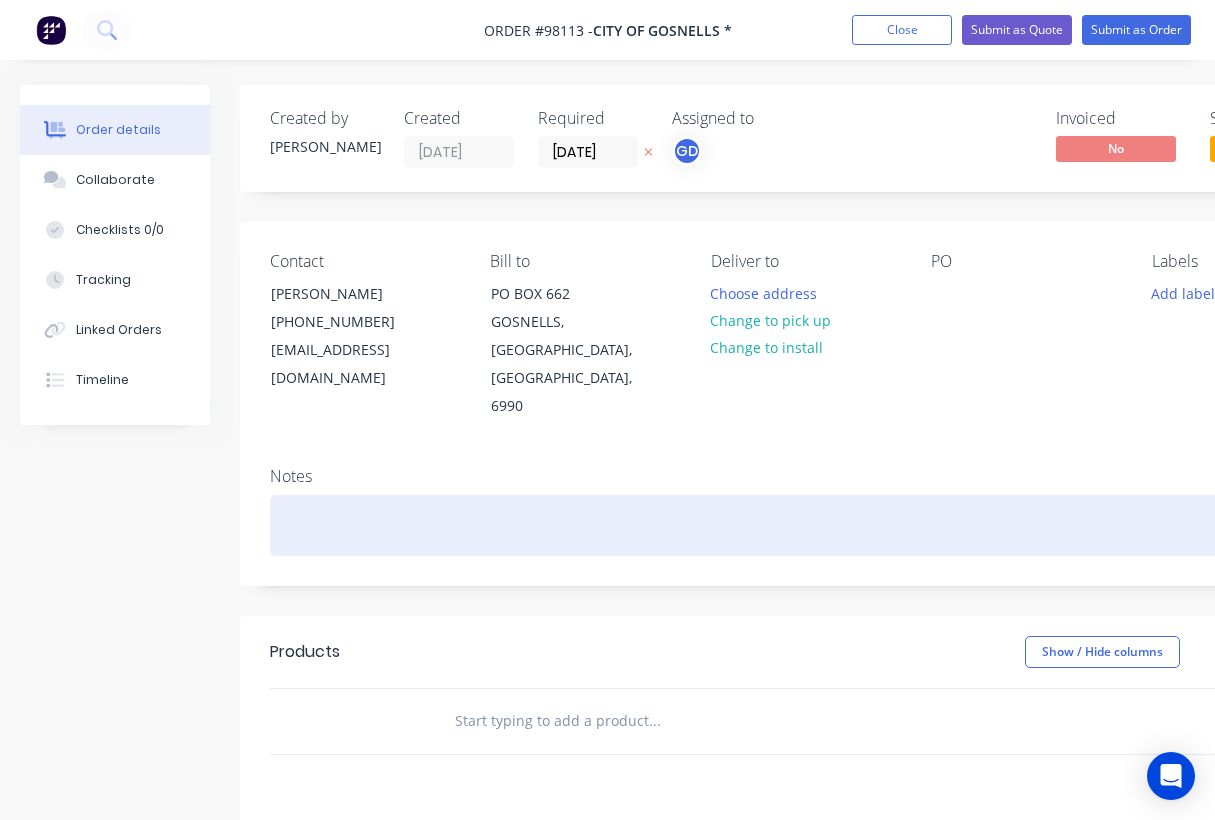 click at bounding box center (805, 525) 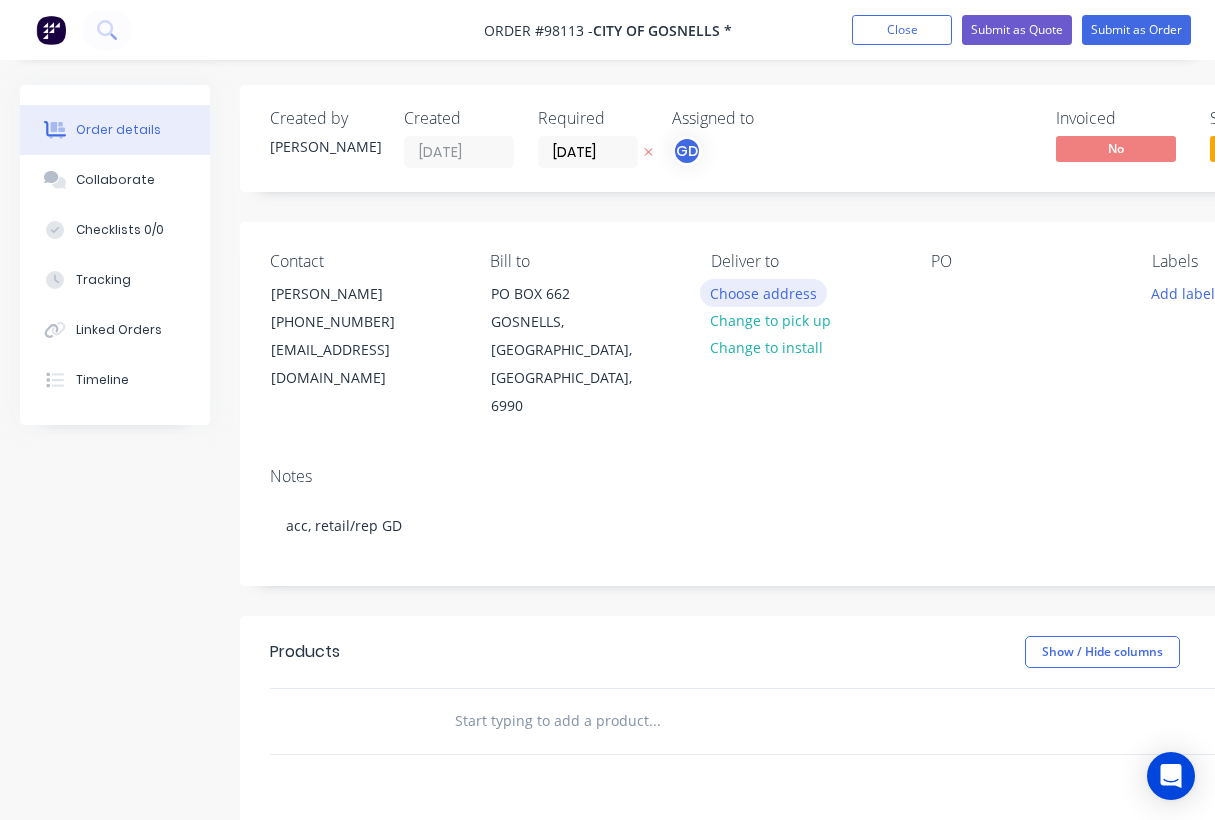 click on "Choose address" at bounding box center (764, 292) 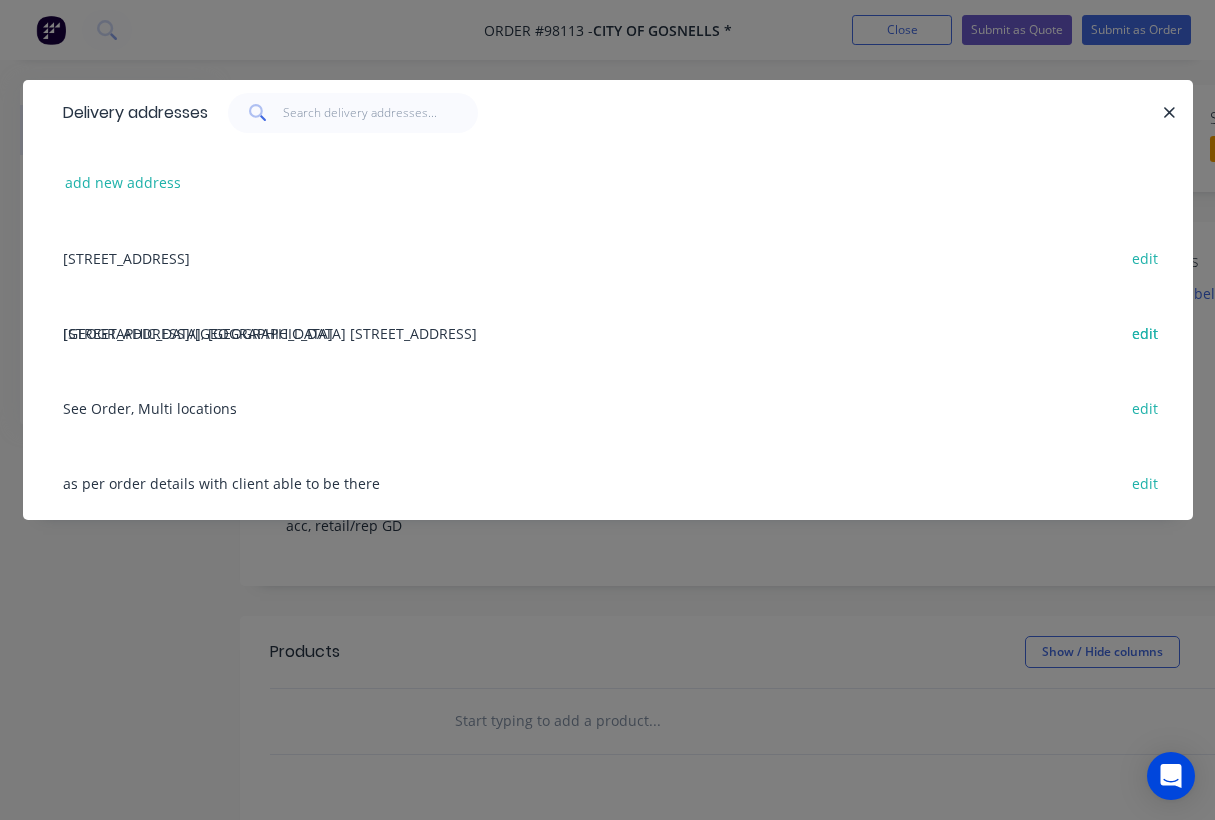 click on "[GEOGRAPHIC_DATA], [GEOGRAPHIC_DATA] [STREET_ADDRESS] edit" at bounding box center (608, 332) 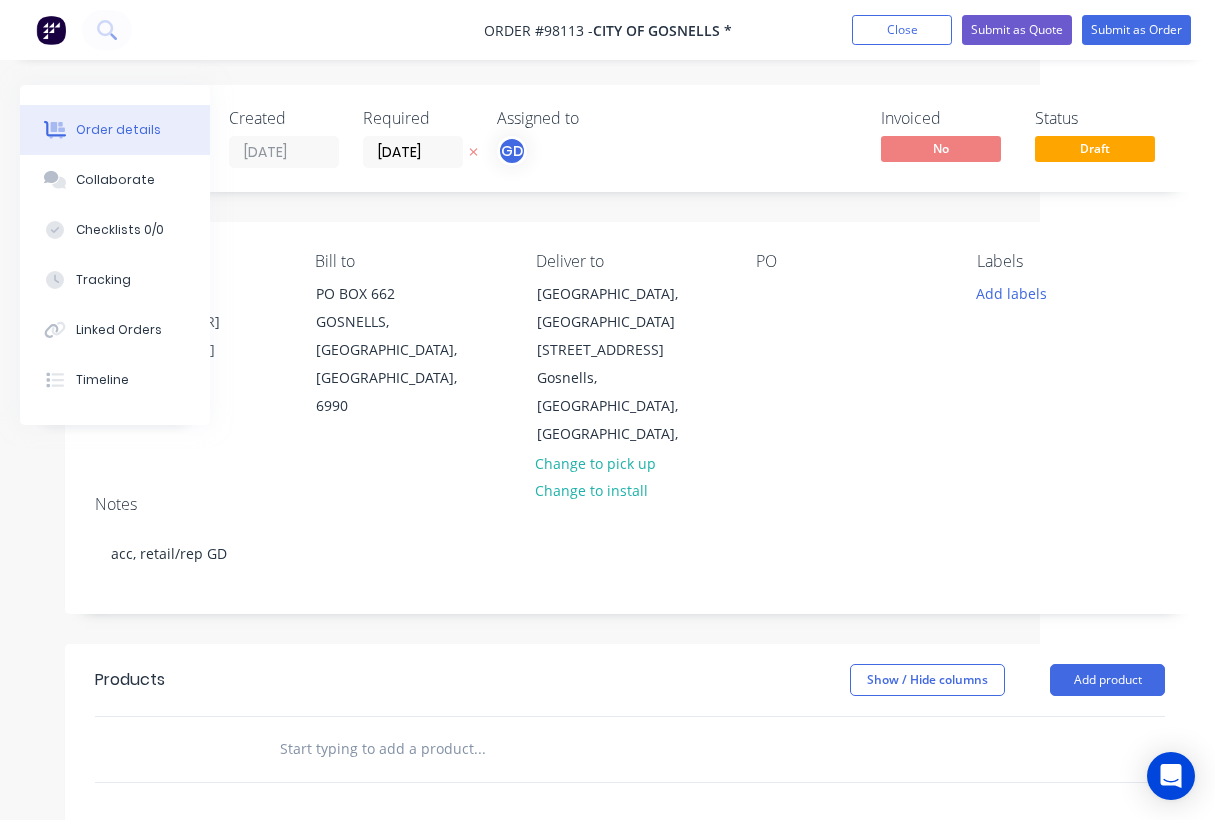 scroll, scrollTop: 0, scrollLeft: 175, axis: horizontal 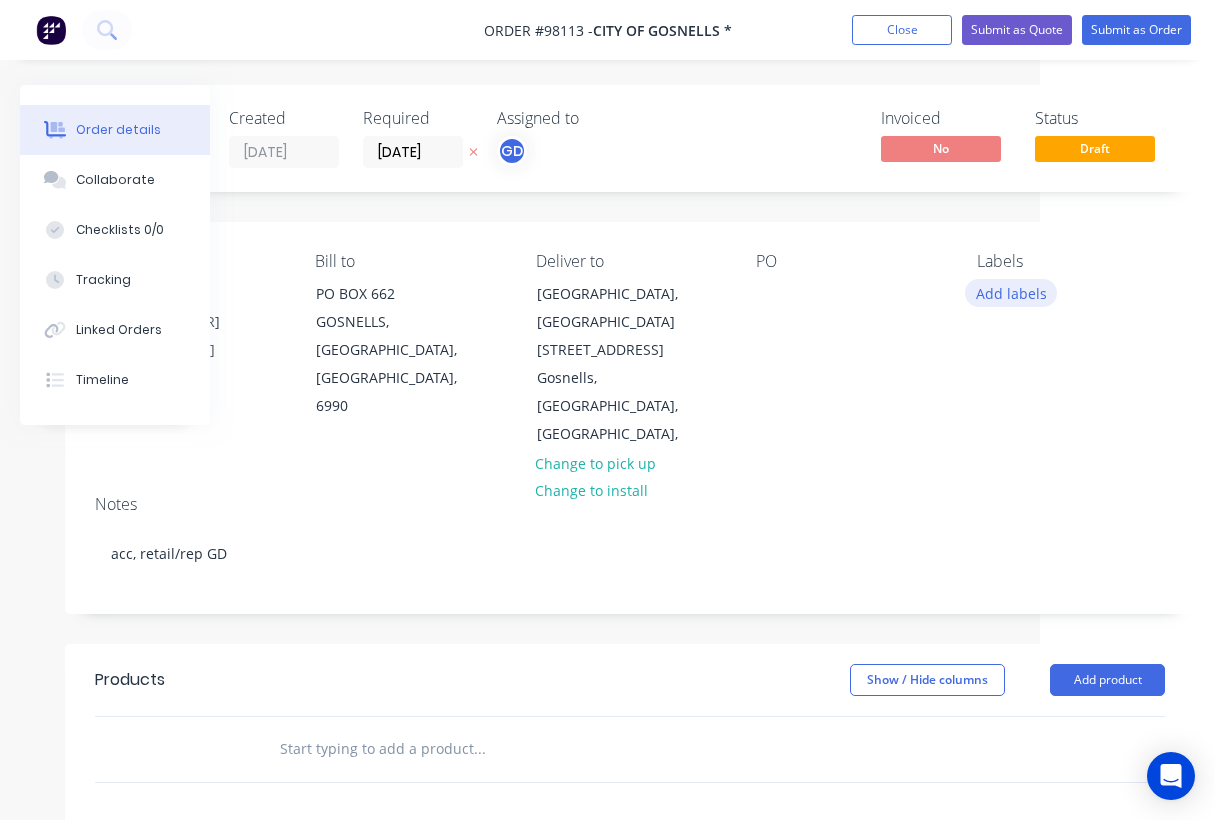 click on "Add labels" at bounding box center [1011, 292] 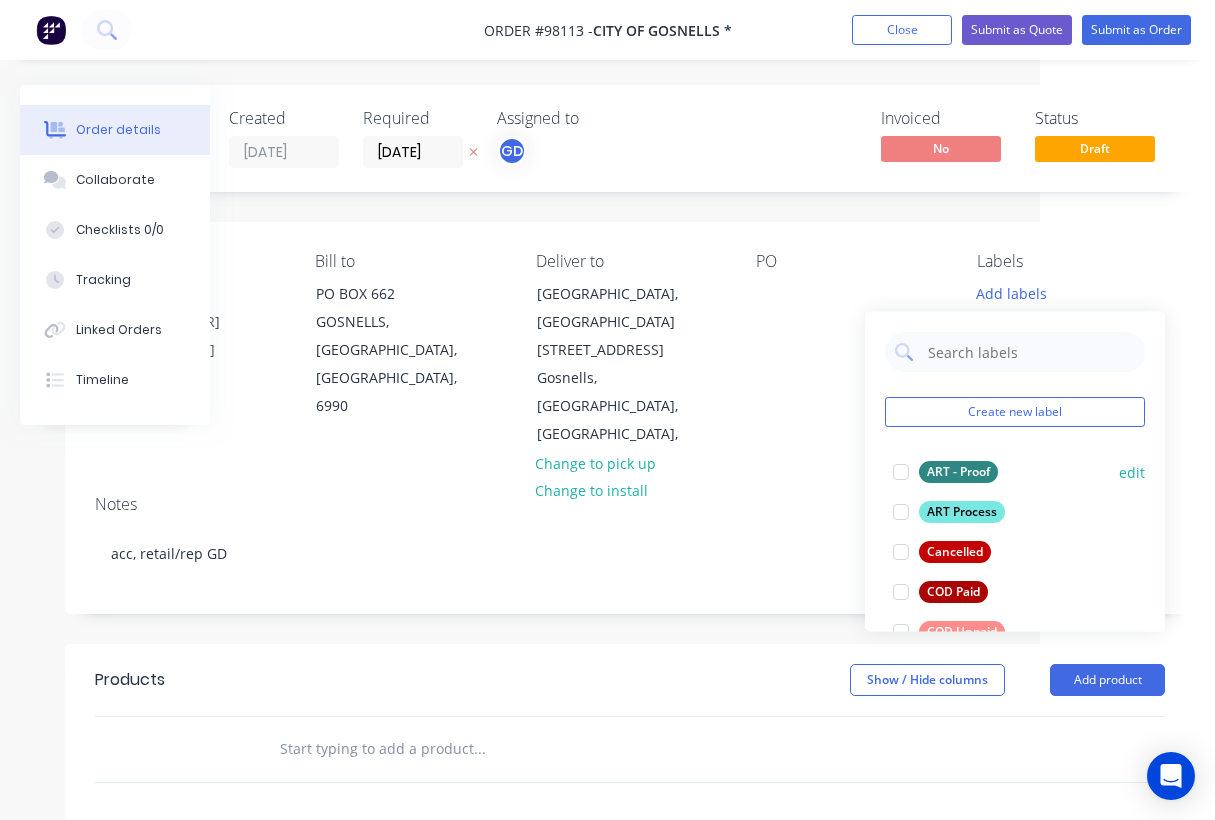 click on "ART - Proof" at bounding box center [958, 472] 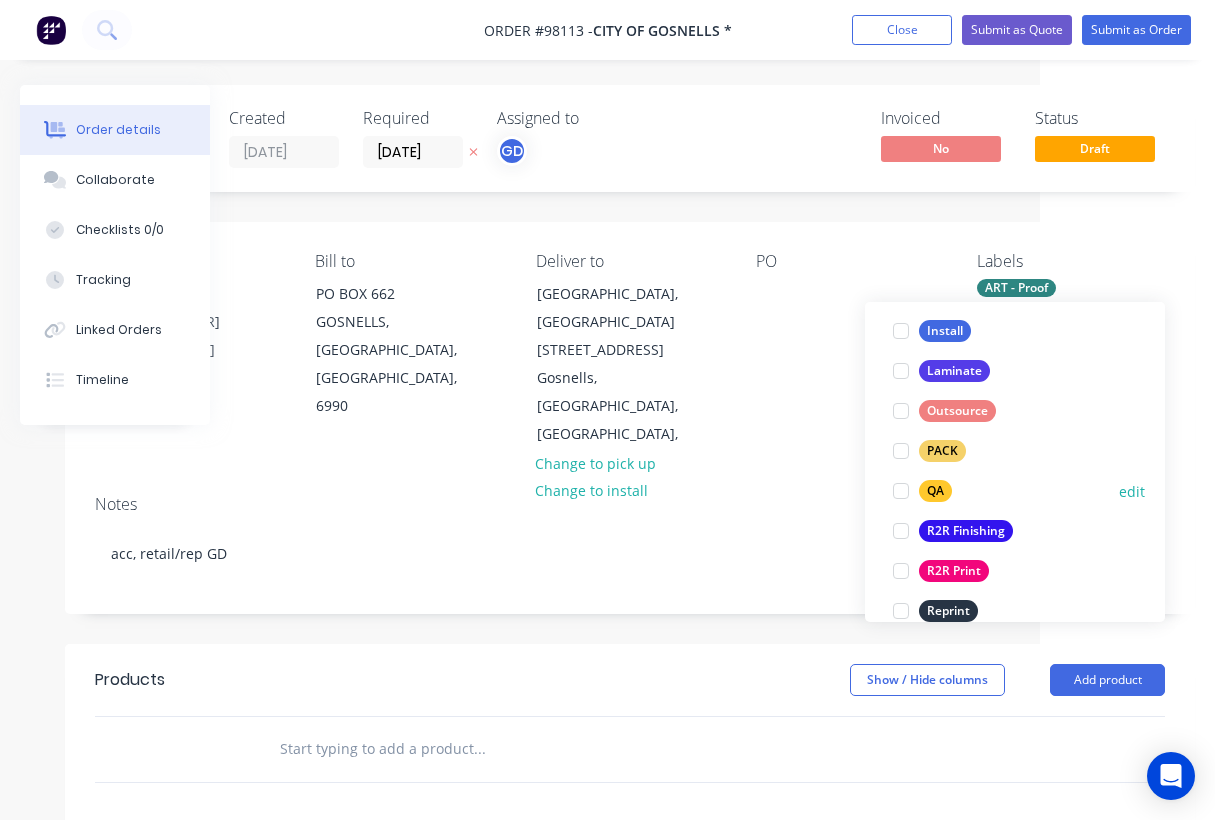 scroll, scrollTop: 657, scrollLeft: 0, axis: vertical 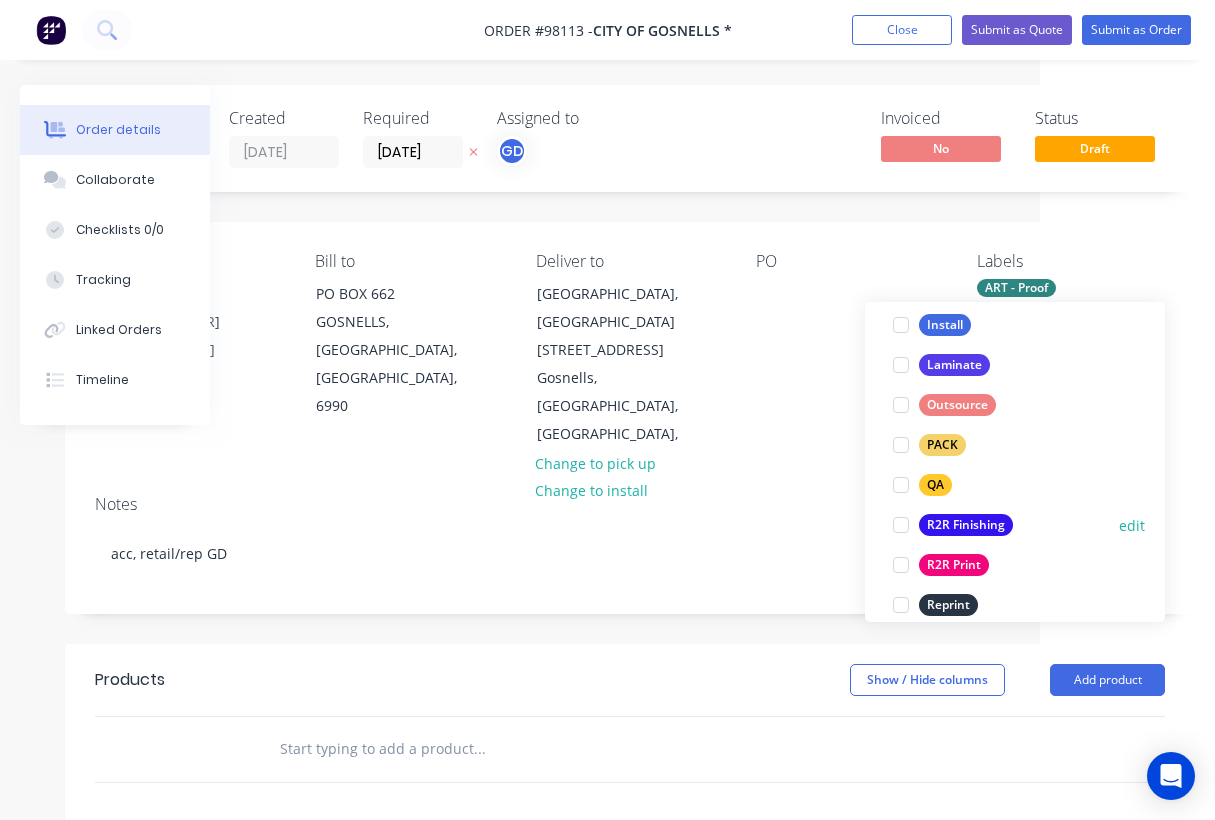 click on "R2R Finishing" at bounding box center (966, 525) 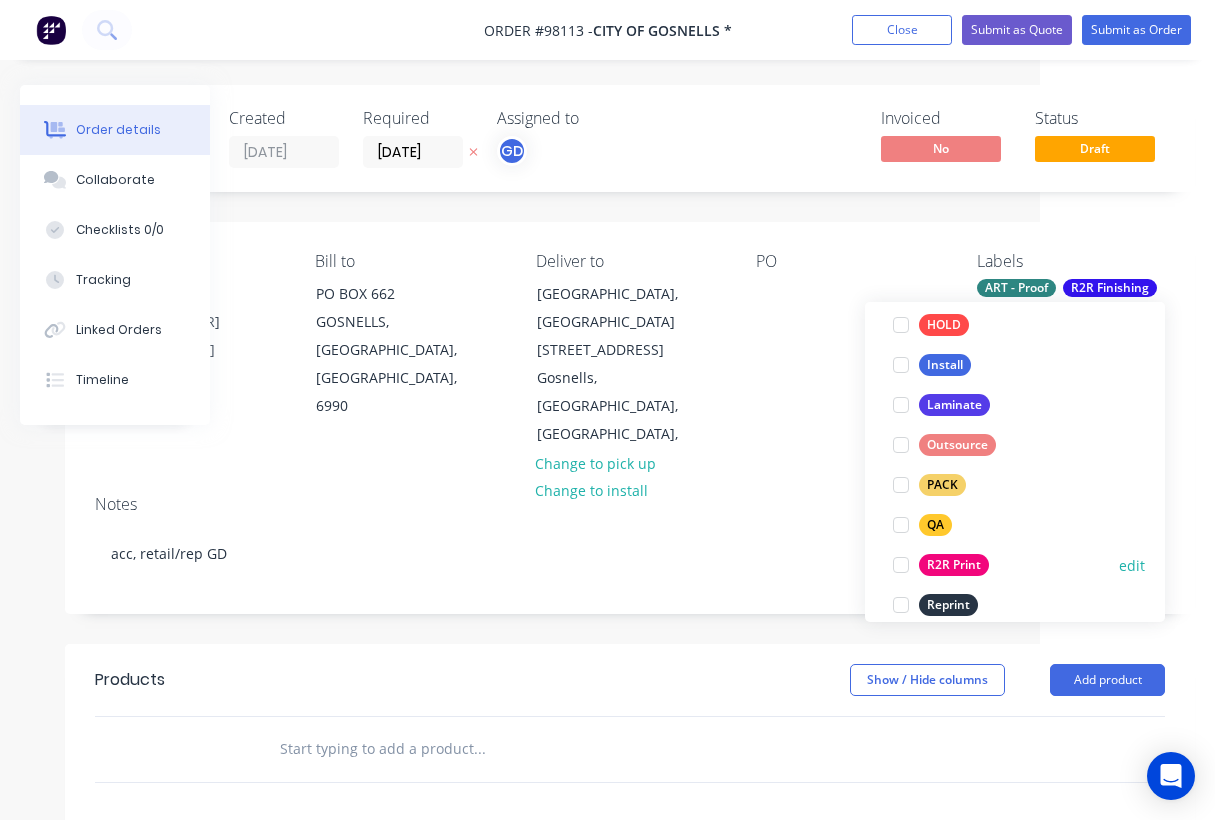 click on "R2R Print" at bounding box center [954, 565] 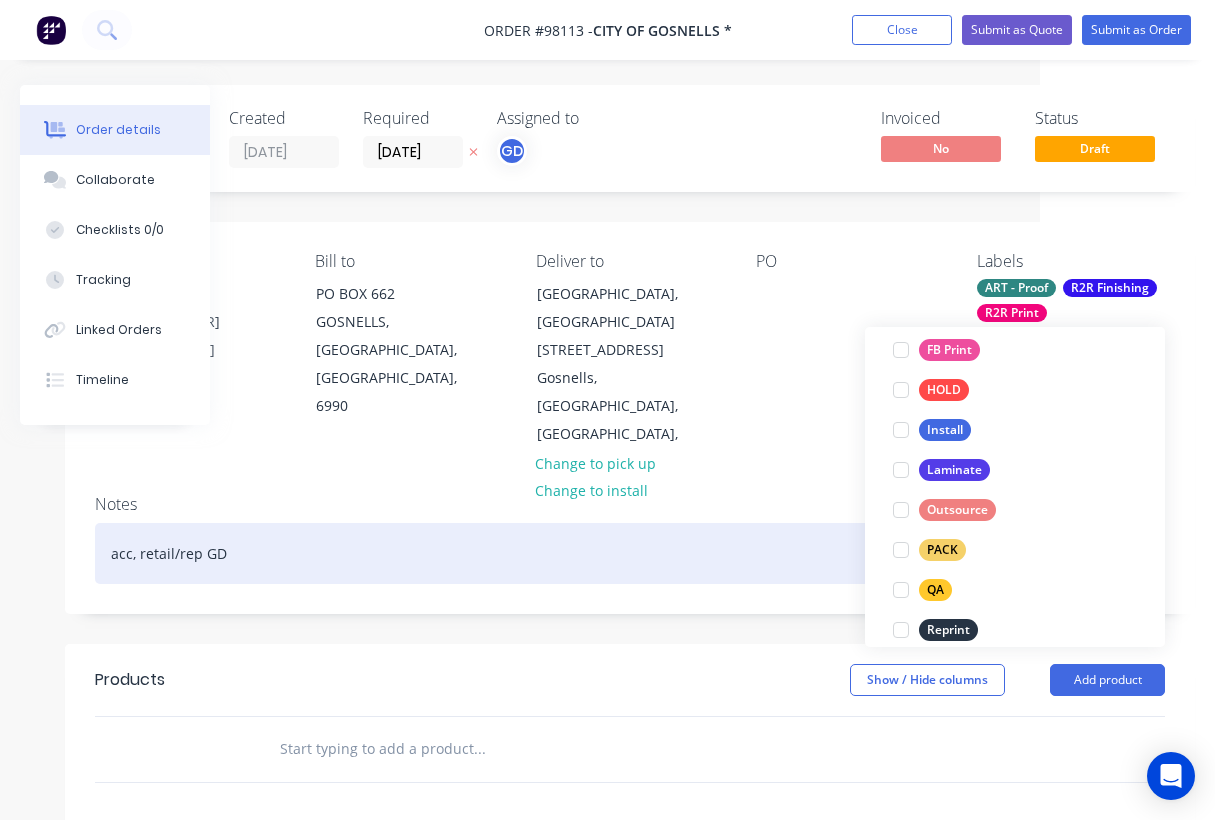 click on "Notes acc, retail/rep GD" at bounding box center [630, 546] 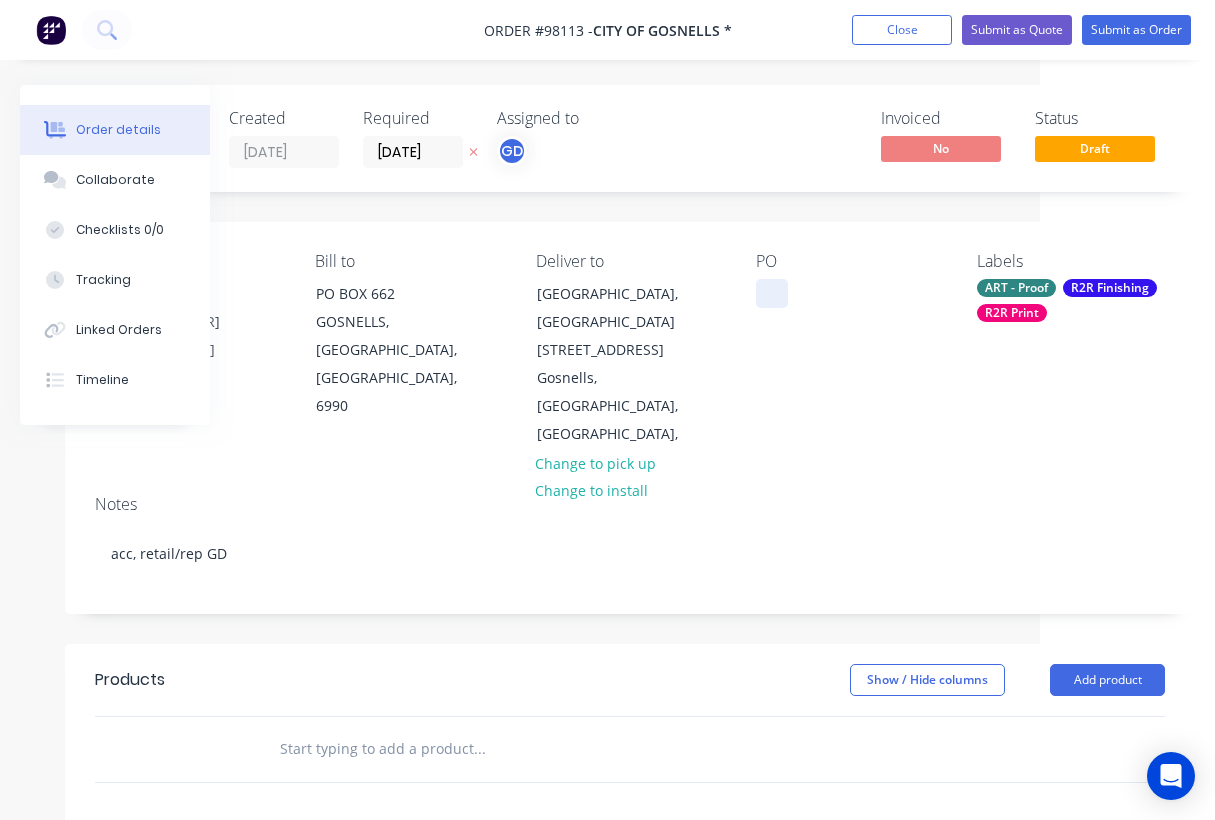 click at bounding box center (772, 293) 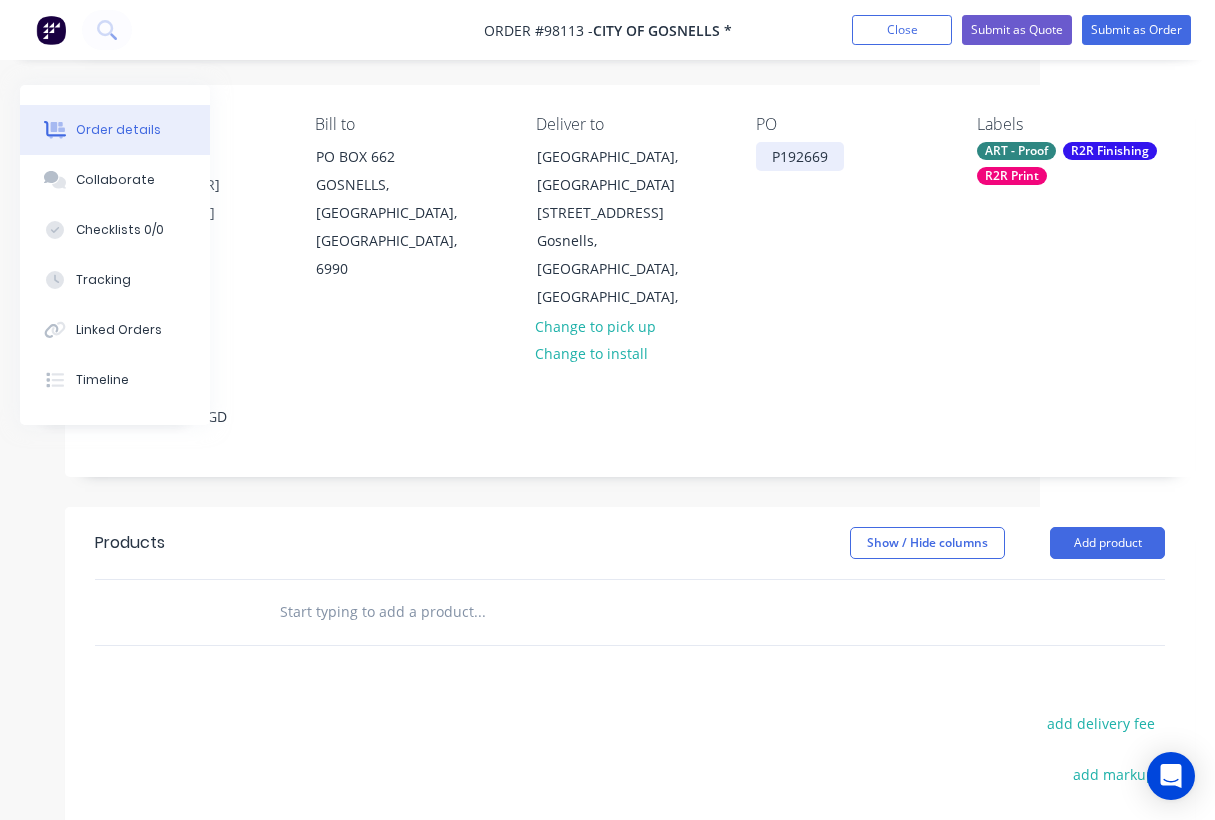 scroll, scrollTop: 138, scrollLeft: 175, axis: both 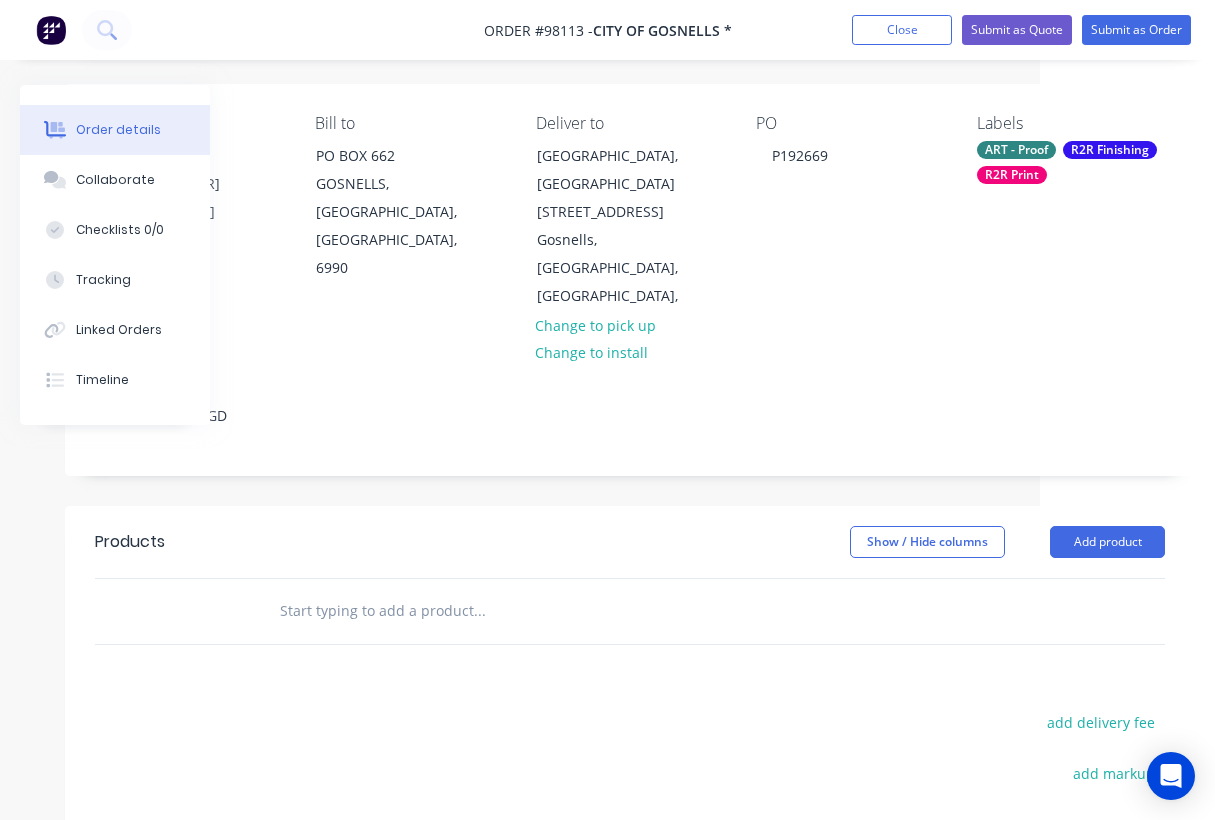 click at bounding box center [479, 611] 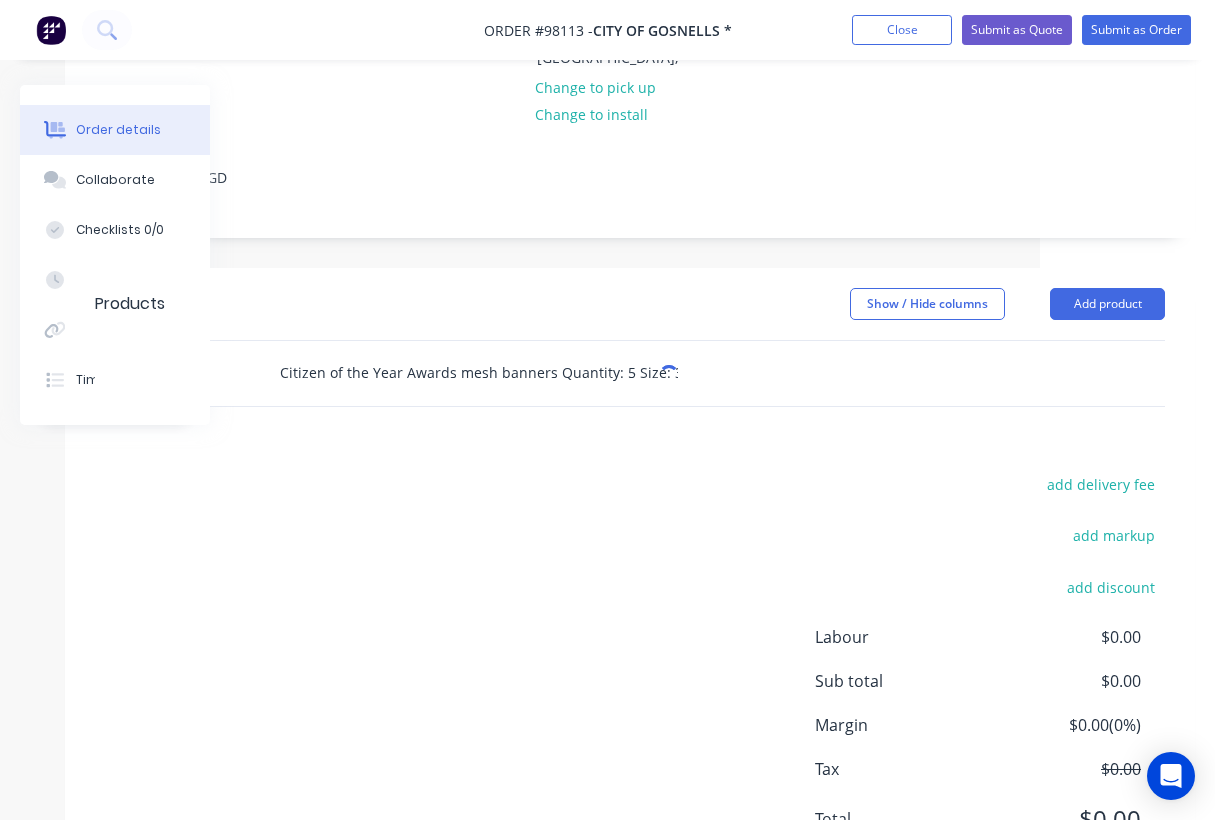 scroll, scrollTop: 379, scrollLeft: 175, axis: both 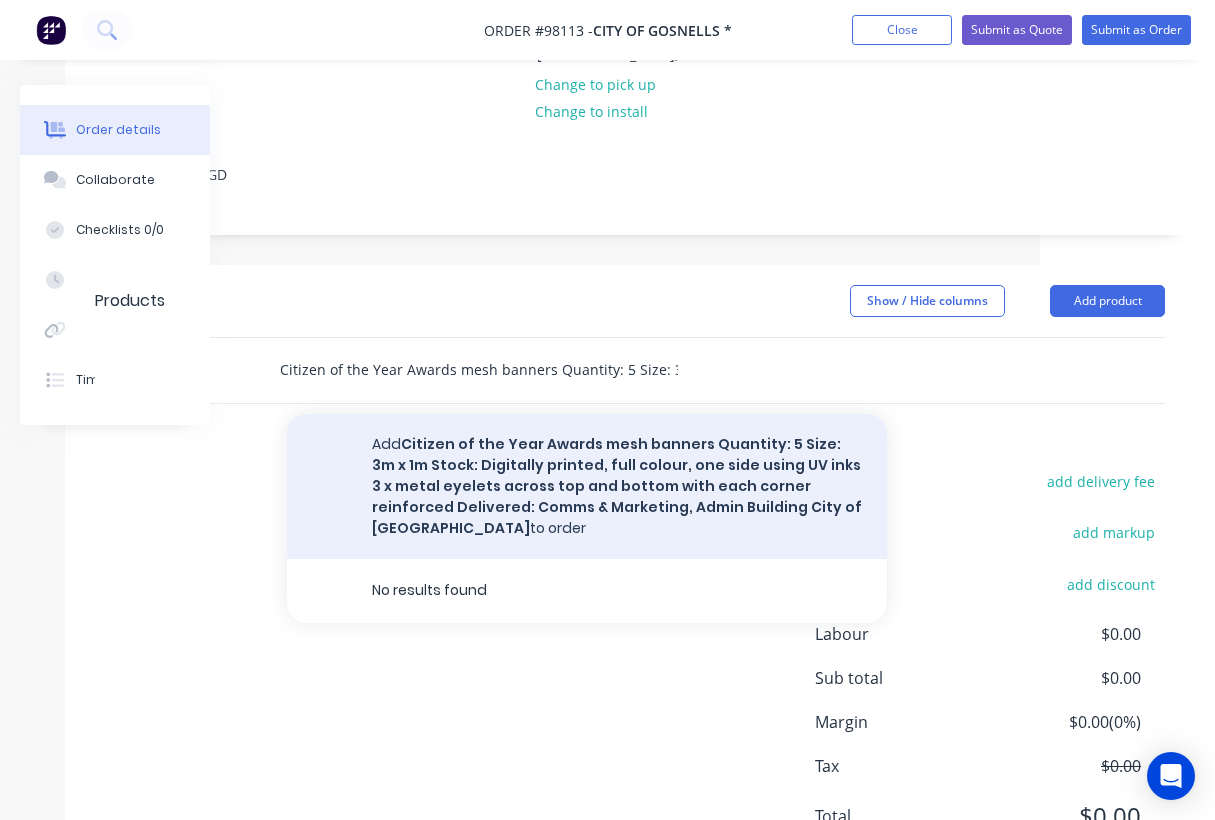 type on "Citizen of the Year Awards mesh banners Quantity: 5 Size: 3m x 1m Stock: Digitally printed, full colour, one side using UV inks 3 x metal eyelets across top and bottom with each corner reinforced Delivered: Comms & Marketing, Admin Building City of [GEOGRAPHIC_DATA]" 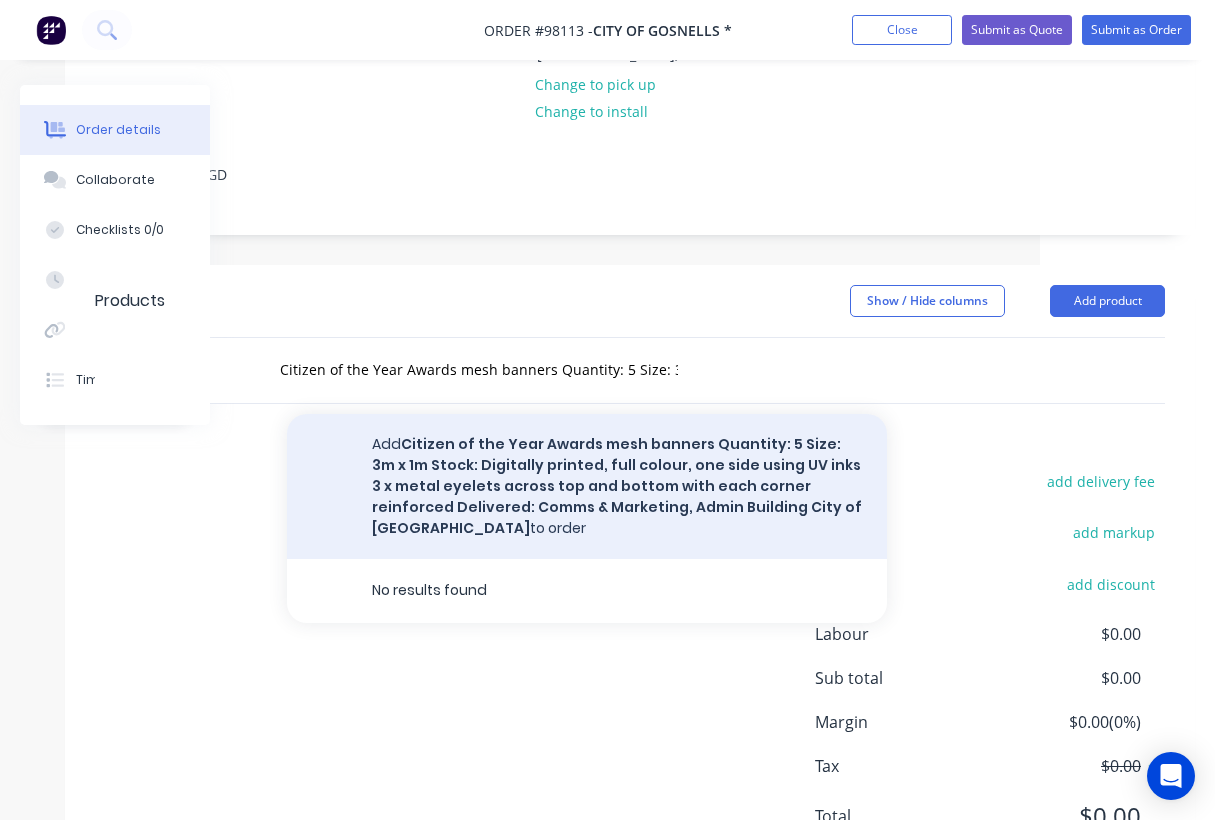 click on "Add  Citizen of the Year Awards mesh banners Quantity: 5 Size: 3m x 1m Stock: Digitally printed, full colour, one side using UV inks 3 x metal eyelets across top and bottom with each corner reinforced Delivered: Comms & Marketing, Admin Building City of [GEOGRAPHIC_DATA]  to order" at bounding box center (587, 486) 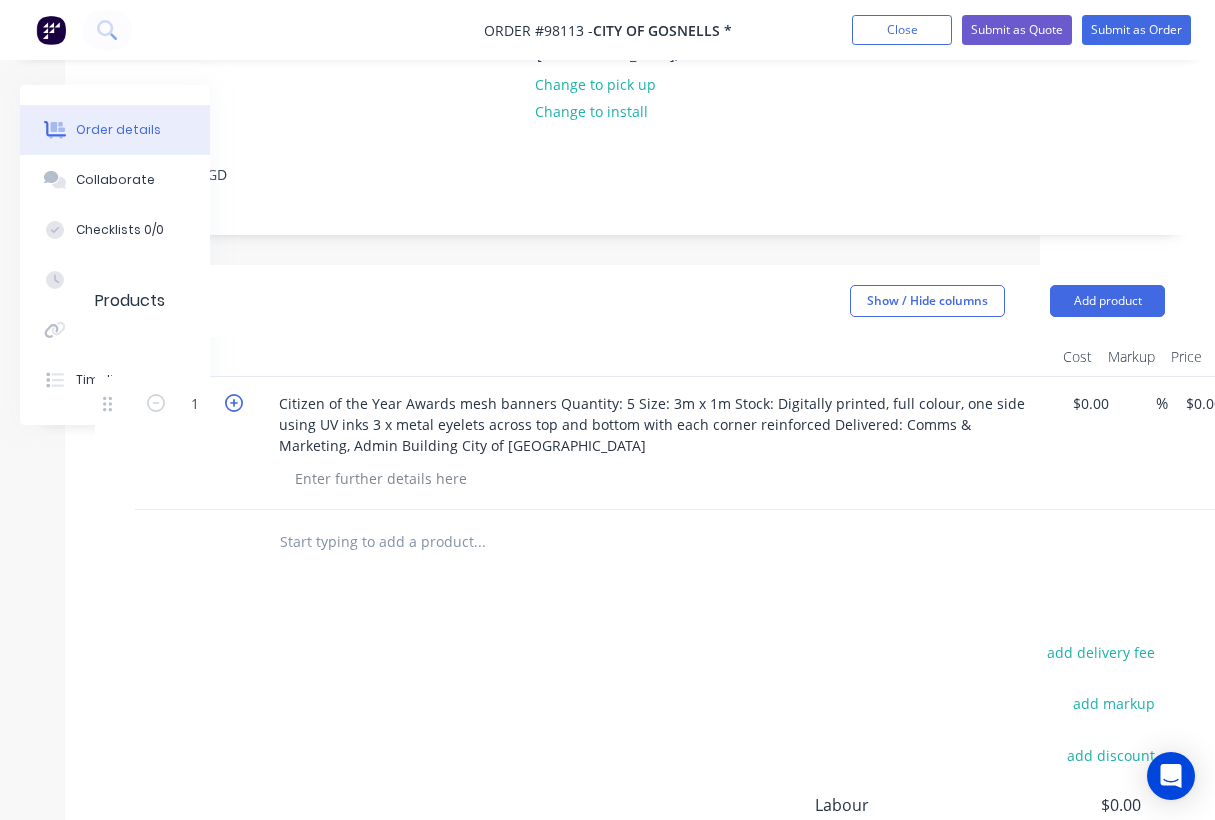click 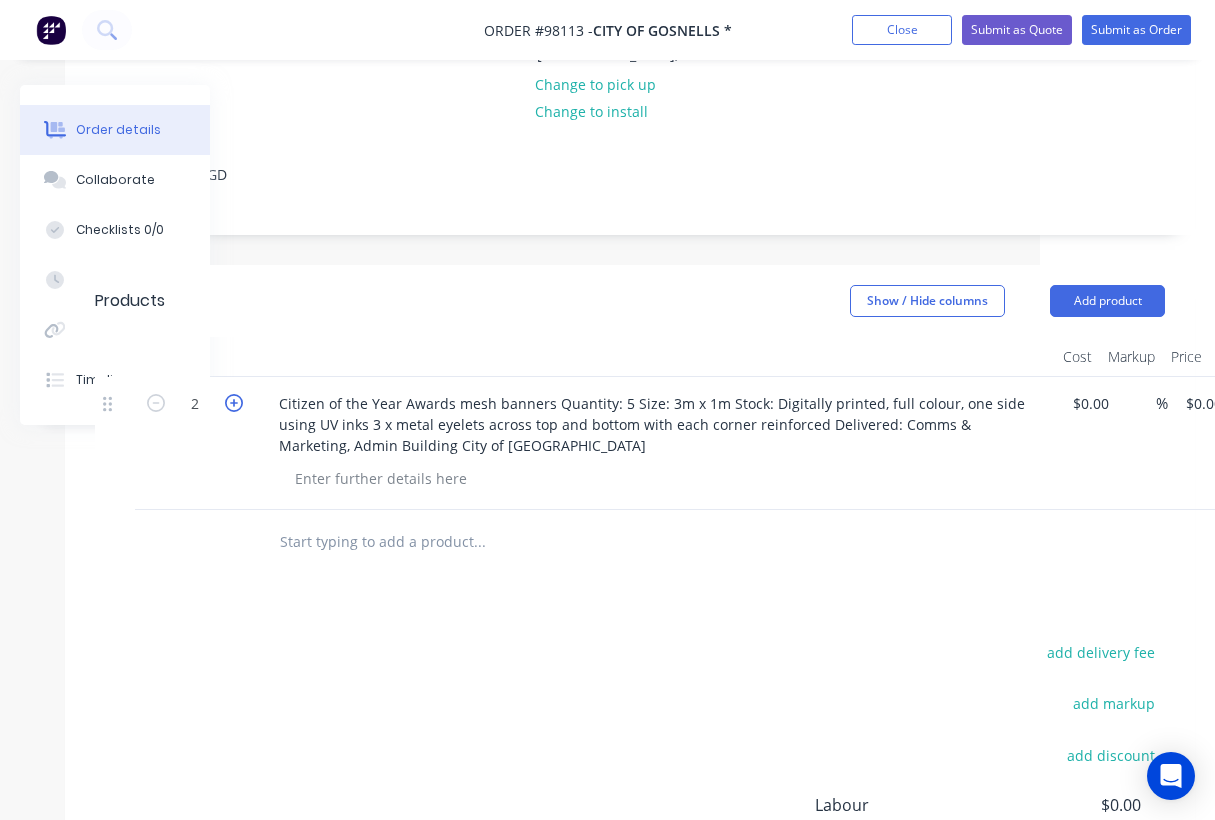 click 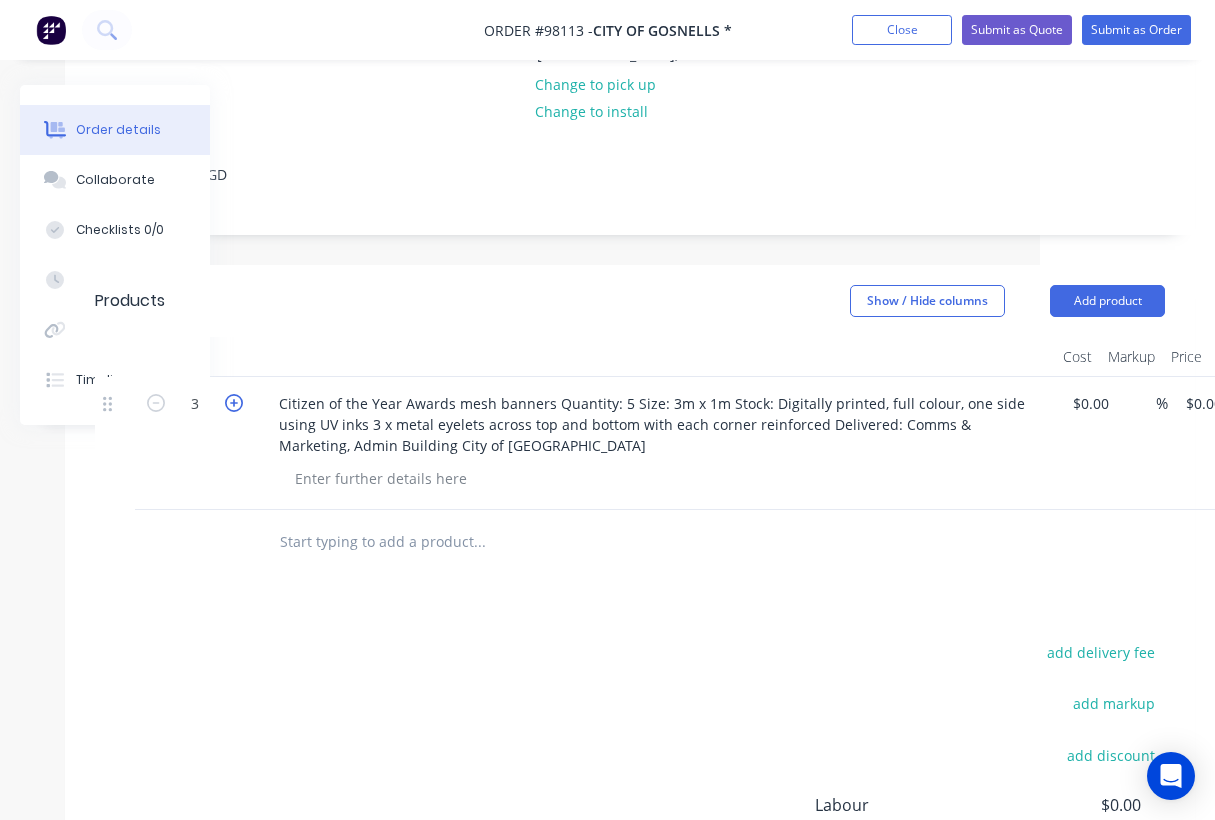 click 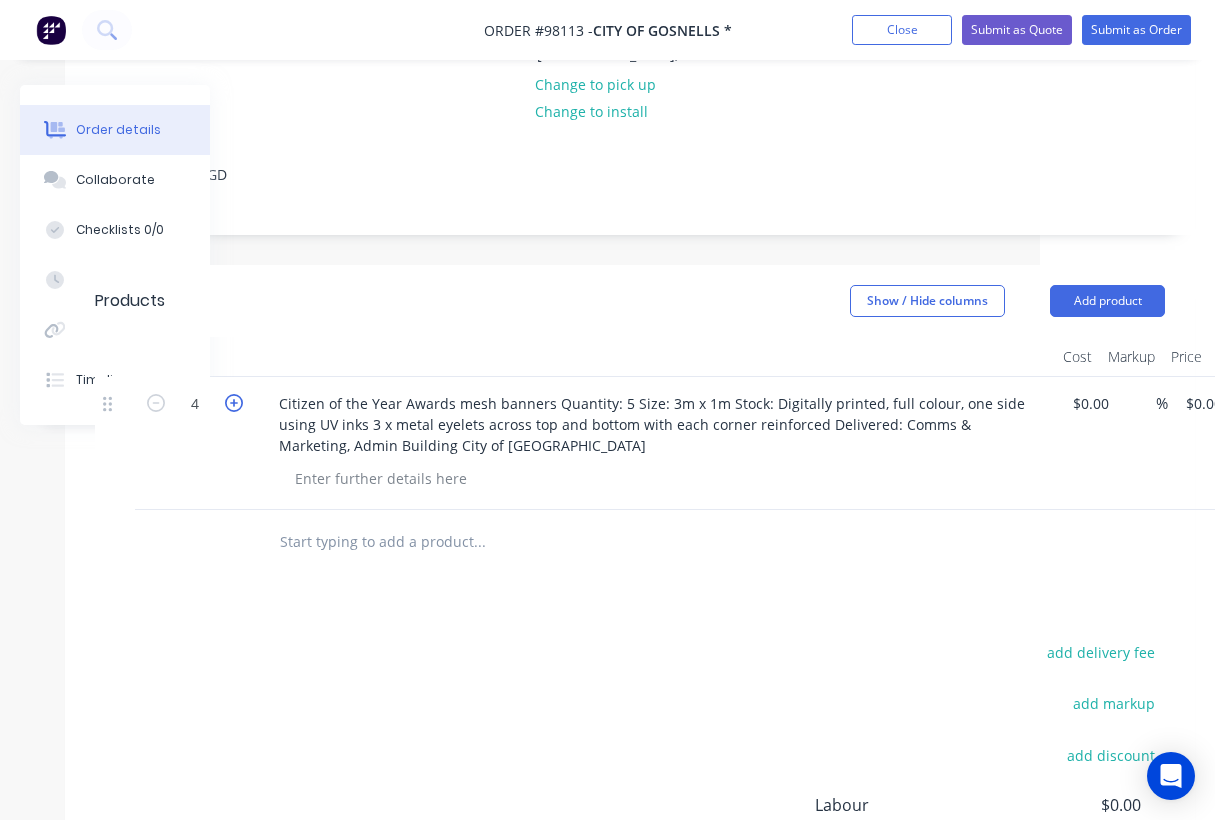 click 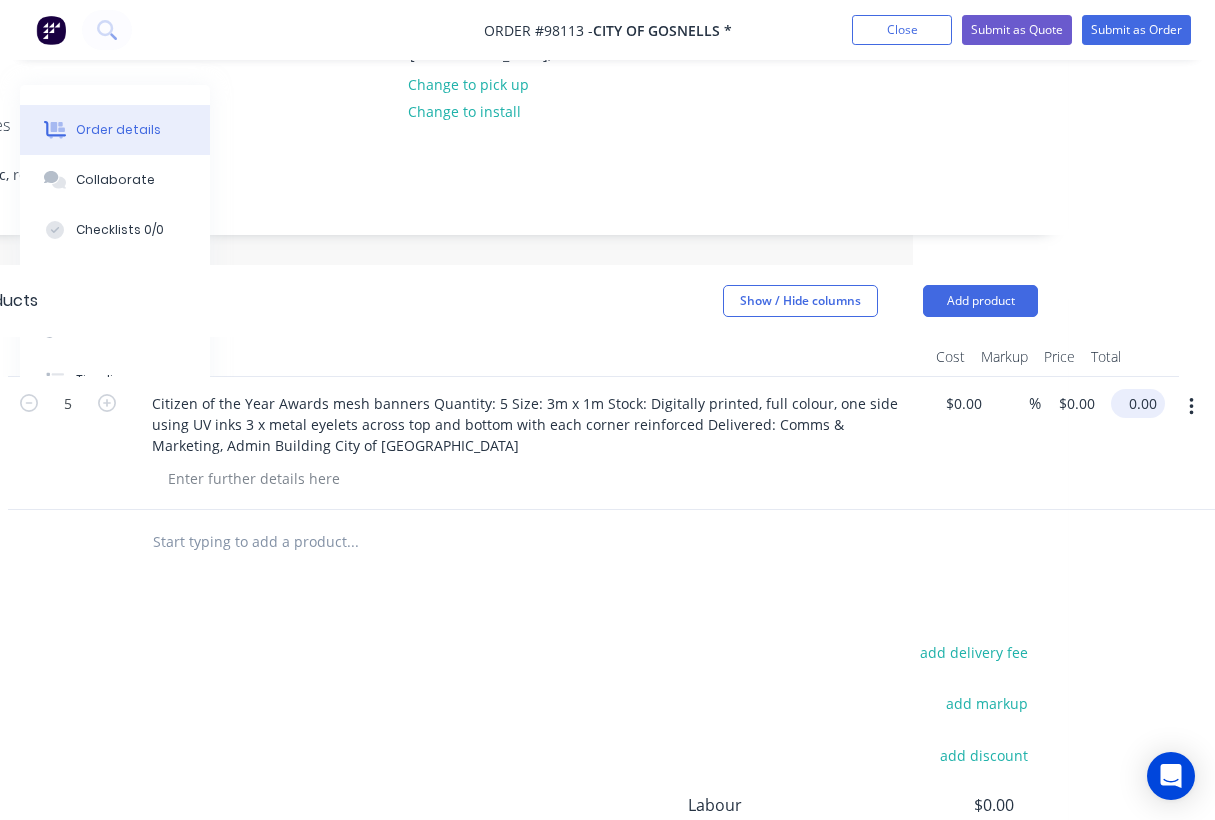 click on "0.00" at bounding box center [1142, 403] 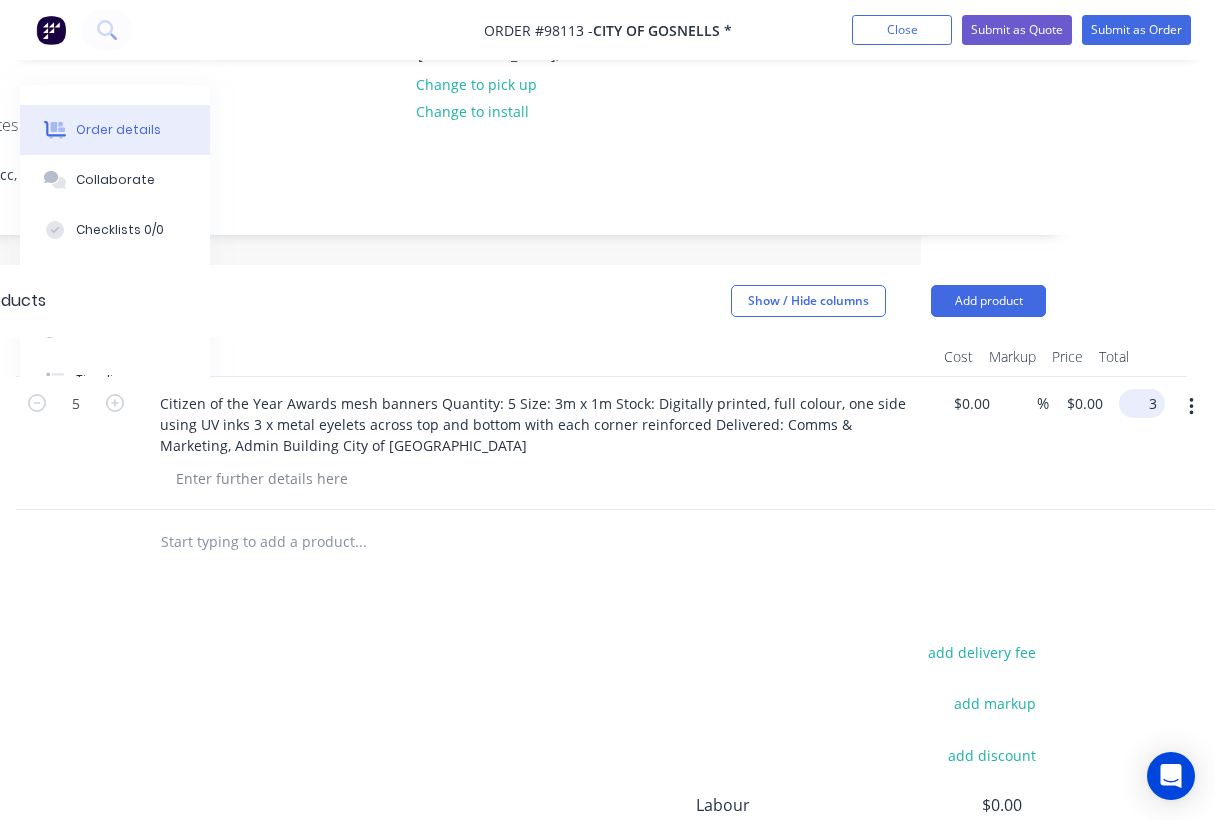 scroll, scrollTop: 379, scrollLeft: 279, axis: both 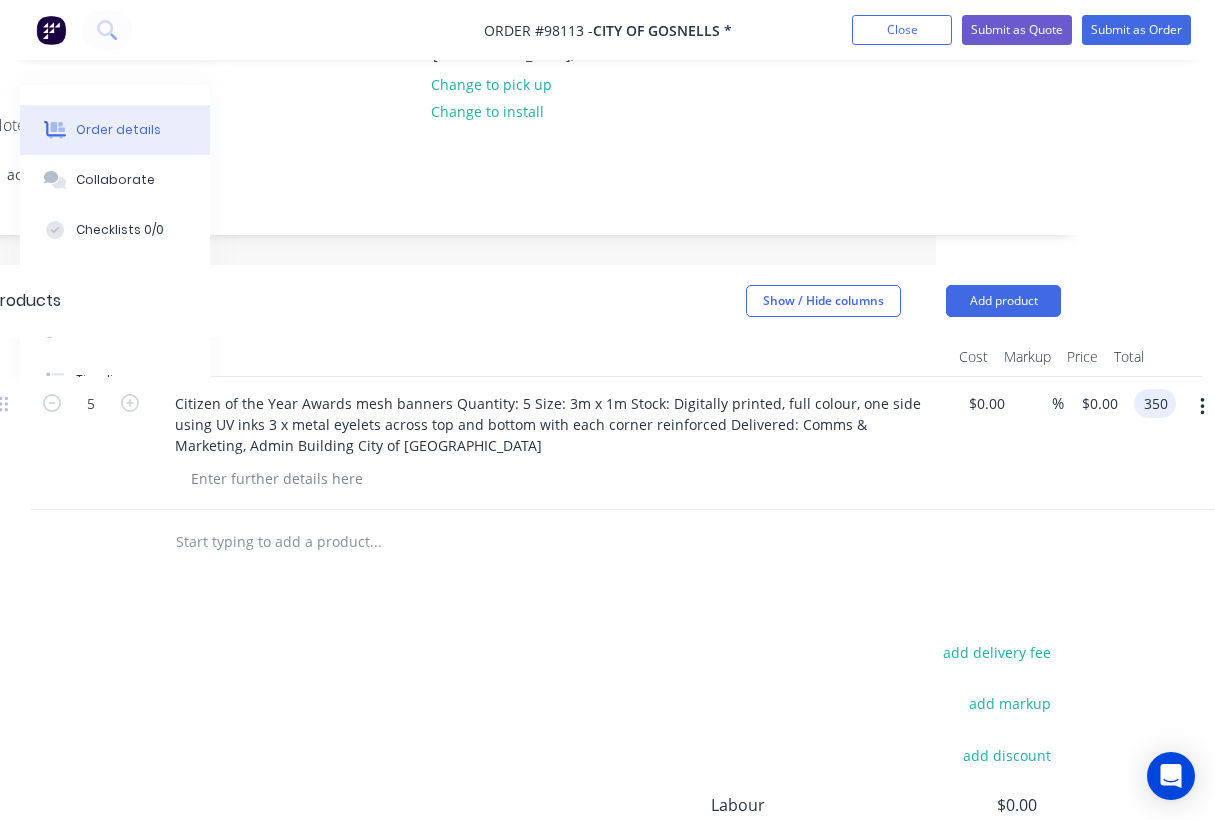 type on "$350.00" 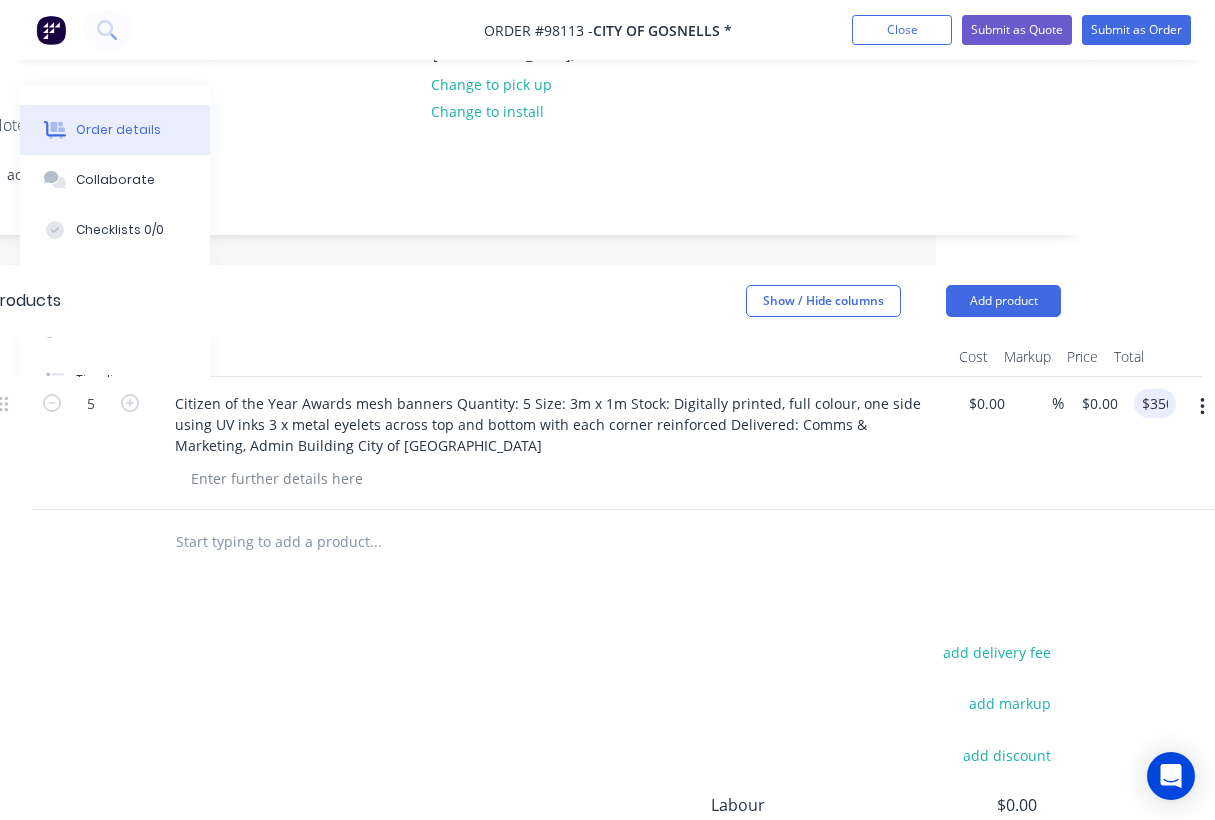 type on "$70.00" 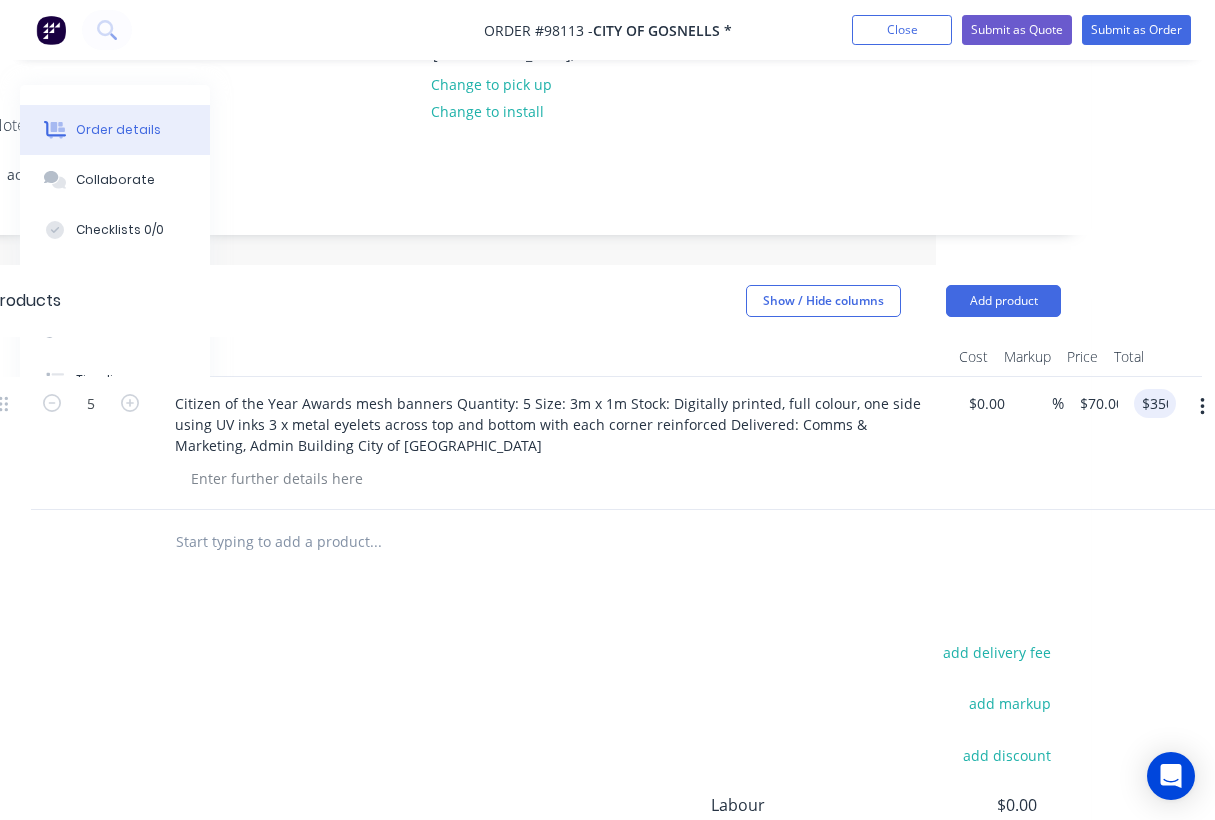 click at bounding box center (511, 542) 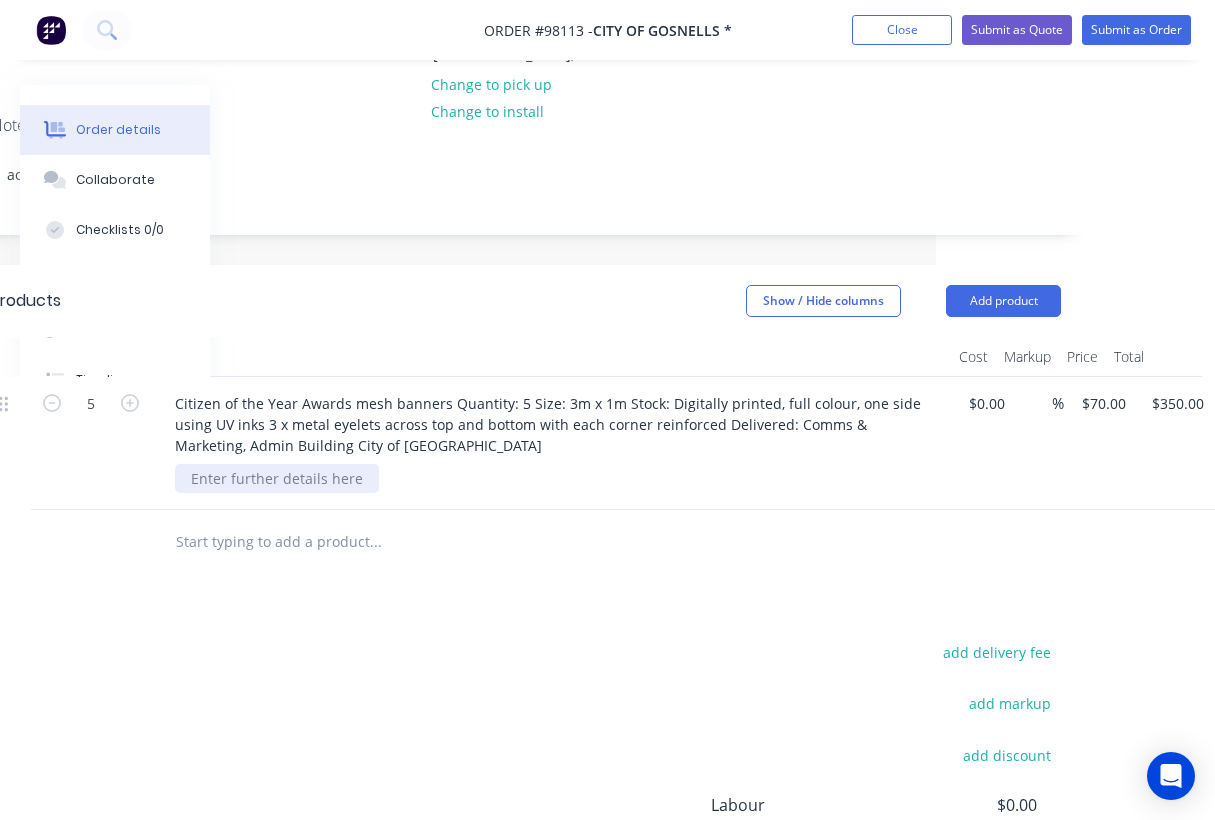 click at bounding box center (277, 478) 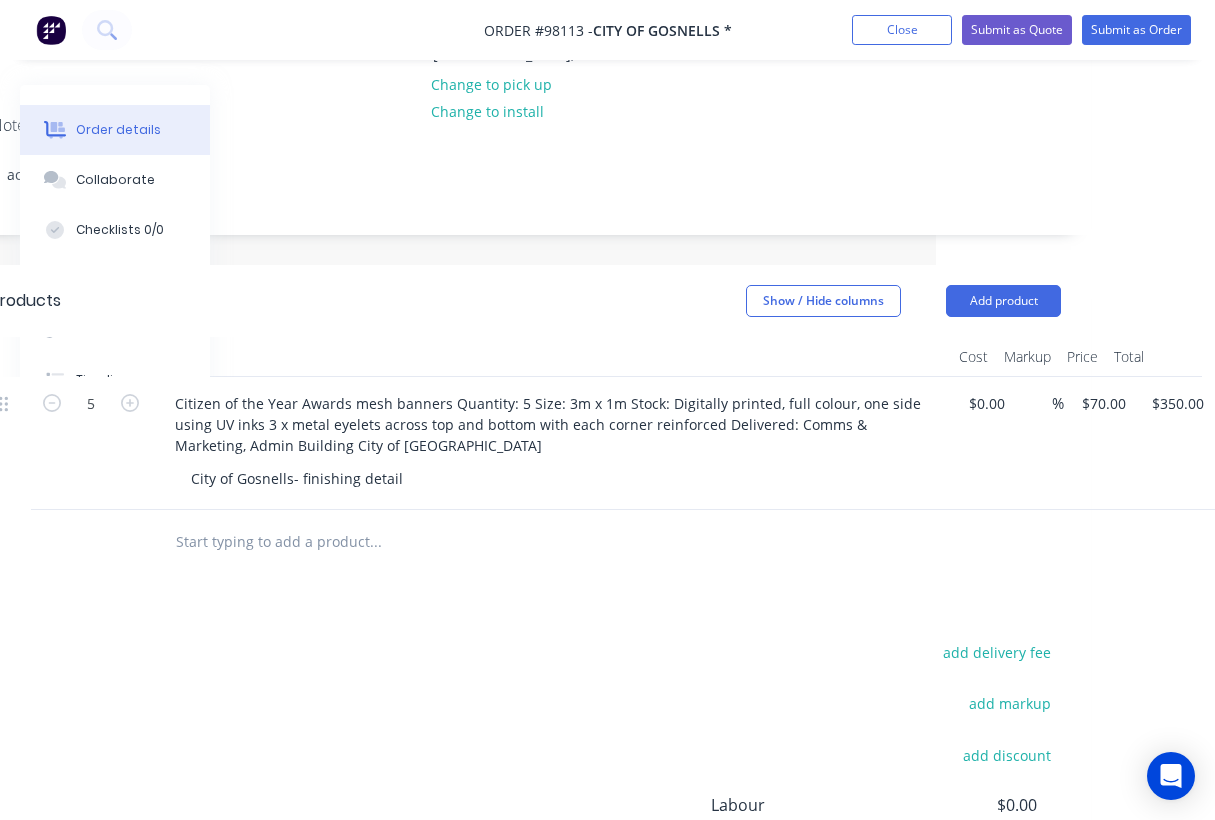 click on "Products Show / Hide columns Add product     Qty Cost Markup Price Total 5 Citizen of the Year Awards mesh banners Quantity: 5 Size: 3m x 1m Stock: Digitally printed, full colour, one side using UV inks 3 x metal eyelets across top and bottom with each corner reinforced Delivered: Comms & Marketing, Admin Building City of Gosnells City of Gosnells- finishing detail $0.00 $0.00 % $70.00 $70.00 $350.00 $350.00   add delivery fee add markup add discount Labour $0.00 Sub total $350.00 Margin $0.00  ( 0.00 %) Tax $35.00 Total $385.00" at bounding box center (526, 660) 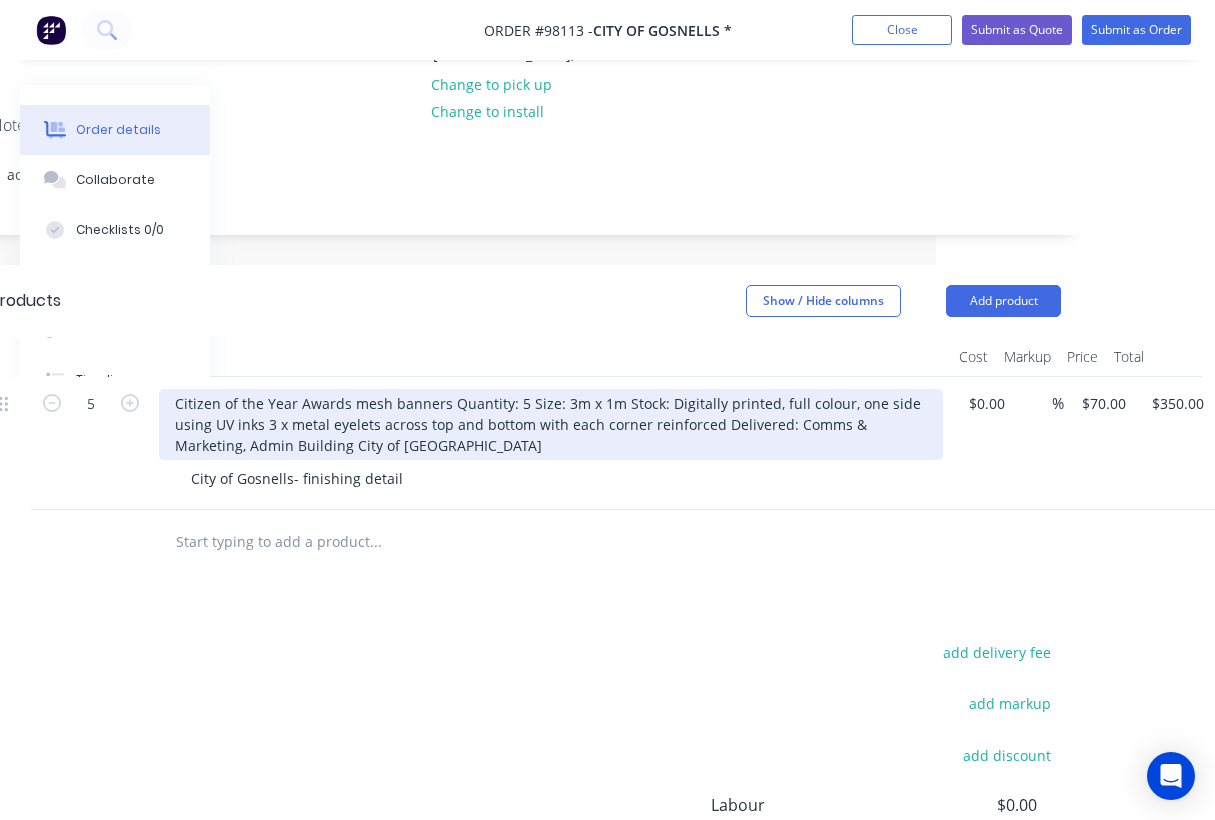 click on "Citizen of the Year Awards mesh banners Quantity: 5 Size: 3m x 1m Stock: Digitally printed, full colour, one side using UV inks 3 x metal eyelets across top and bottom with each corner reinforced Delivered: Comms & Marketing, Admin Building City of [GEOGRAPHIC_DATA]" at bounding box center (551, 424) 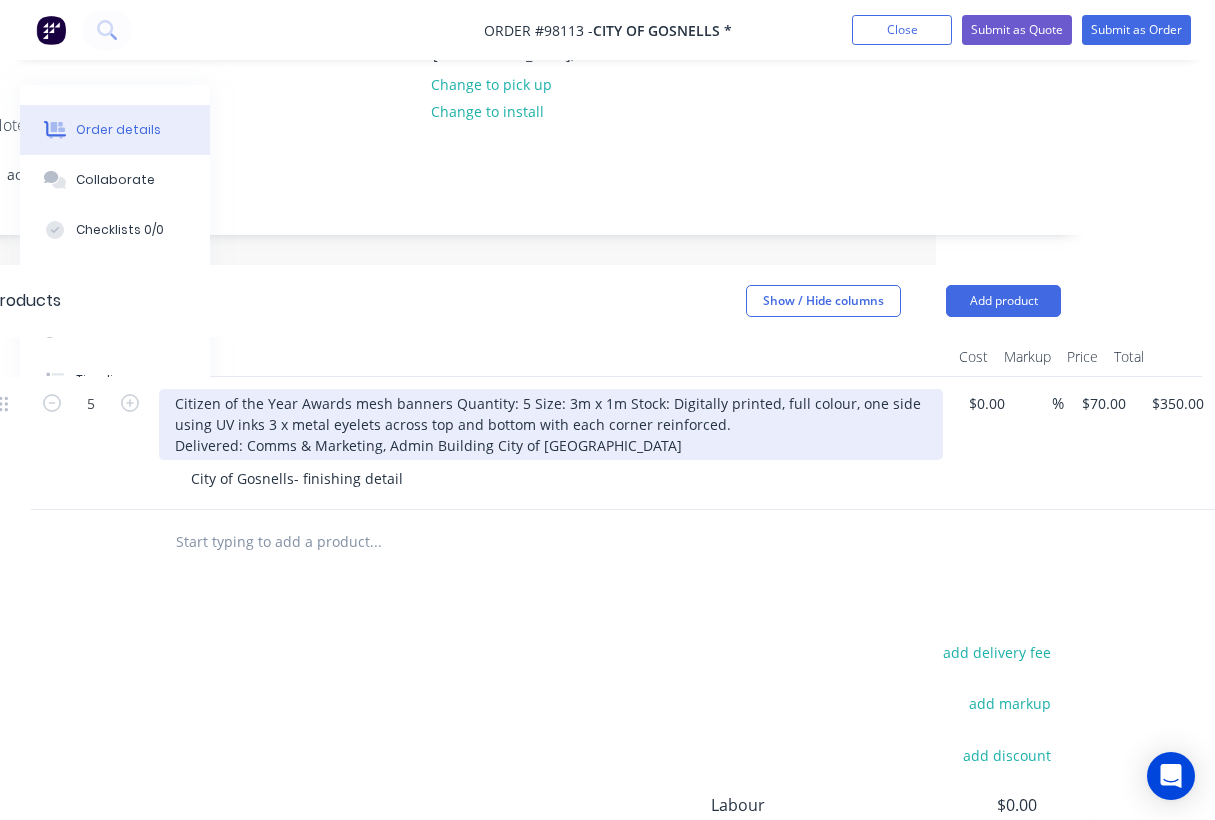 click on "Citizen of the Year Awards mesh banners Quantity: 5 Size: 3m x 1m Stock: Digitally printed, full colour, one side using UV inks 3 x metal eyelets across top and bottom with each corner reinforced.
Delivered: Comms & Marketing, Admin Building City of [GEOGRAPHIC_DATA]" at bounding box center (551, 424) 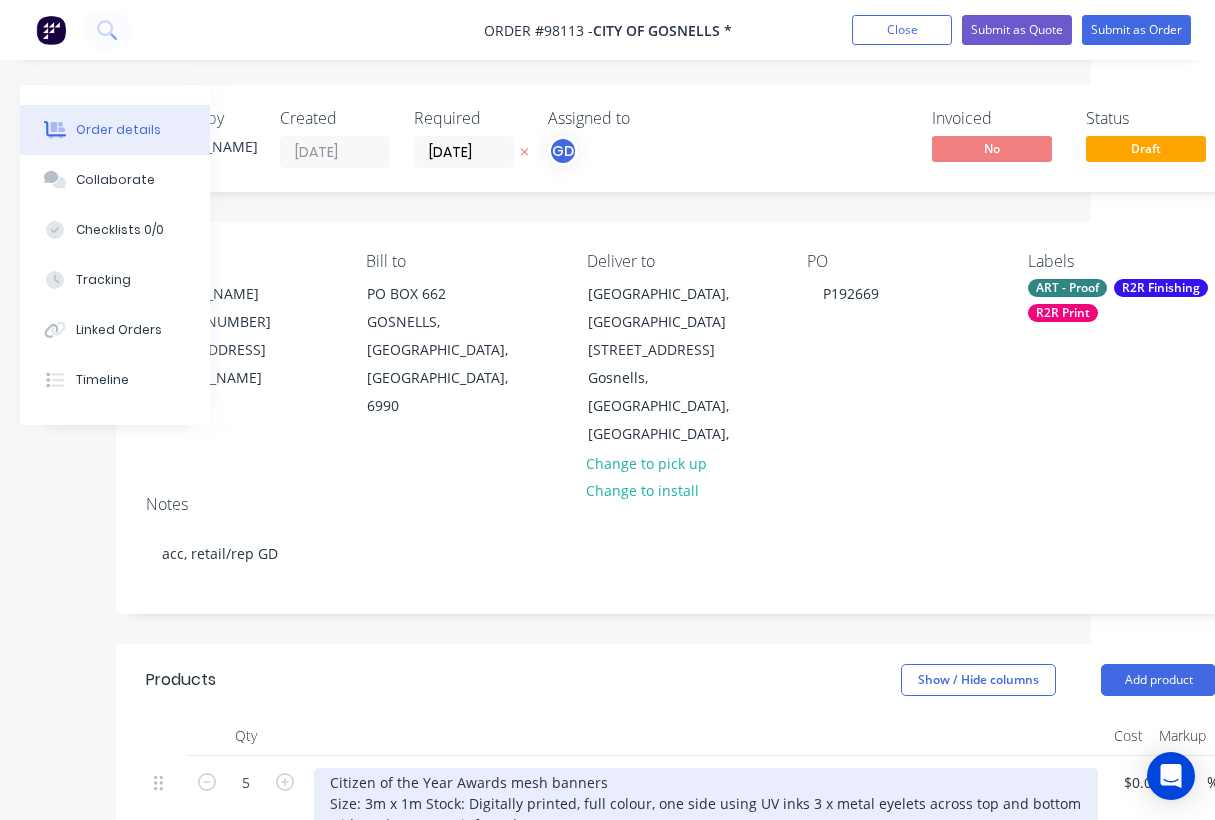 scroll, scrollTop: 0, scrollLeft: 0, axis: both 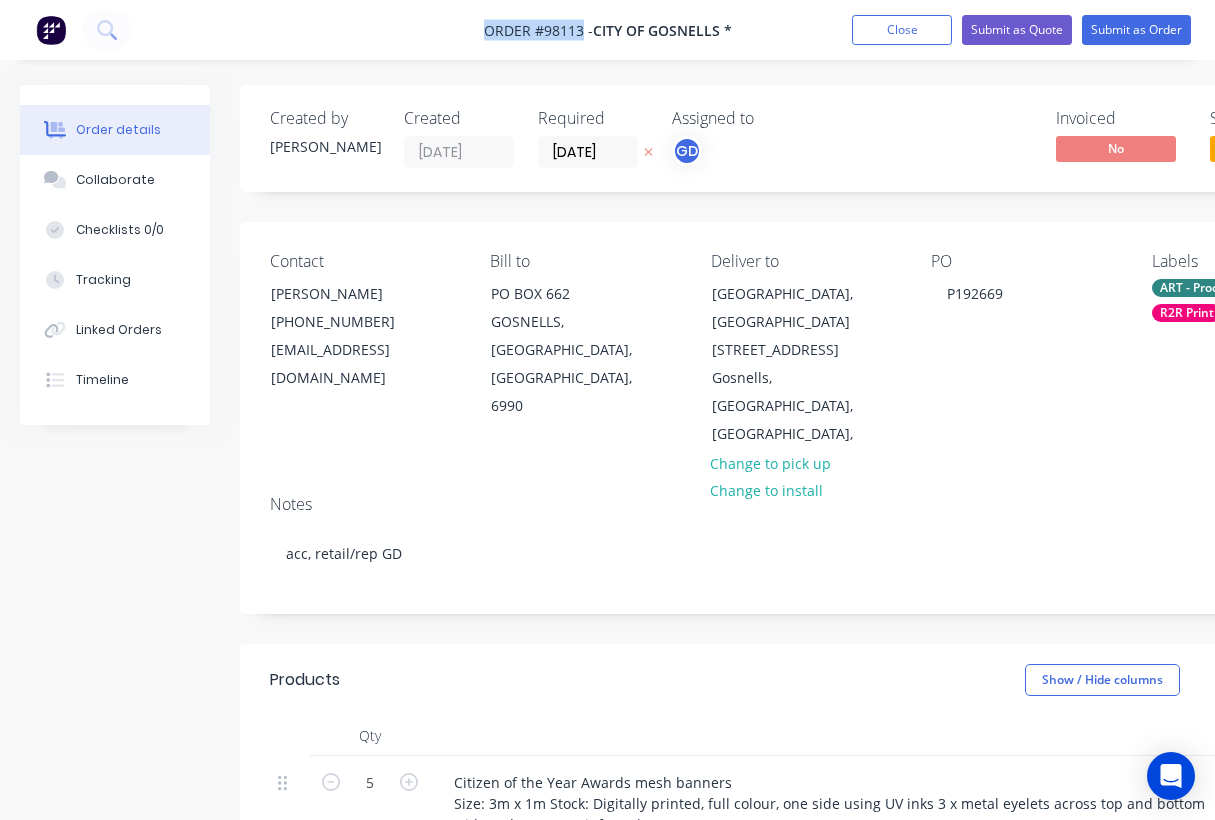 drag, startPoint x: 472, startPoint y: 32, endPoint x: 583, endPoint y: 34, distance: 111.01801 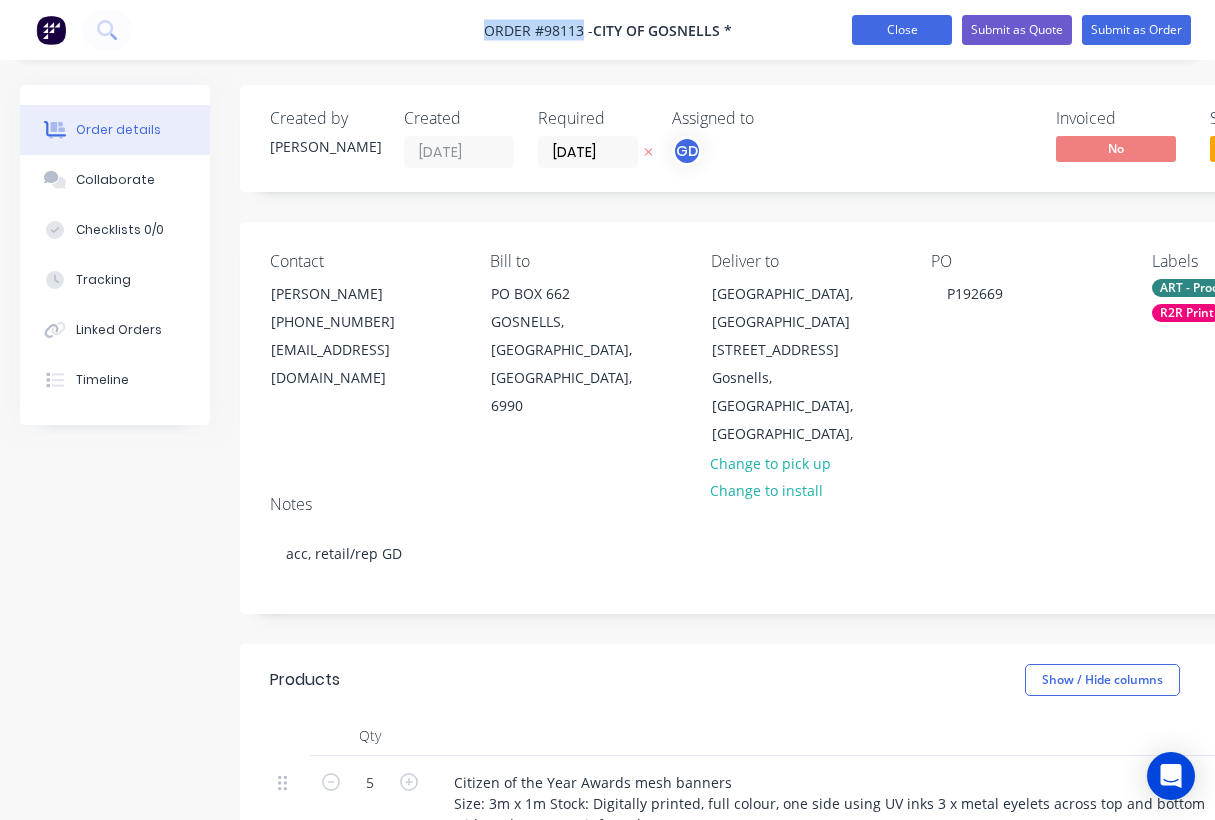 click on "Close" at bounding box center [902, 30] 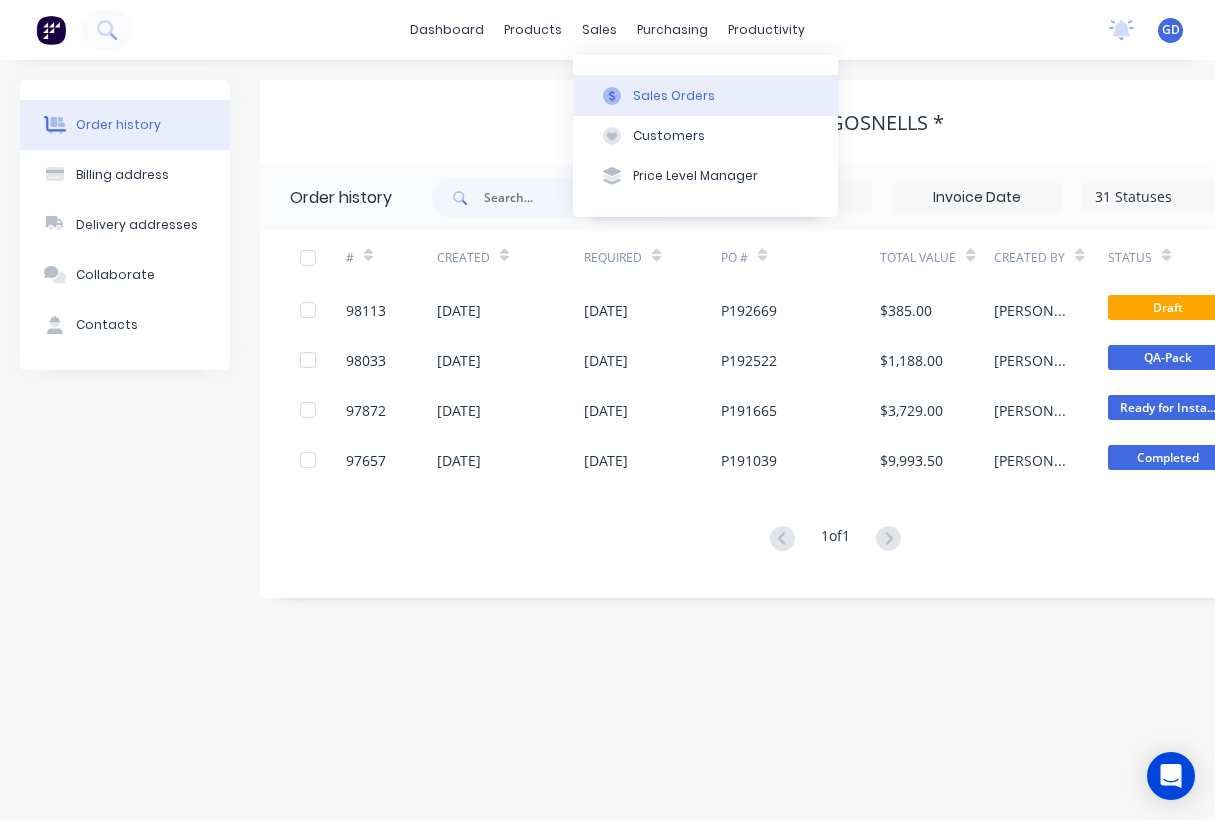 click on "Sales Orders" at bounding box center [674, 96] 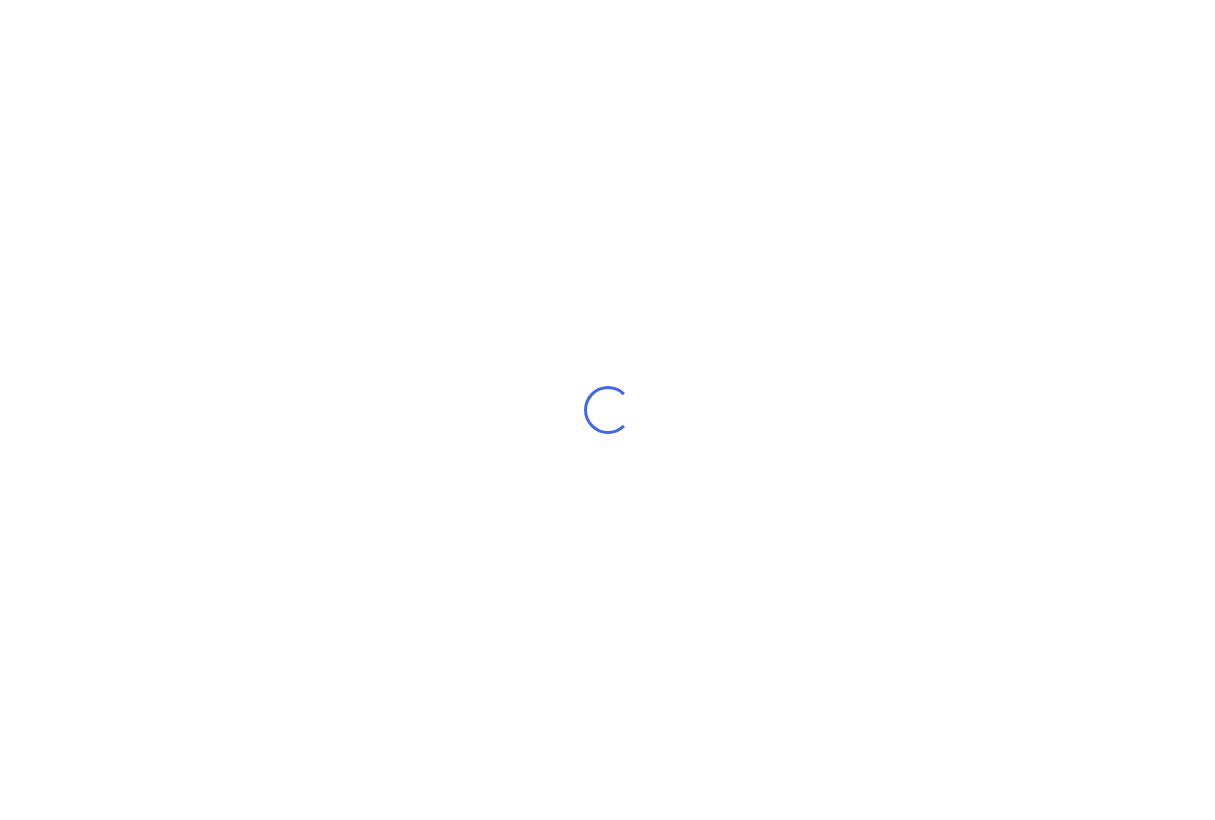 scroll, scrollTop: 0, scrollLeft: 0, axis: both 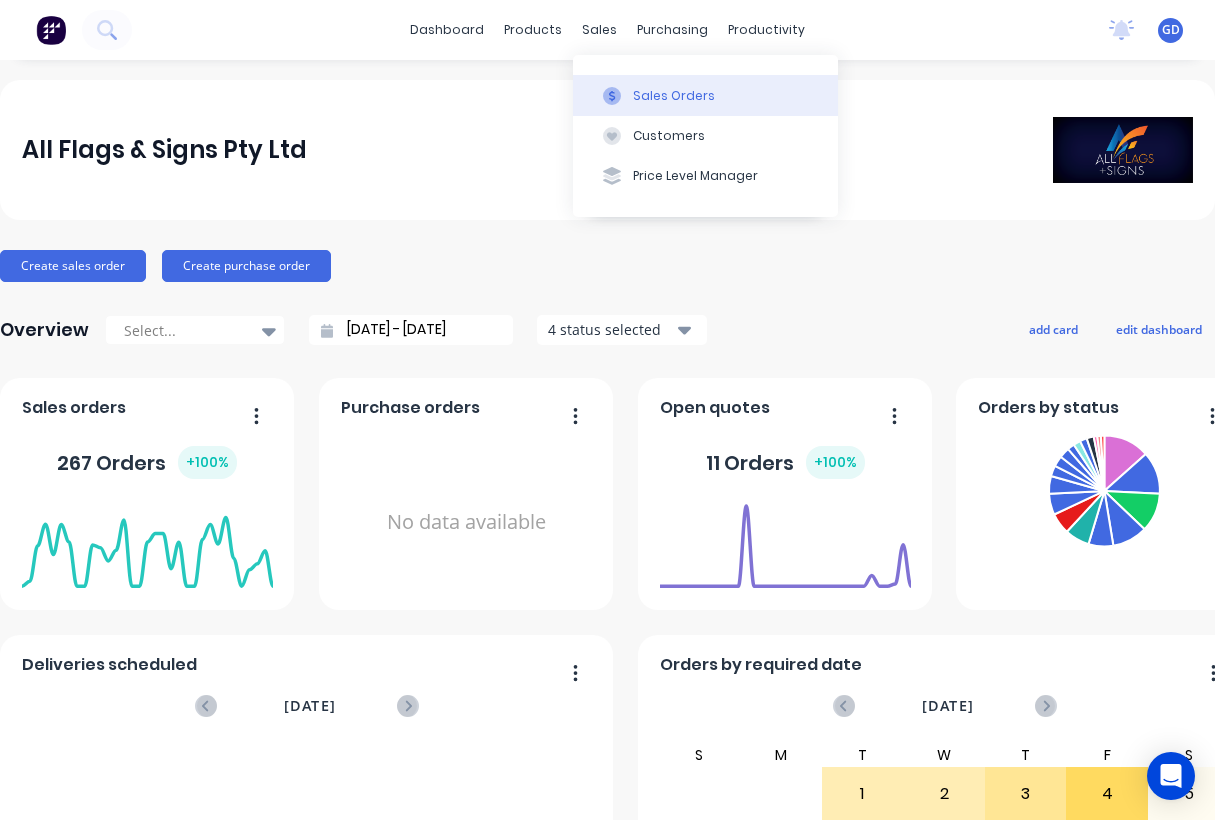 click on "Sales Orders" at bounding box center [674, 96] 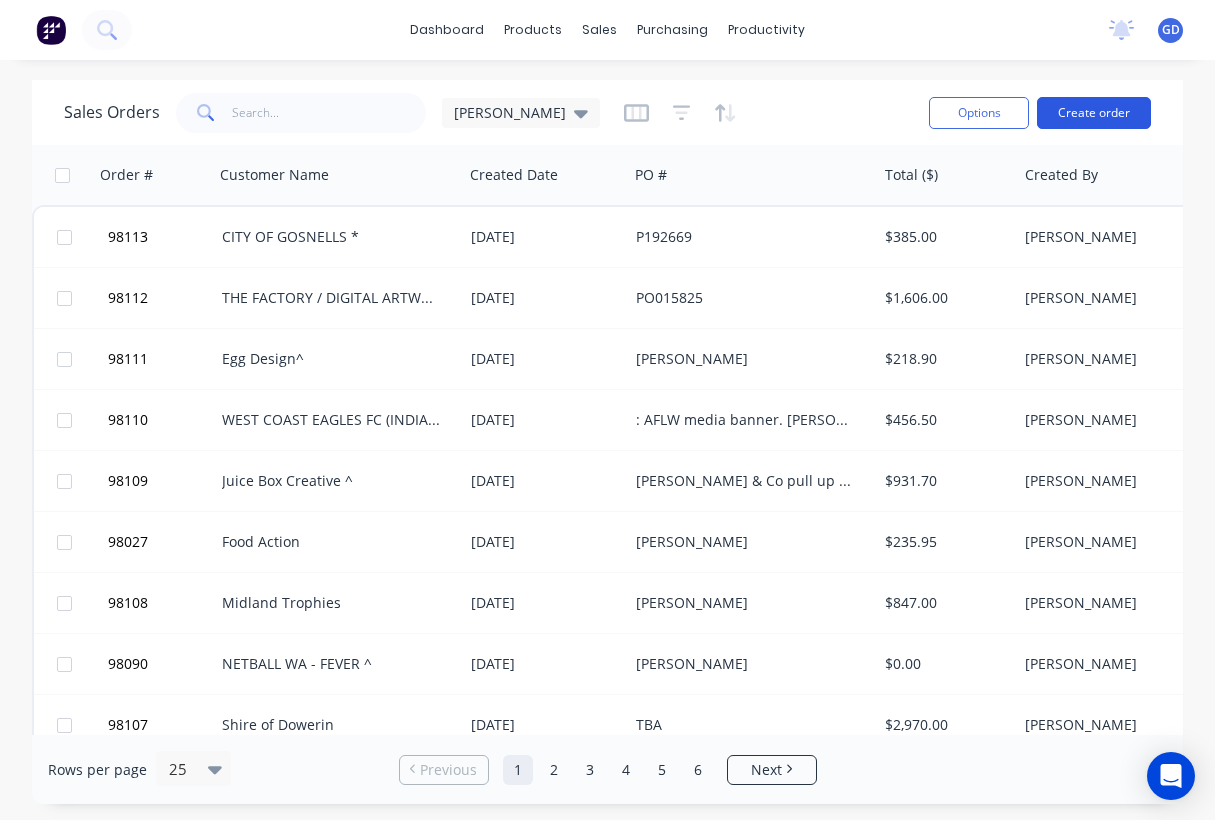 click on "Create order" at bounding box center [1094, 113] 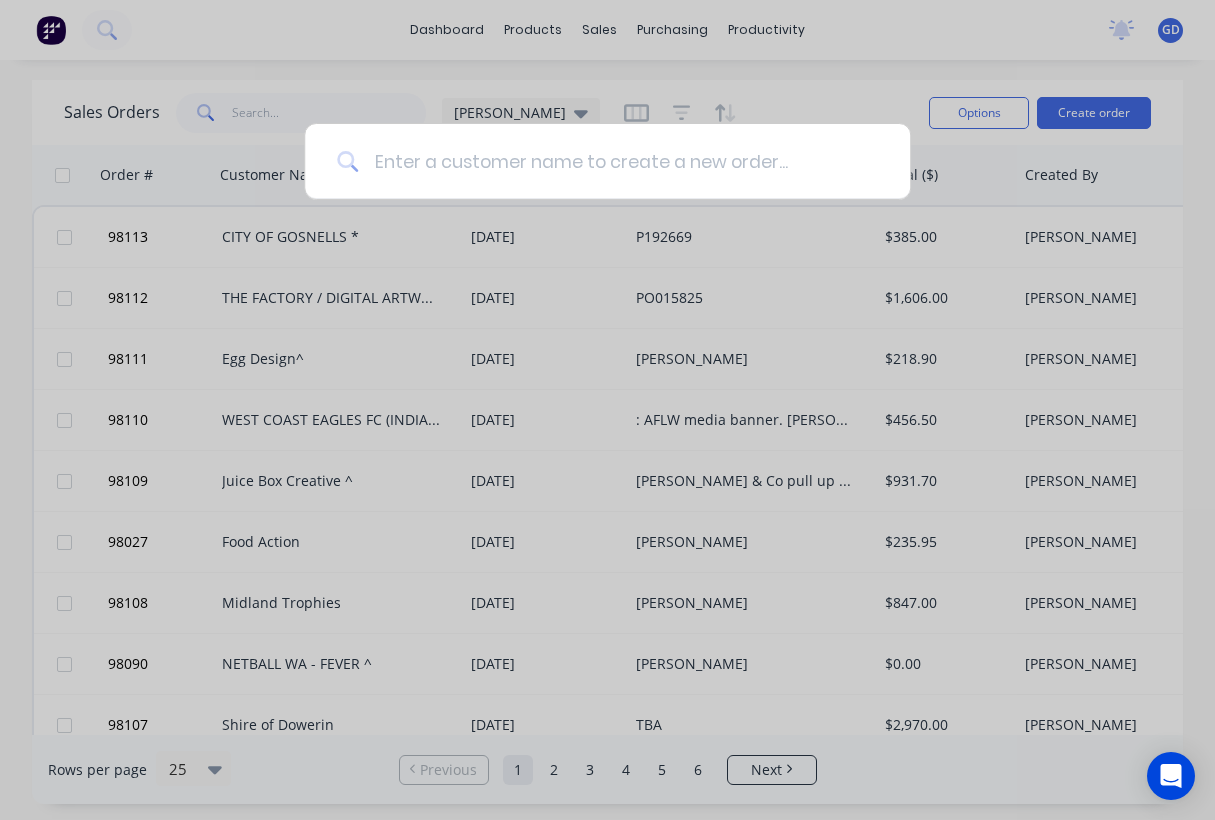 click at bounding box center (618, 161) 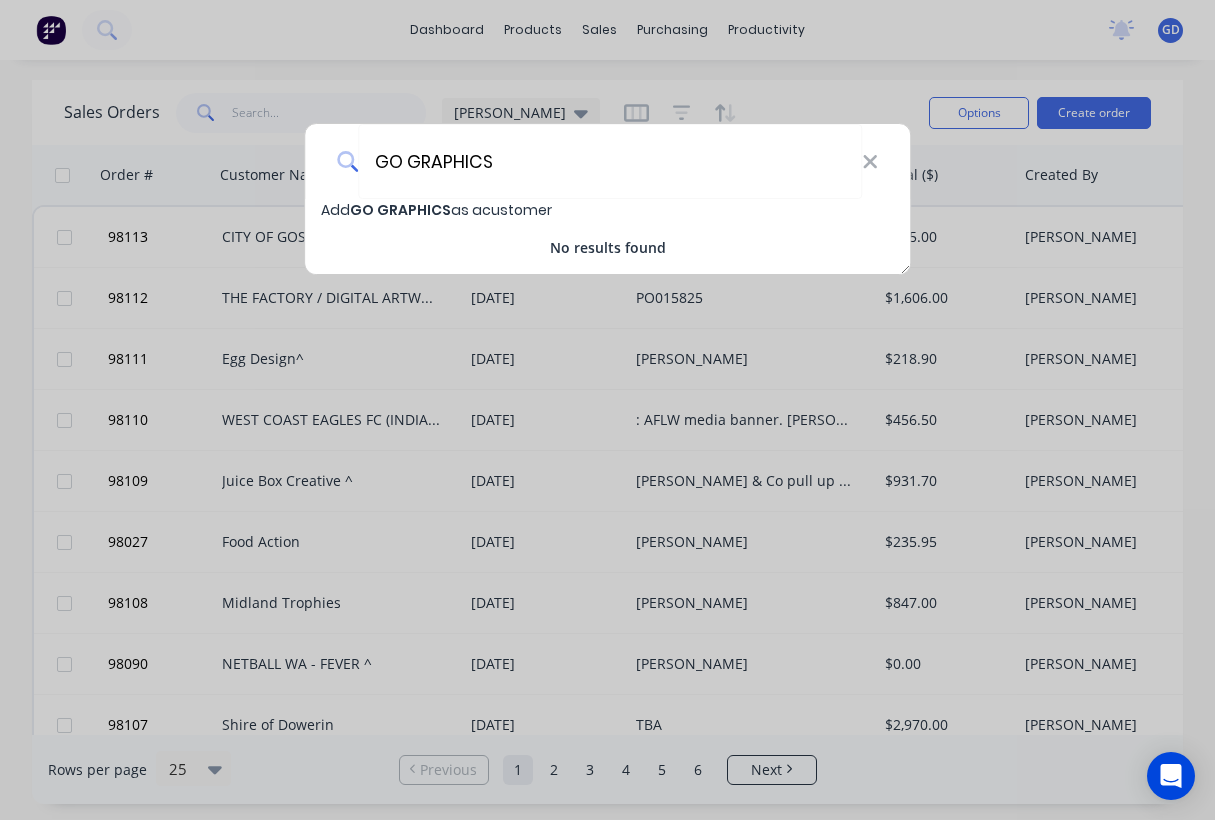 type on "GO GRAPHICS" 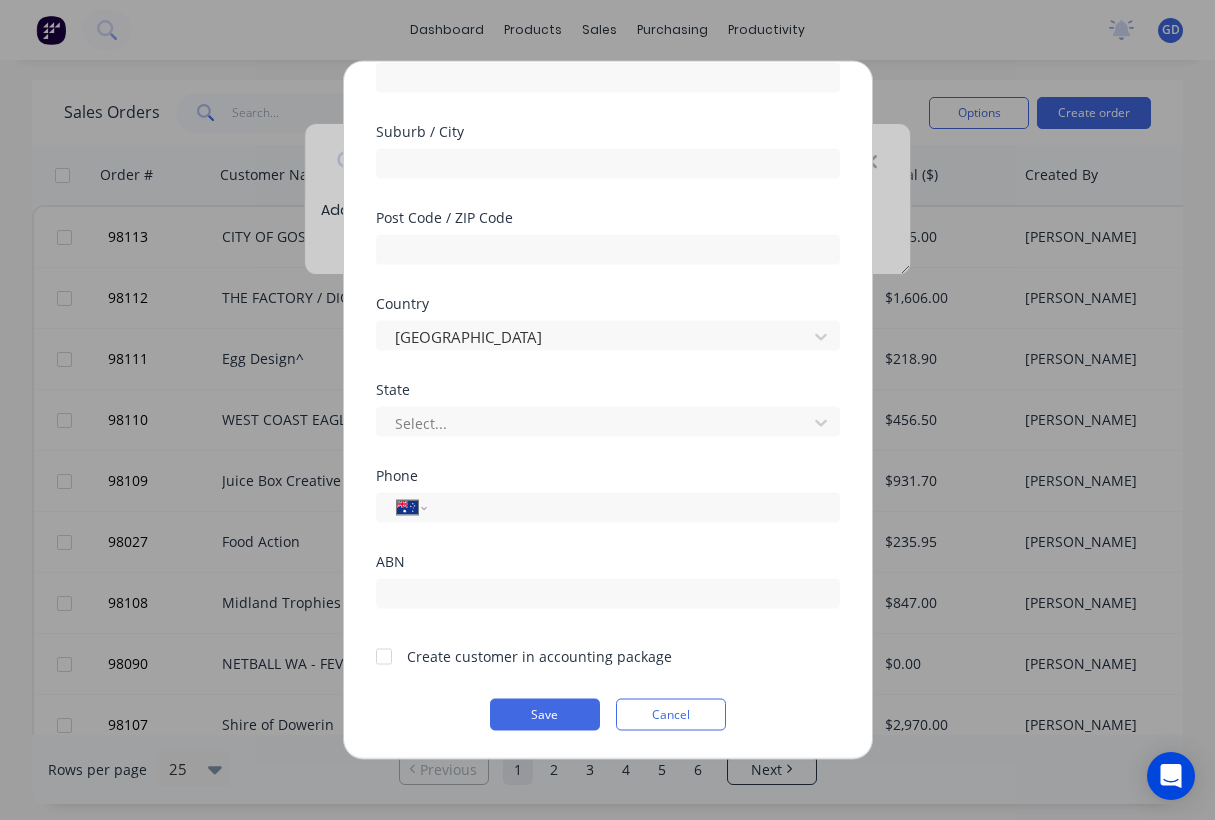 scroll, scrollTop: 279, scrollLeft: 0, axis: vertical 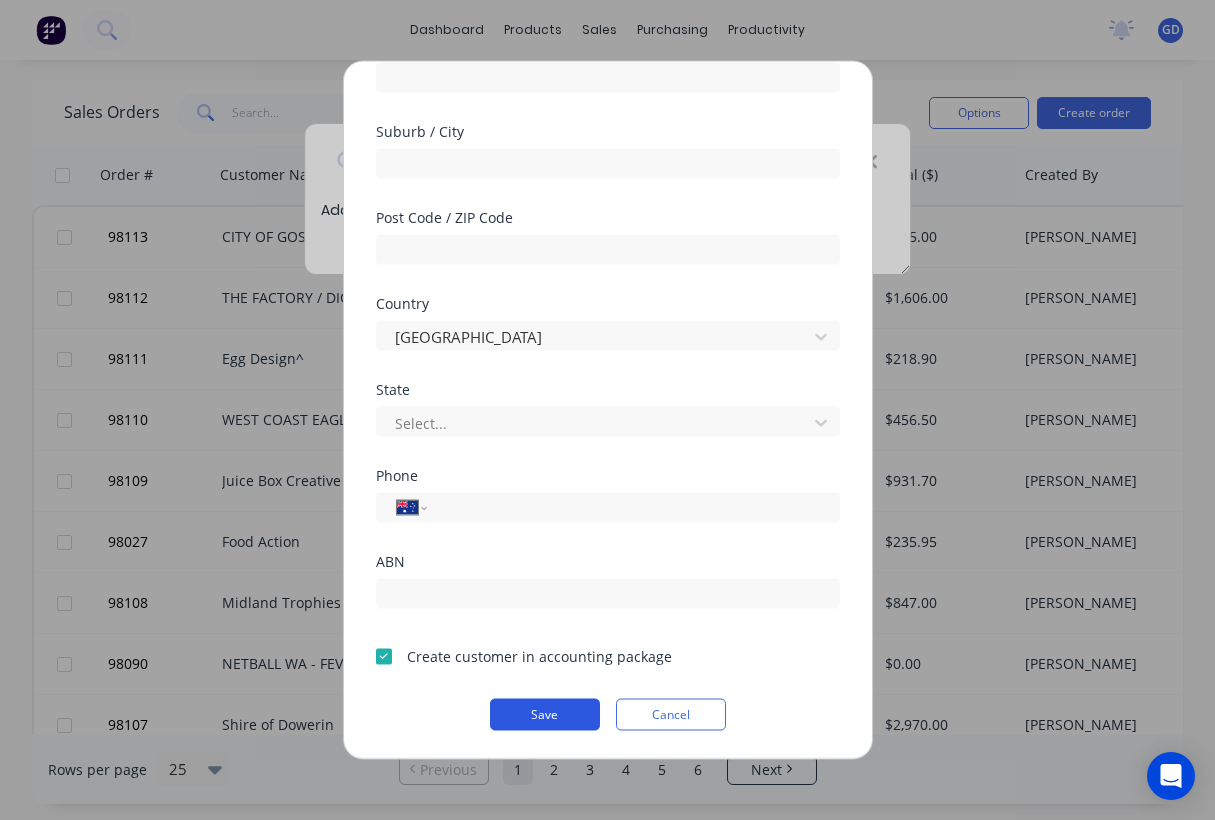 click on "Save" at bounding box center [545, 715] 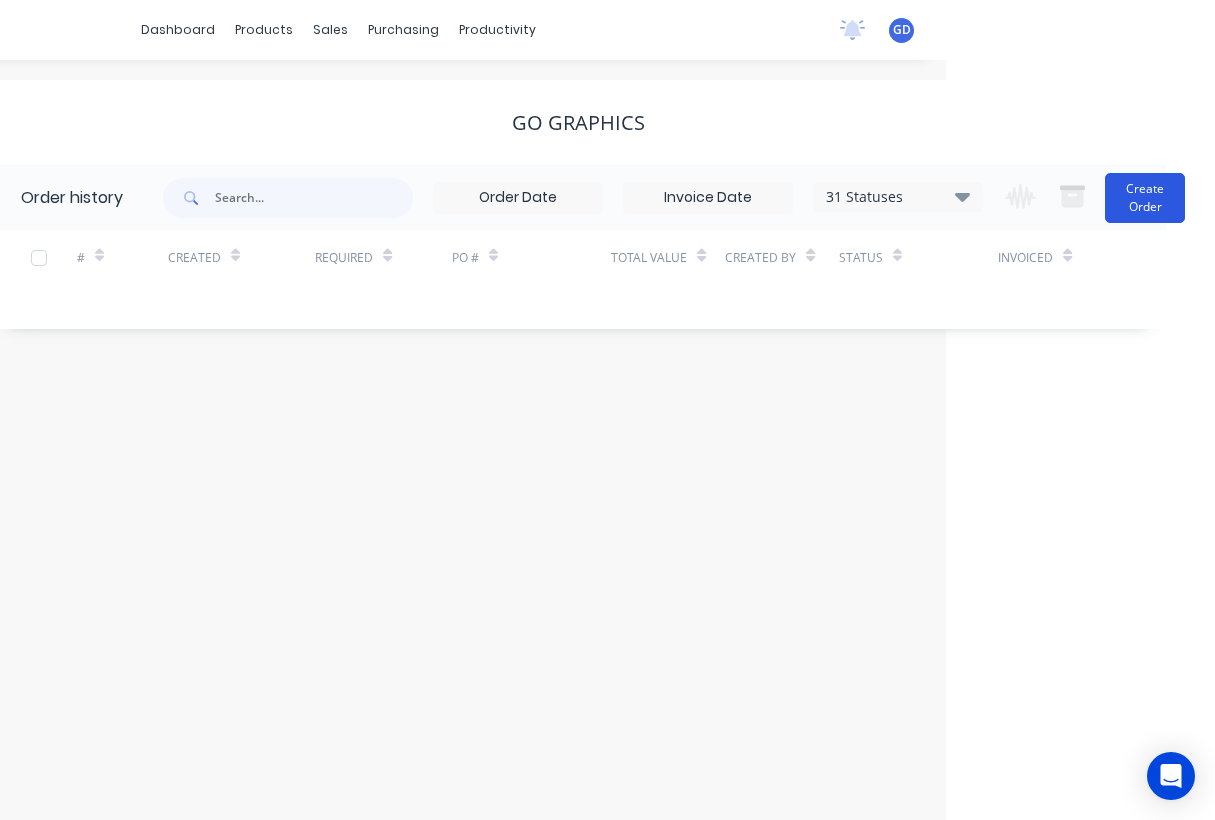 scroll, scrollTop: 0, scrollLeft: 269, axis: horizontal 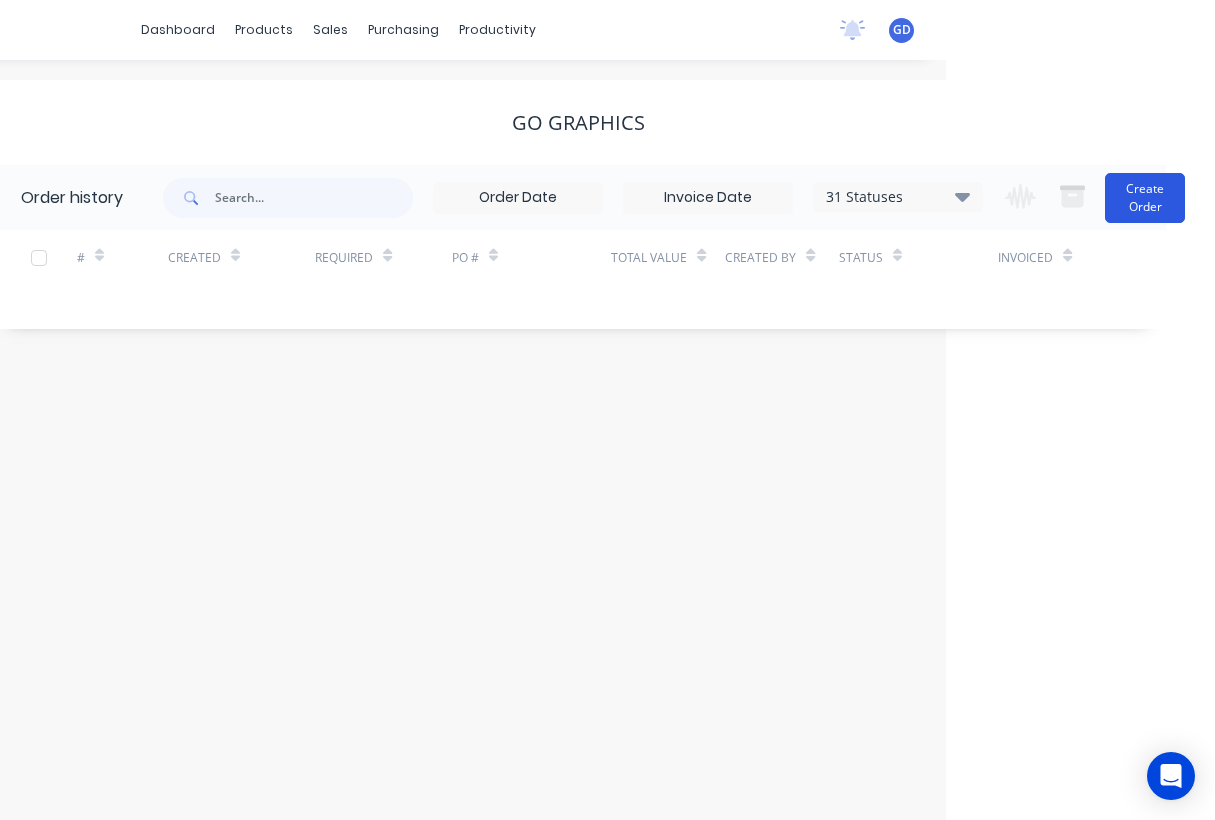 click on "Create Order" at bounding box center (1145, 198) 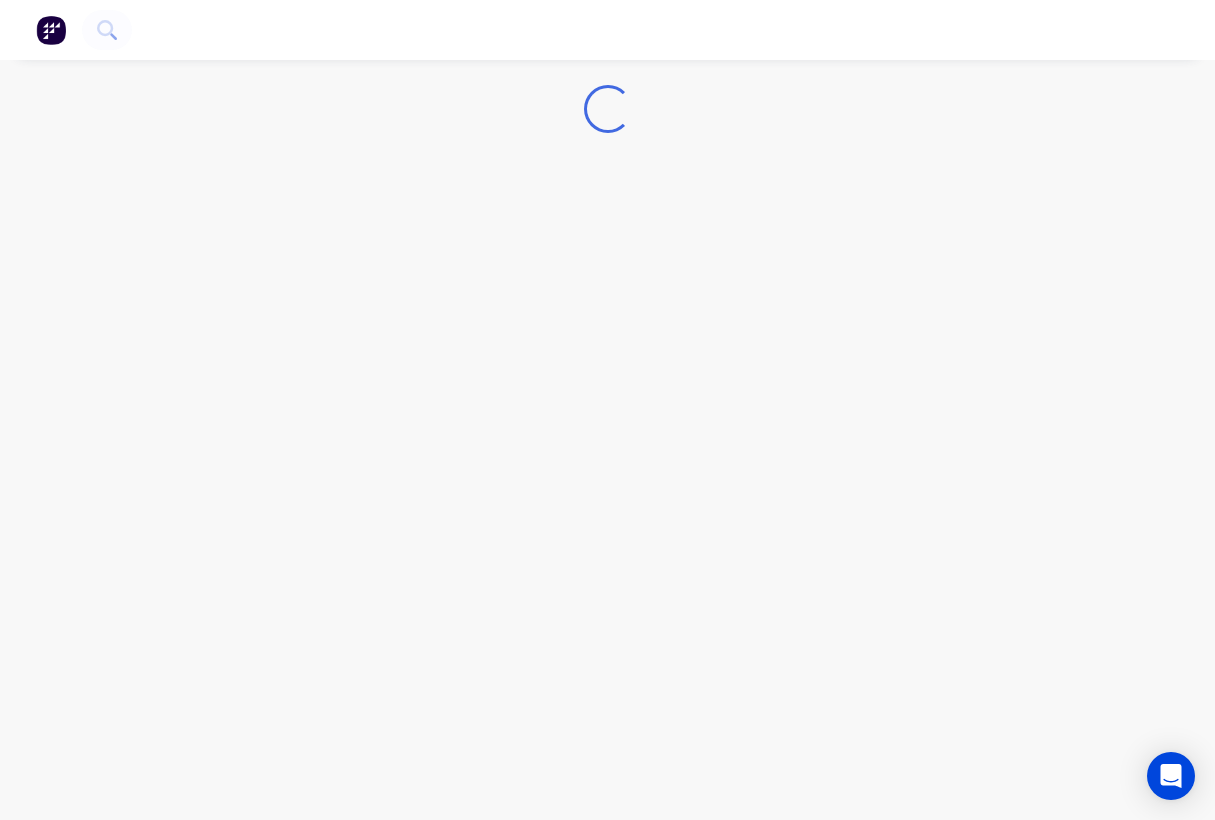 scroll, scrollTop: 0, scrollLeft: 0, axis: both 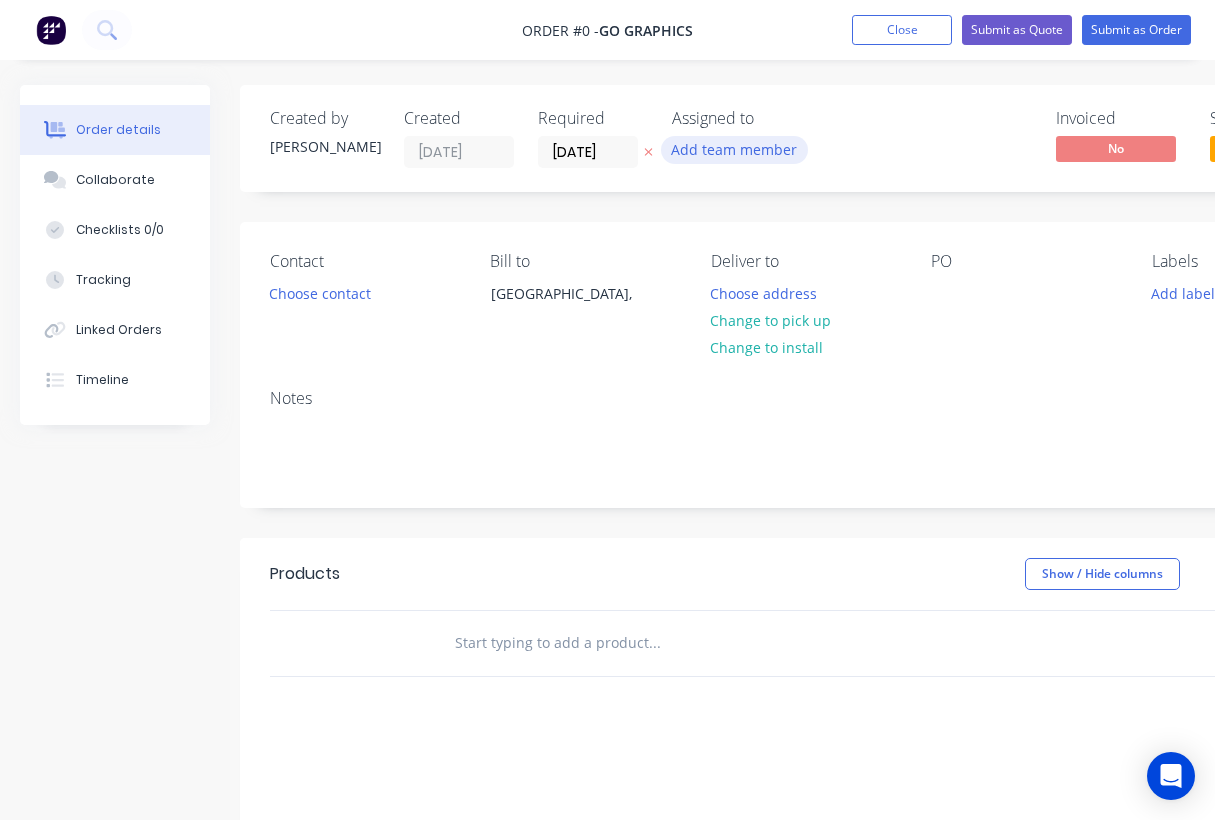 click on "Add team member" at bounding box center [734, 149] 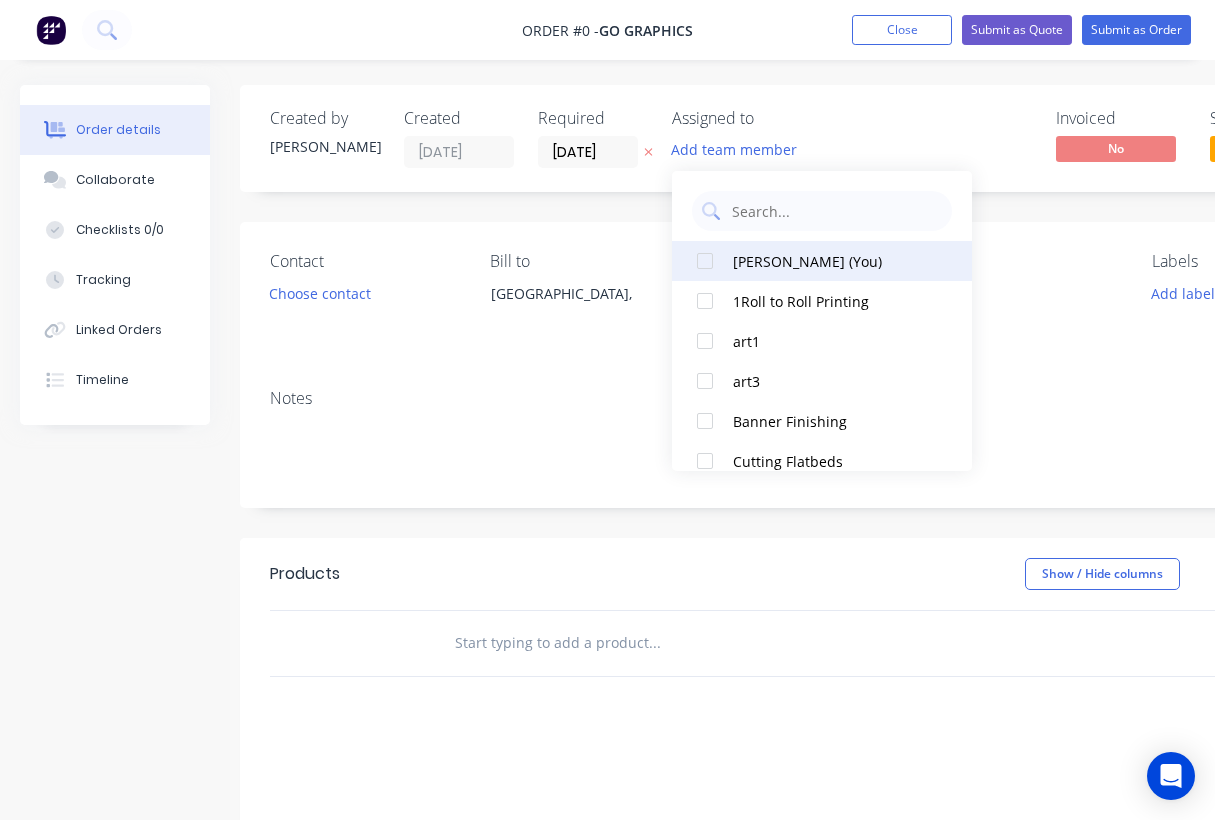 click on "[PERSON_NAME] (You)" at bounding box center [833, 261] 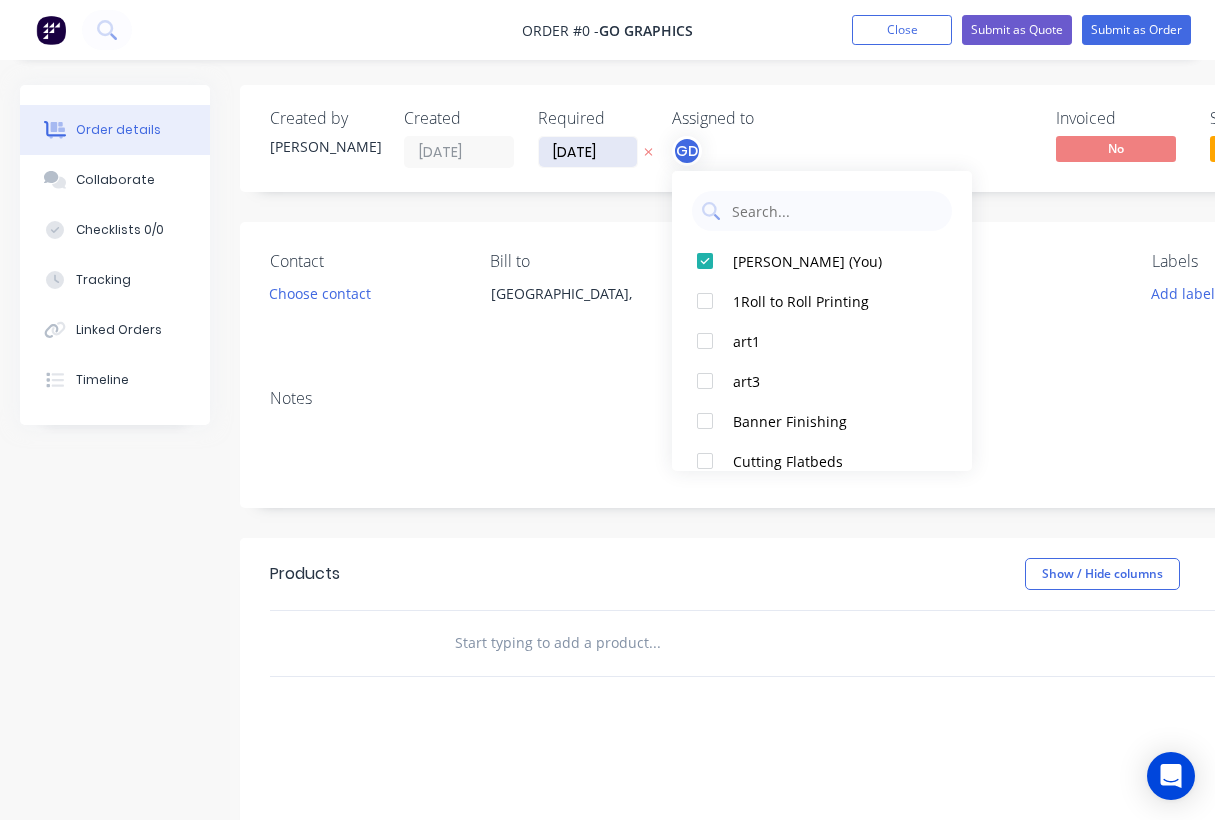 click on "Order details Collaborate Checklists 0/0 Tracking Linked Orders Timeline   Order details   Collaborate   Checklists   Tracking   Linked Orders   Timeline Created by Gino Created 30/07/25 Required 30/07/25 Assigned to GD Invoiced No Status Draft Contact Choose contact Bill to   Australia,  Deliver to Choose address Change to pick up Change to install PO Labels Add labels Notes Products Show / Hide columns Add product     add delivery fee add markup add discount Labour $0.00 Sub total $0.00 Margin $0.00  ( 0 %) Tax $0.00 Total $0.00" at bounding box center (695, 636) 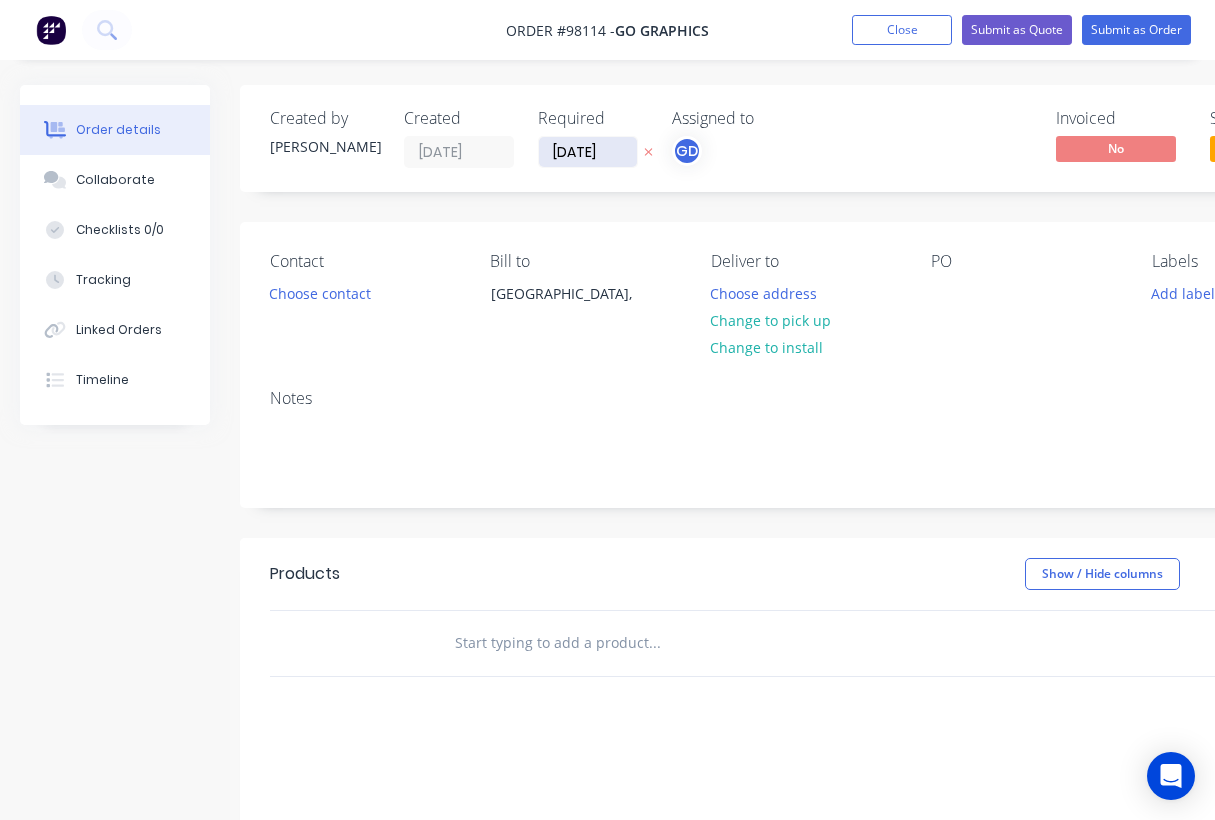 click on "[DATE]" at bounding box center (588, 152) 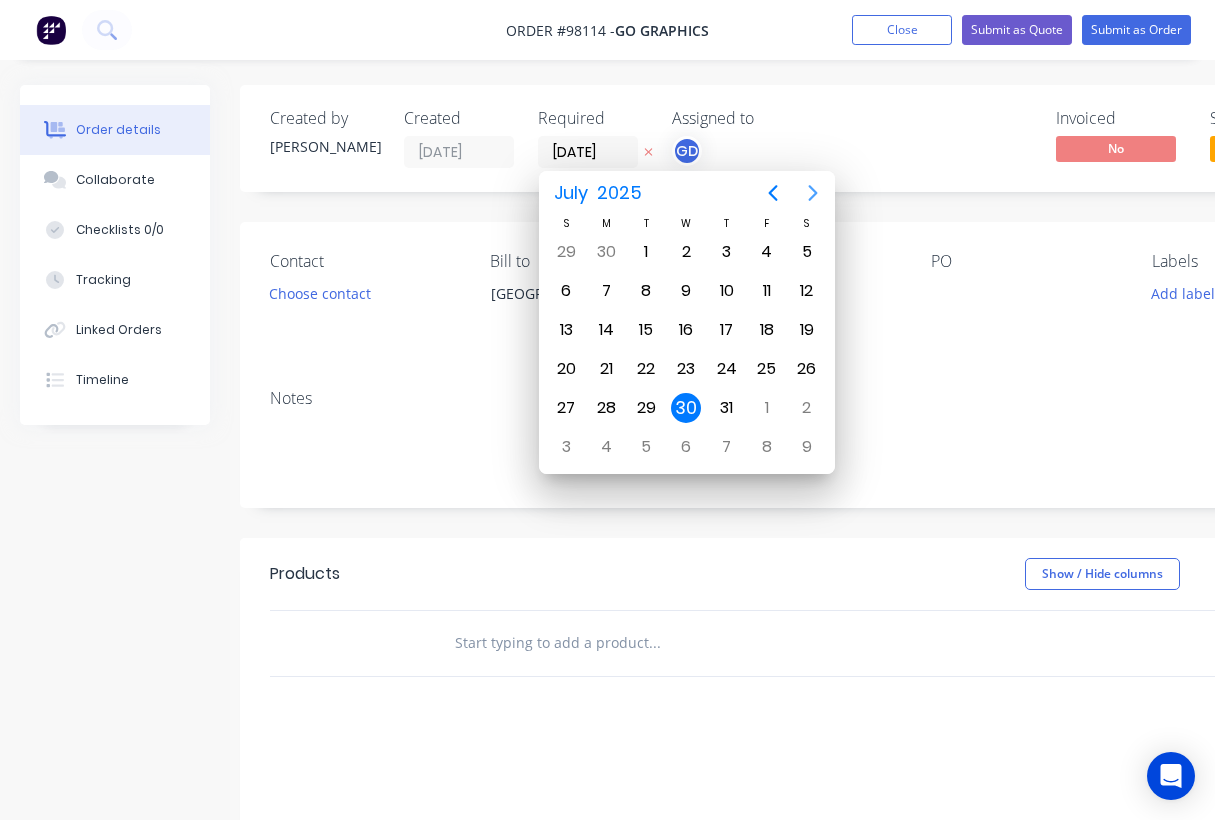 click 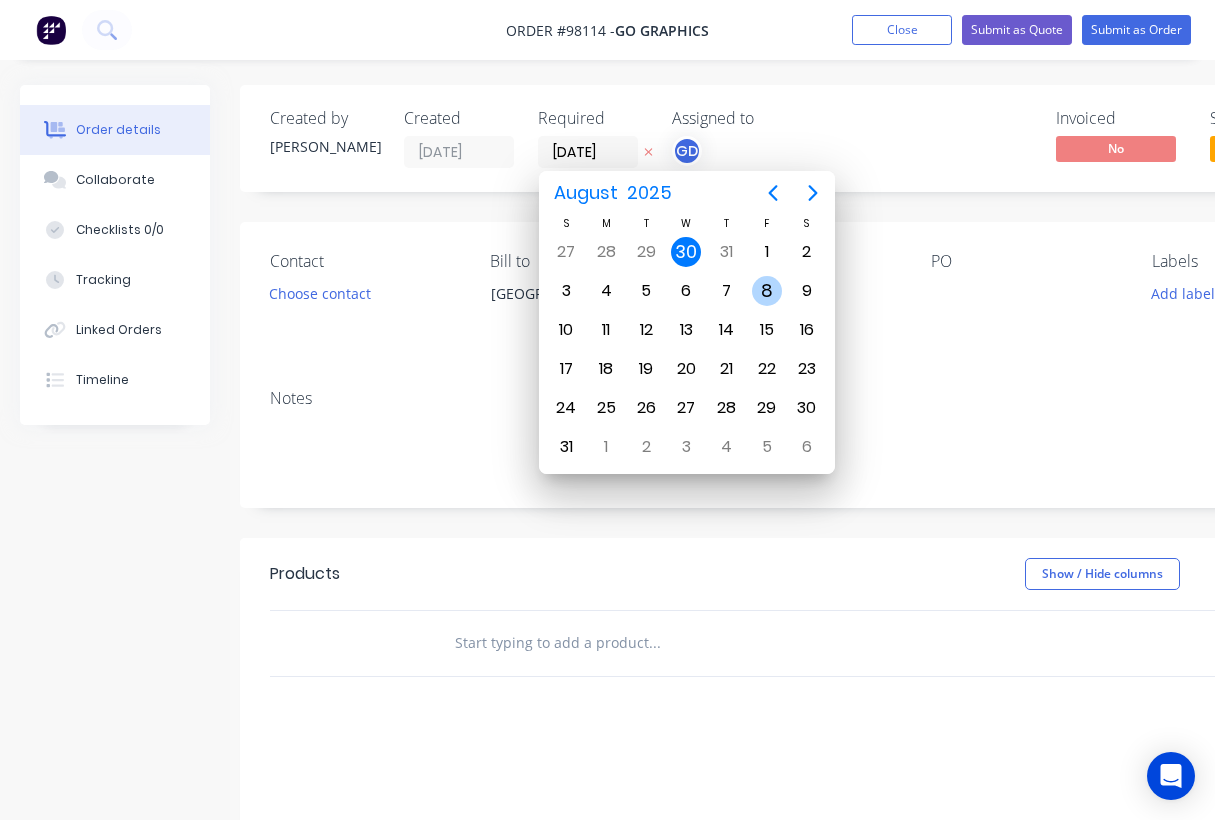 click on "8" at bounding box center (767, 291) 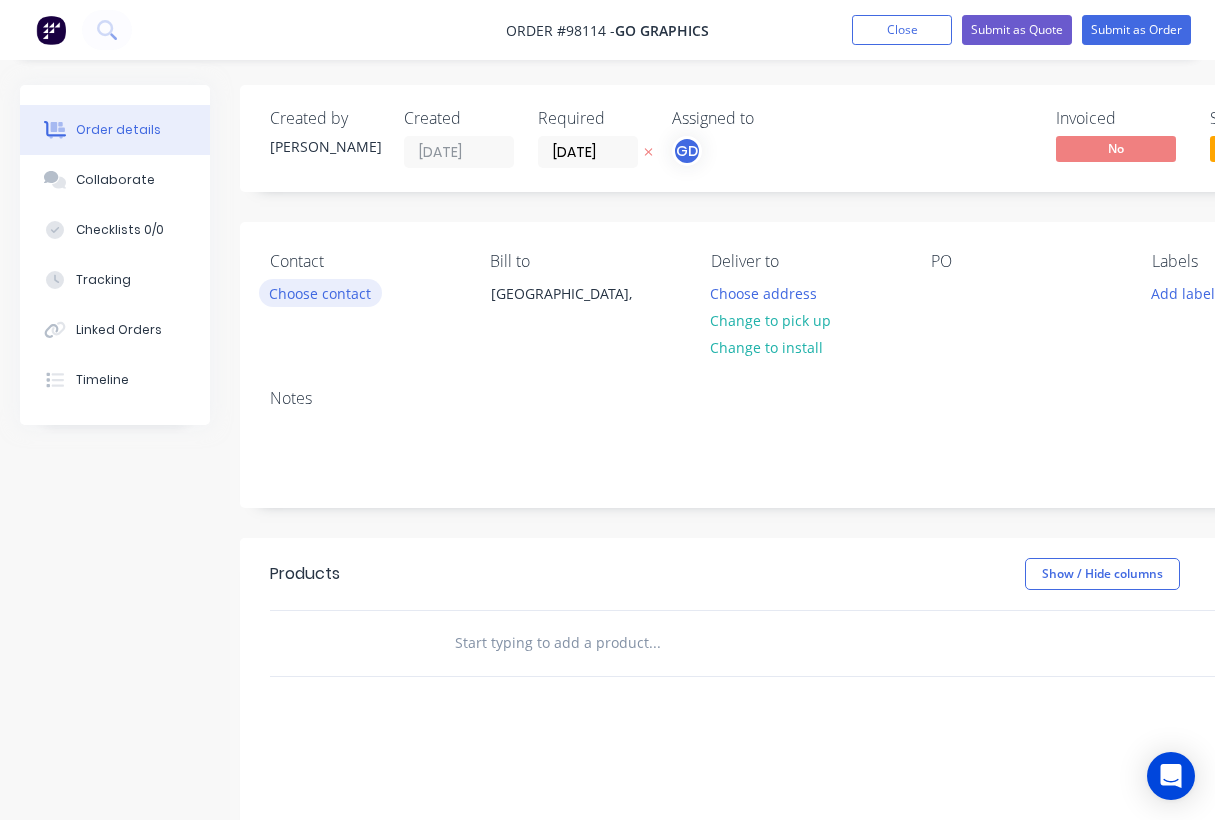 click on "Choose contact" at bounding box center (320, 292) 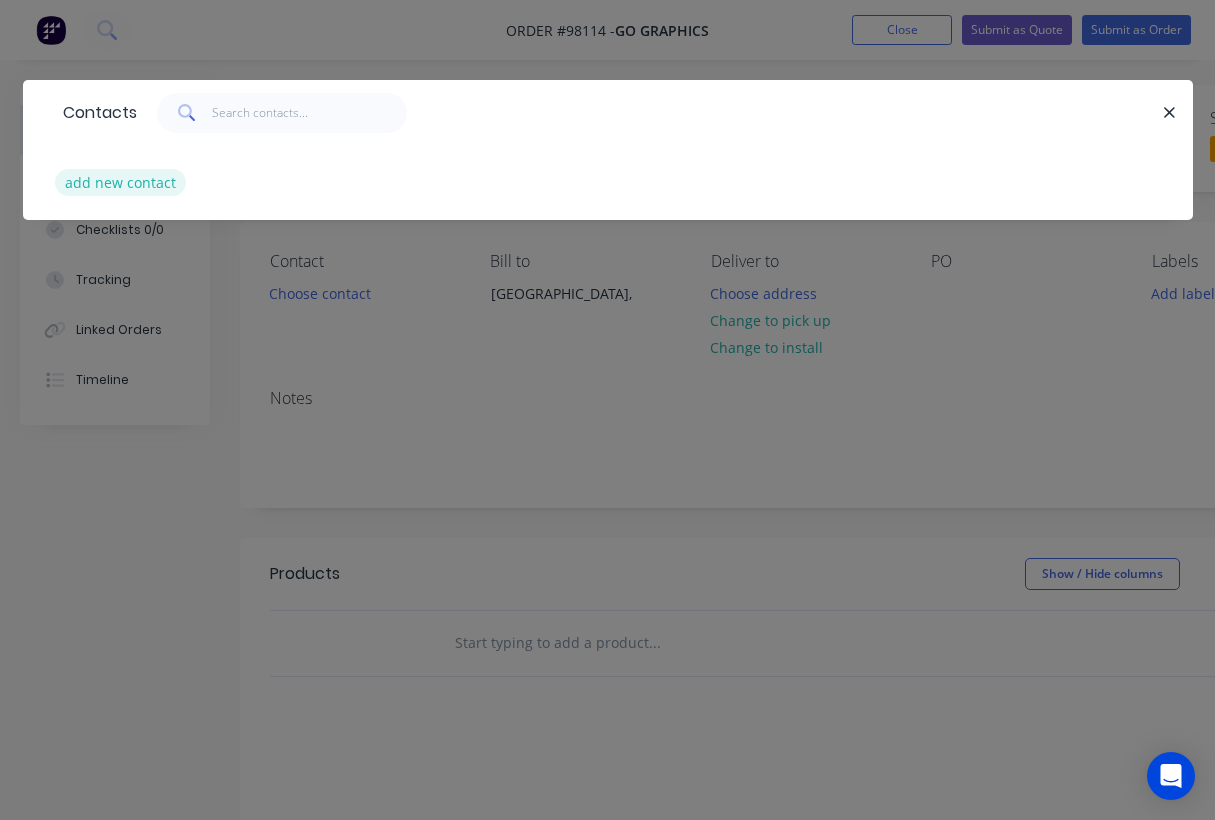 click on "add new contact" at bounding box center (121, 182) 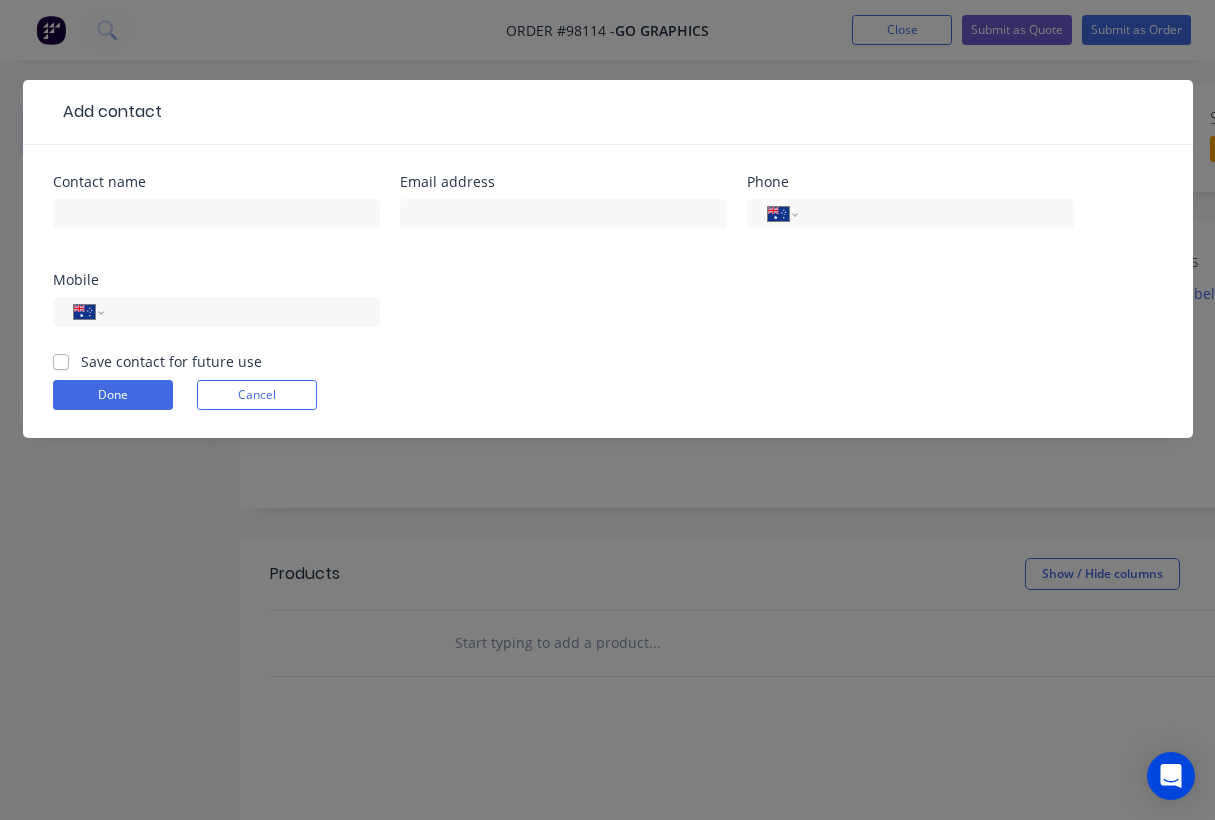 click on "Save contact for future use" at bounding box center [171, 361] 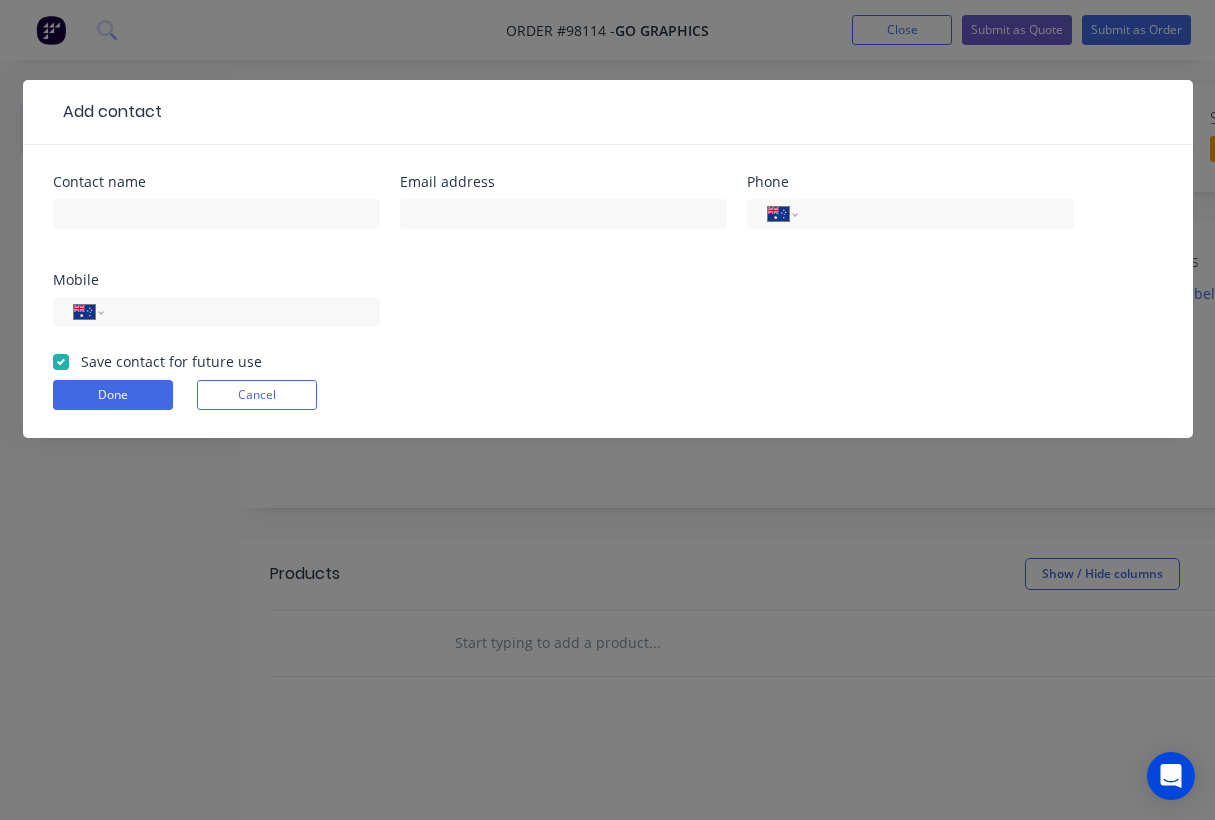 checkbox on "true" 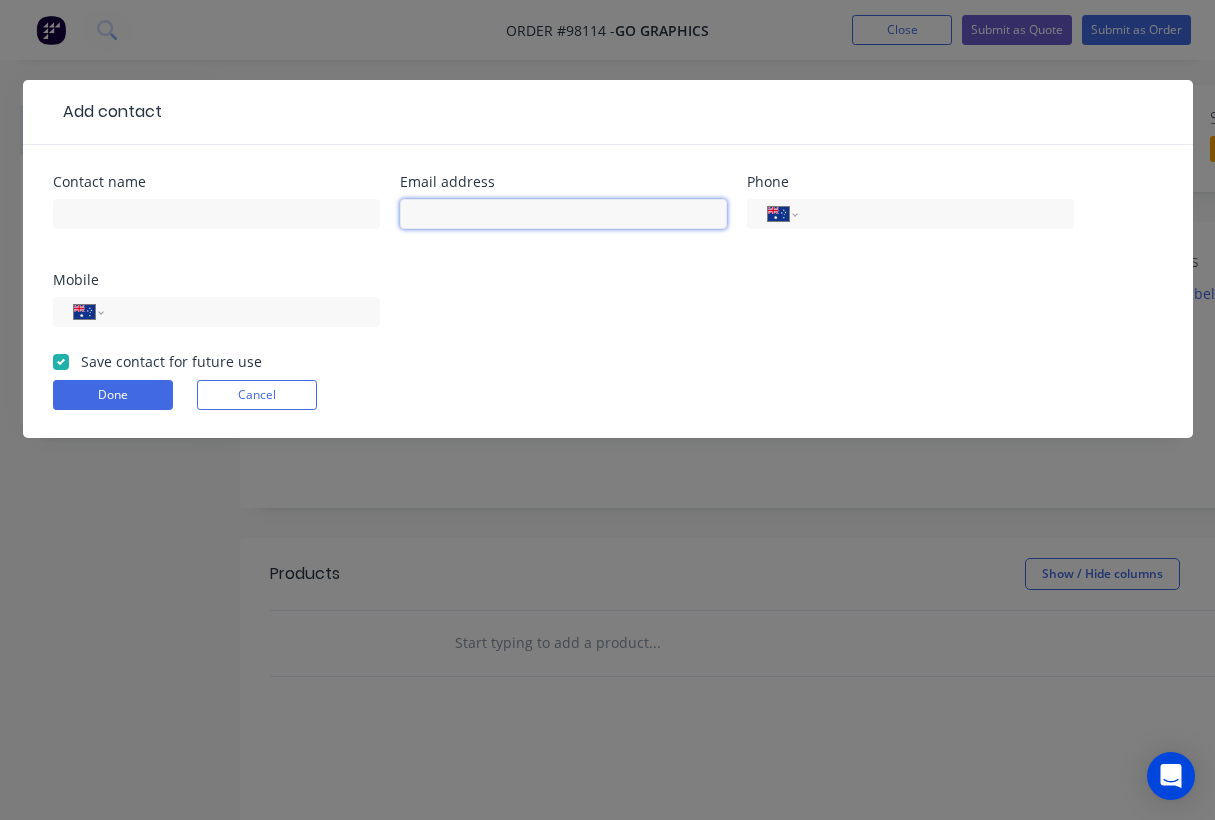 paste on "clint@gographics.com.au" 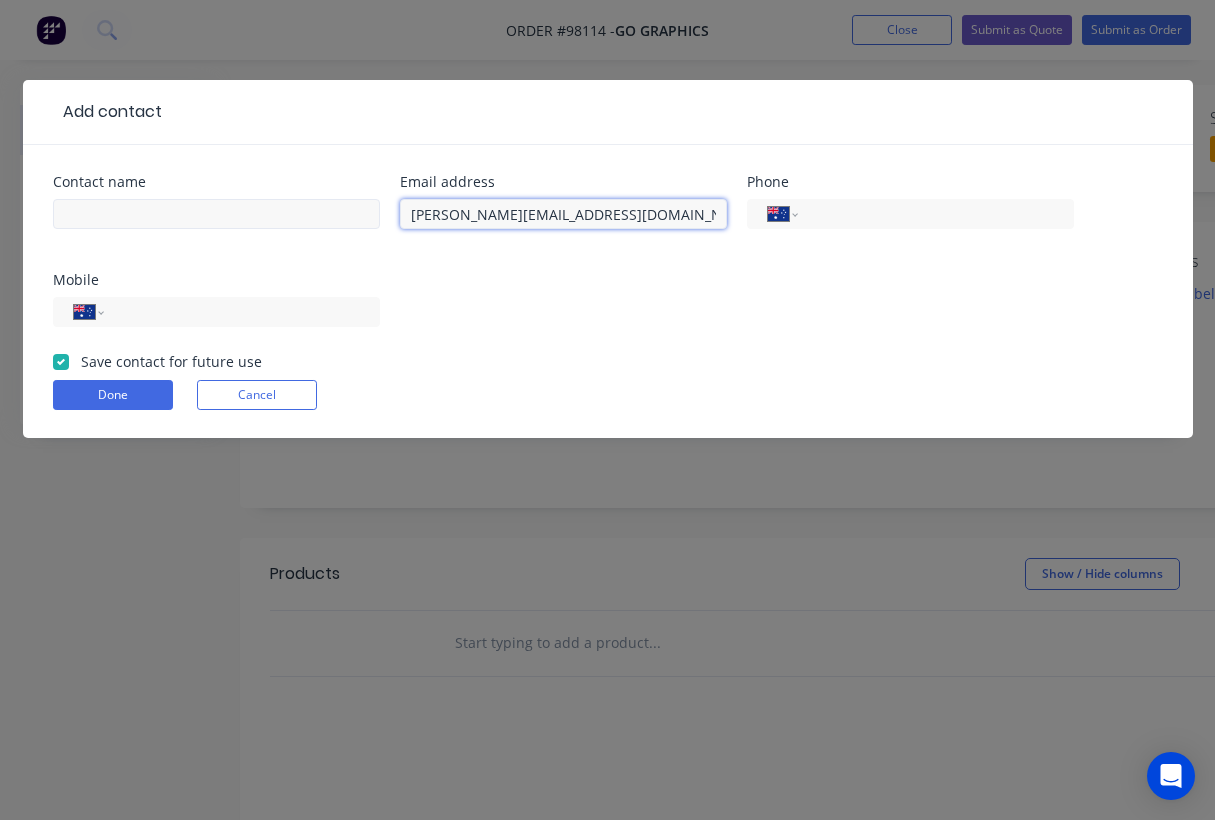 type on "clint@gographics.com.au" 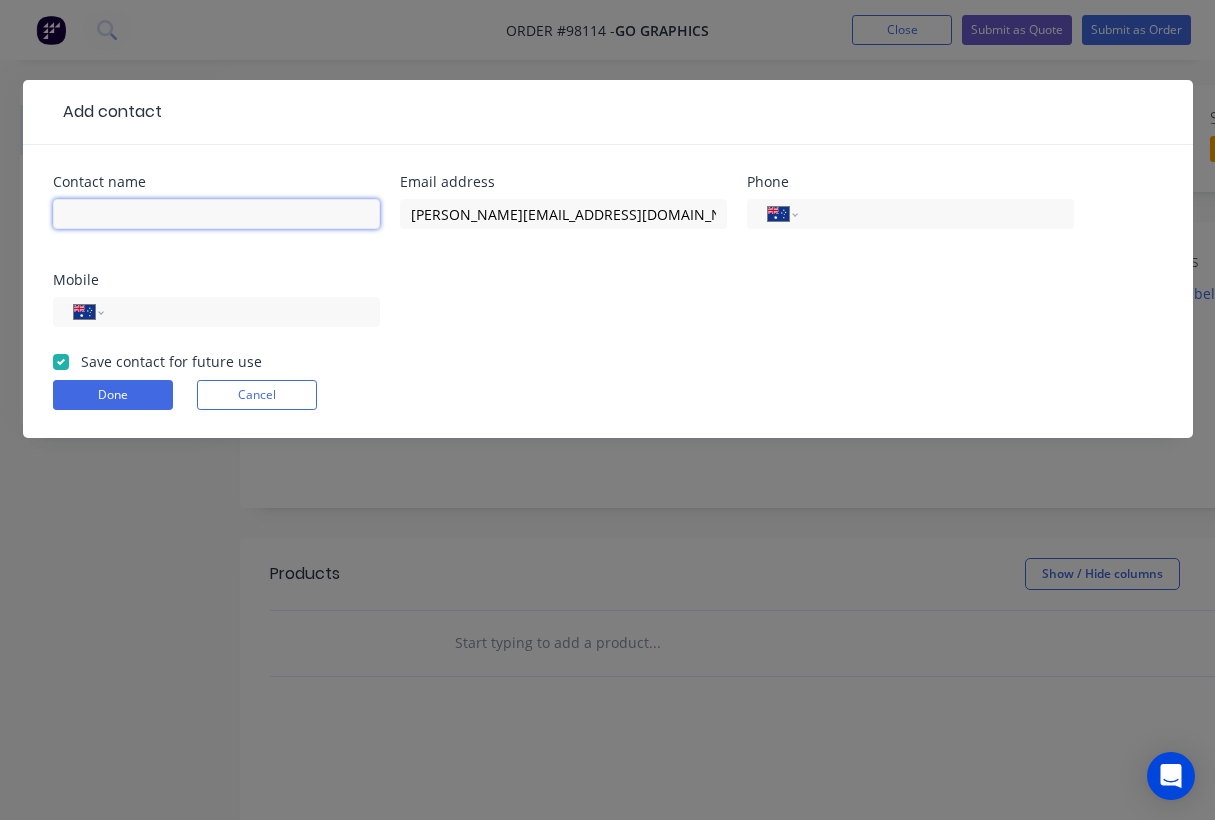 paste on "Clint Meldrum" 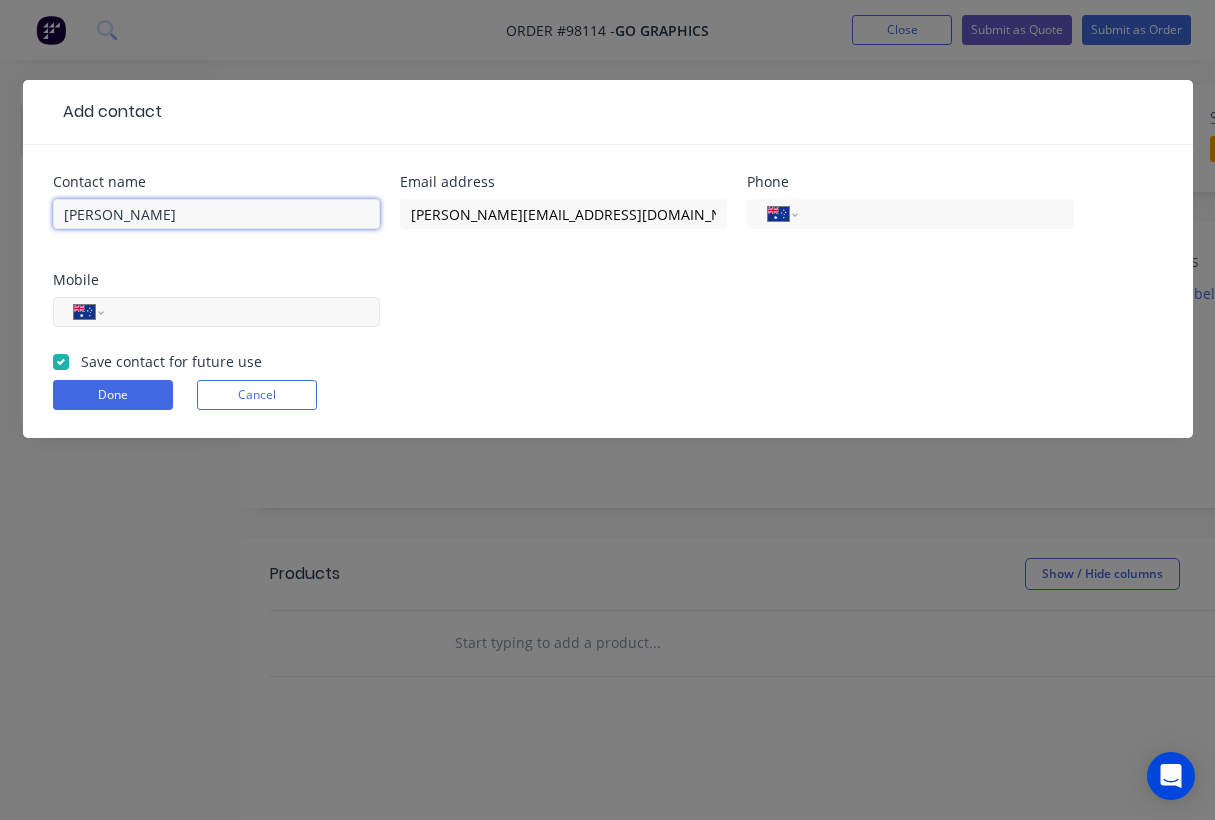 type on "Clint Meldrum" 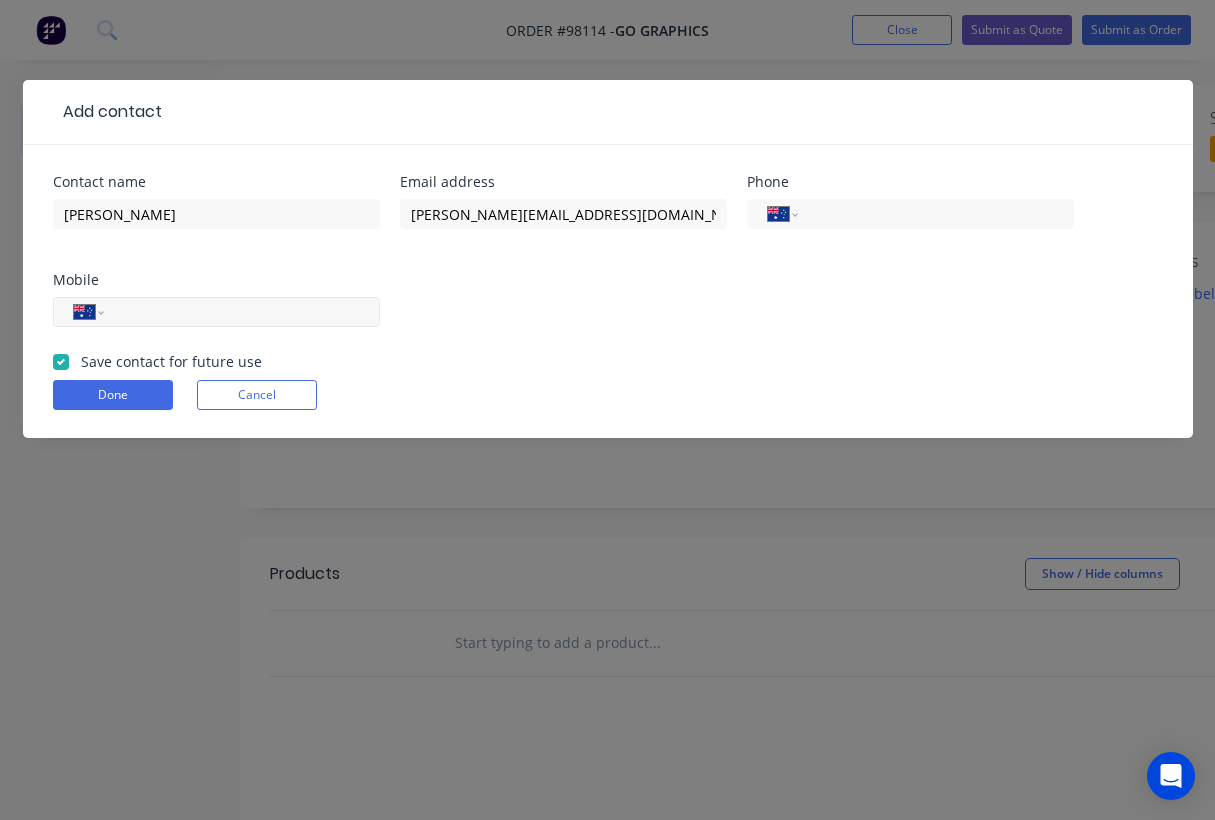 click at bounding box center (238, 312) 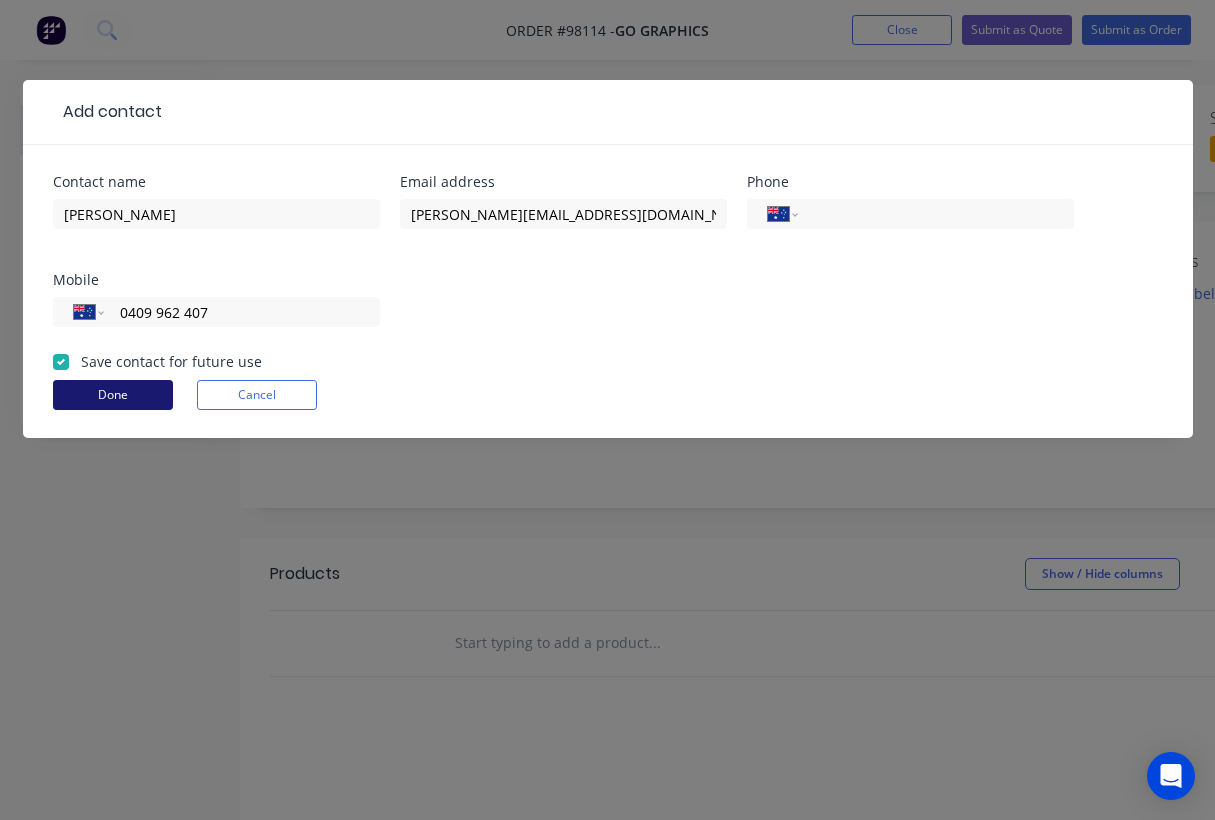 click on "Done" at bounding box center (113, 395) 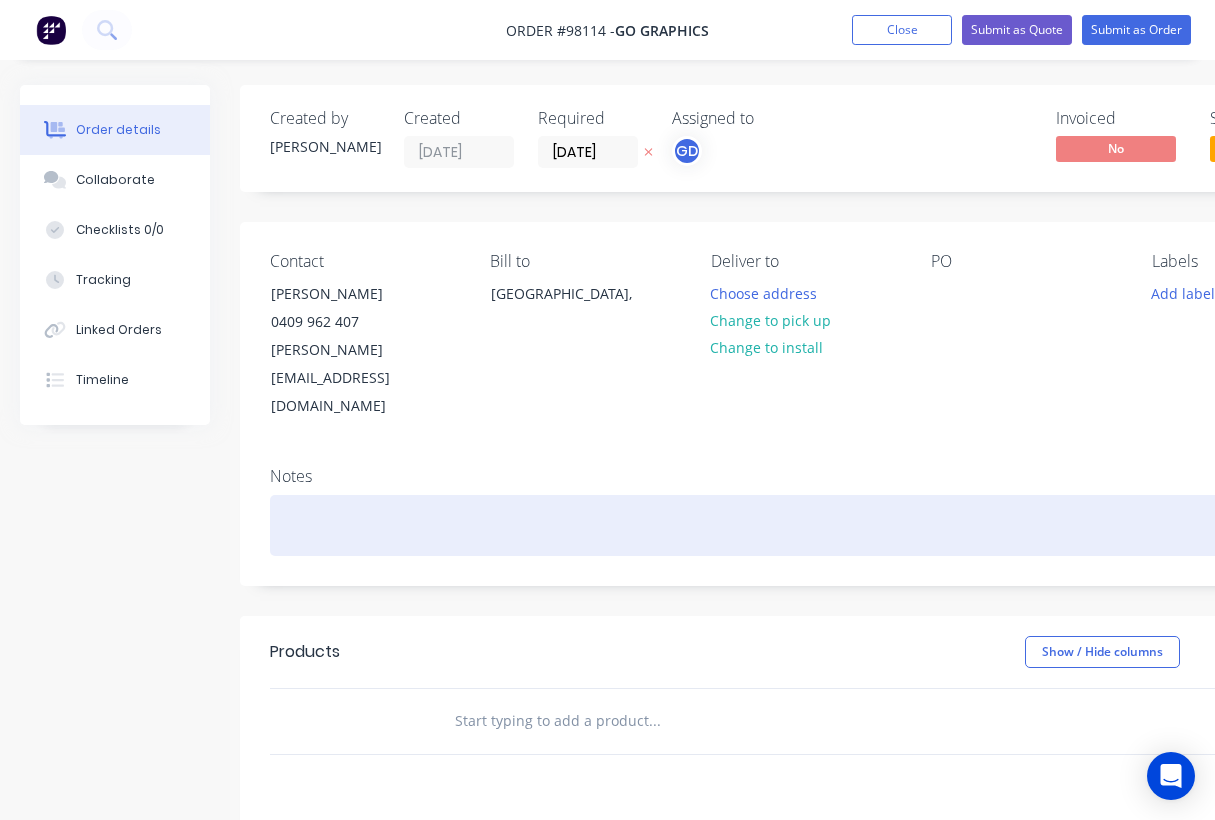 click at bounding box center (805, 525) 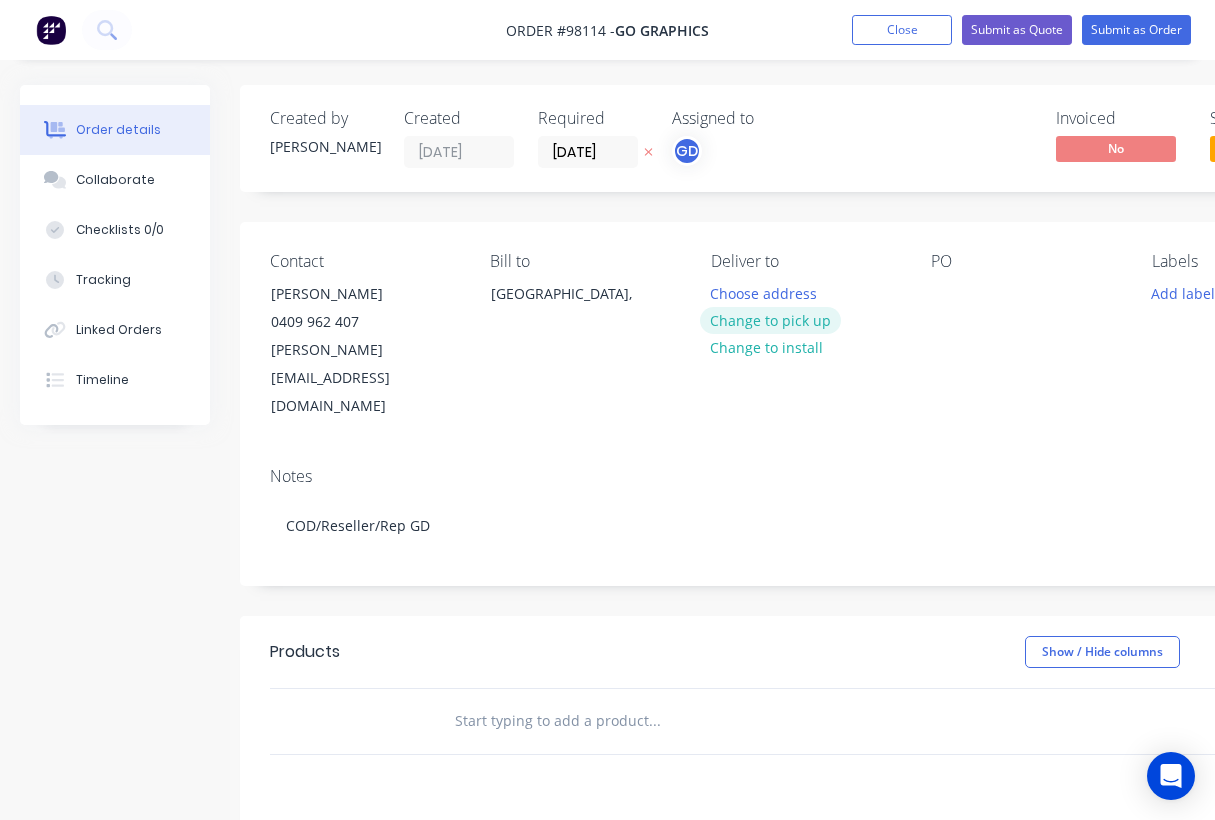 click on "Change to pick up" at bounding box center [771, 320] 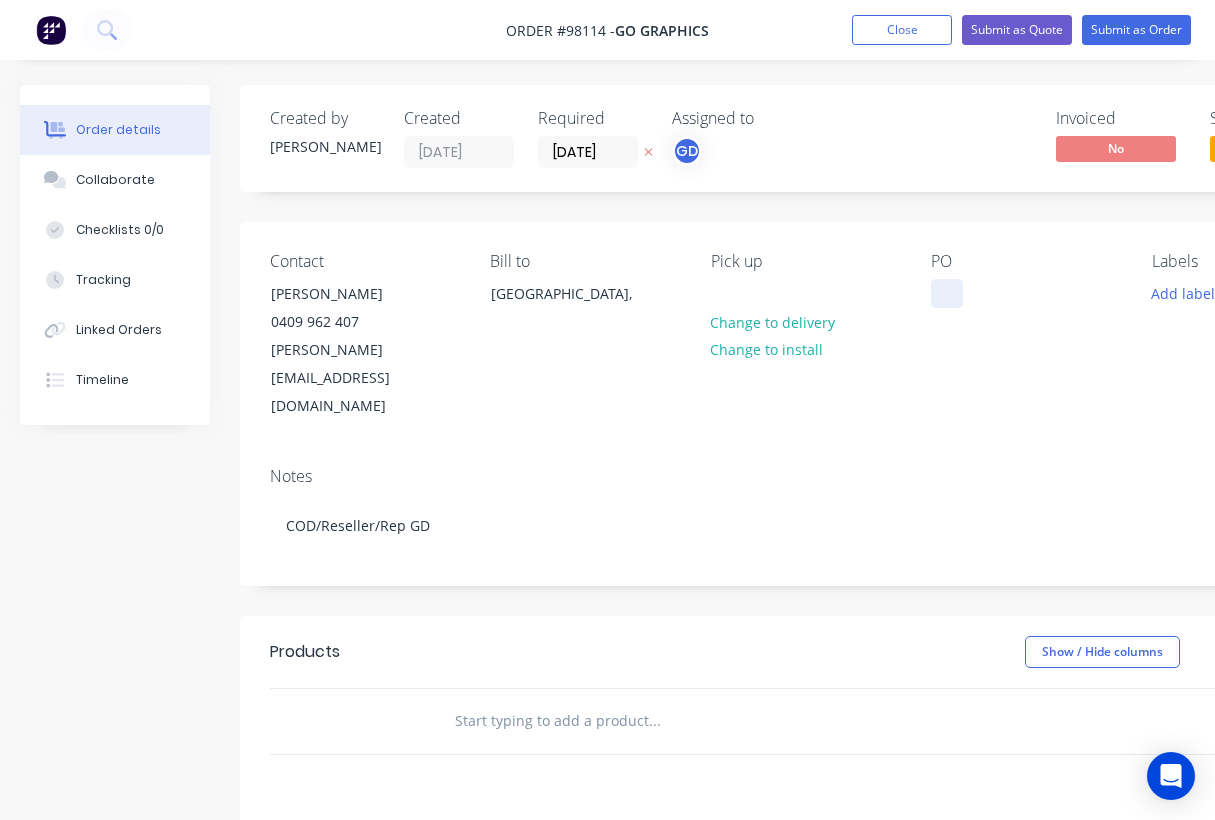 click at bounding box center (947, 293) 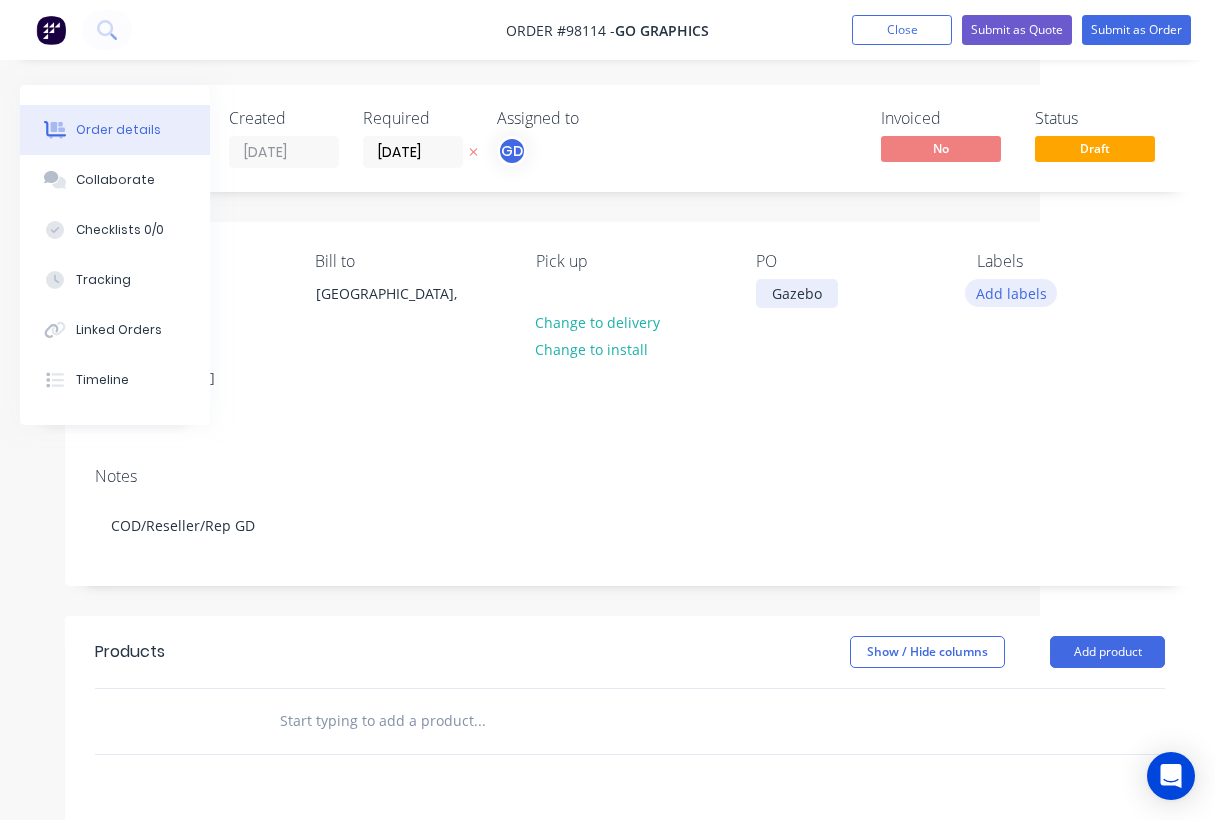 scroll, scrollTop: 0, scrollLeft: 175, axis: horizontal 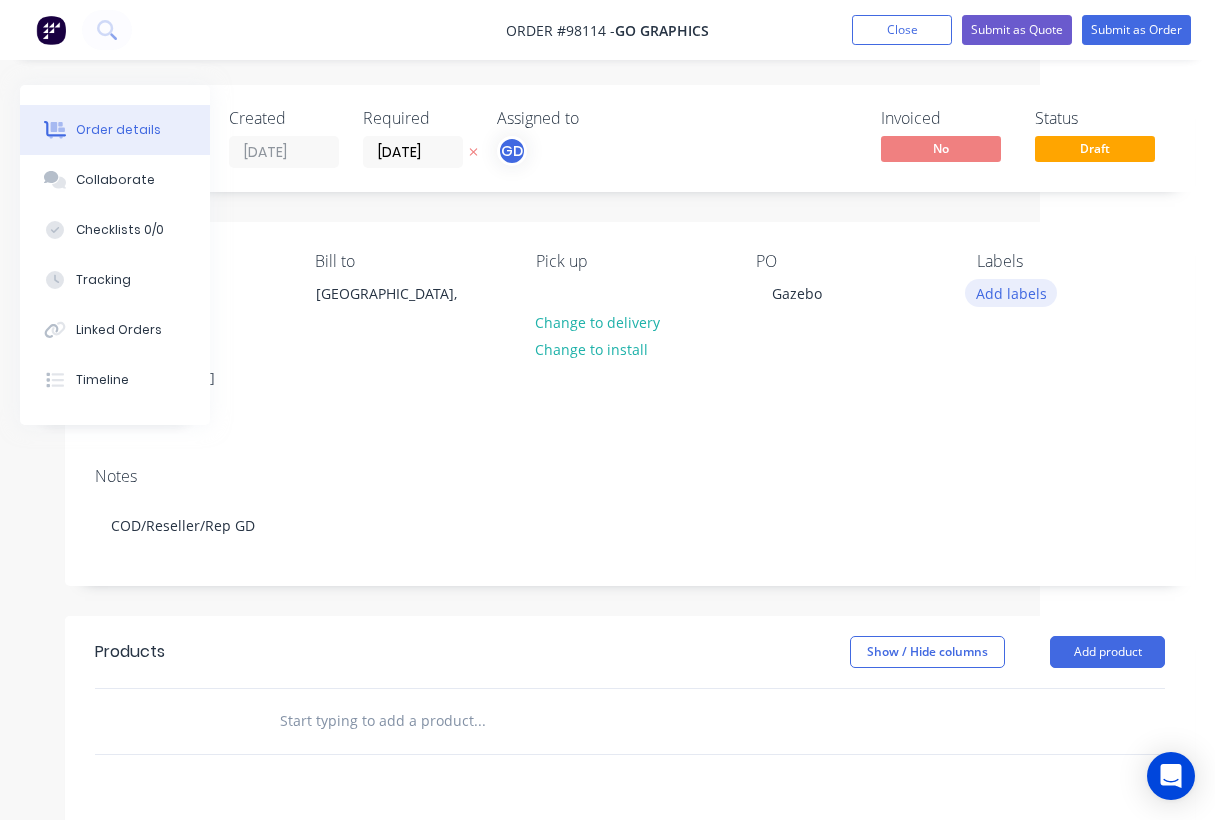 click on "Add labels" at bounding box center [1011, 292] 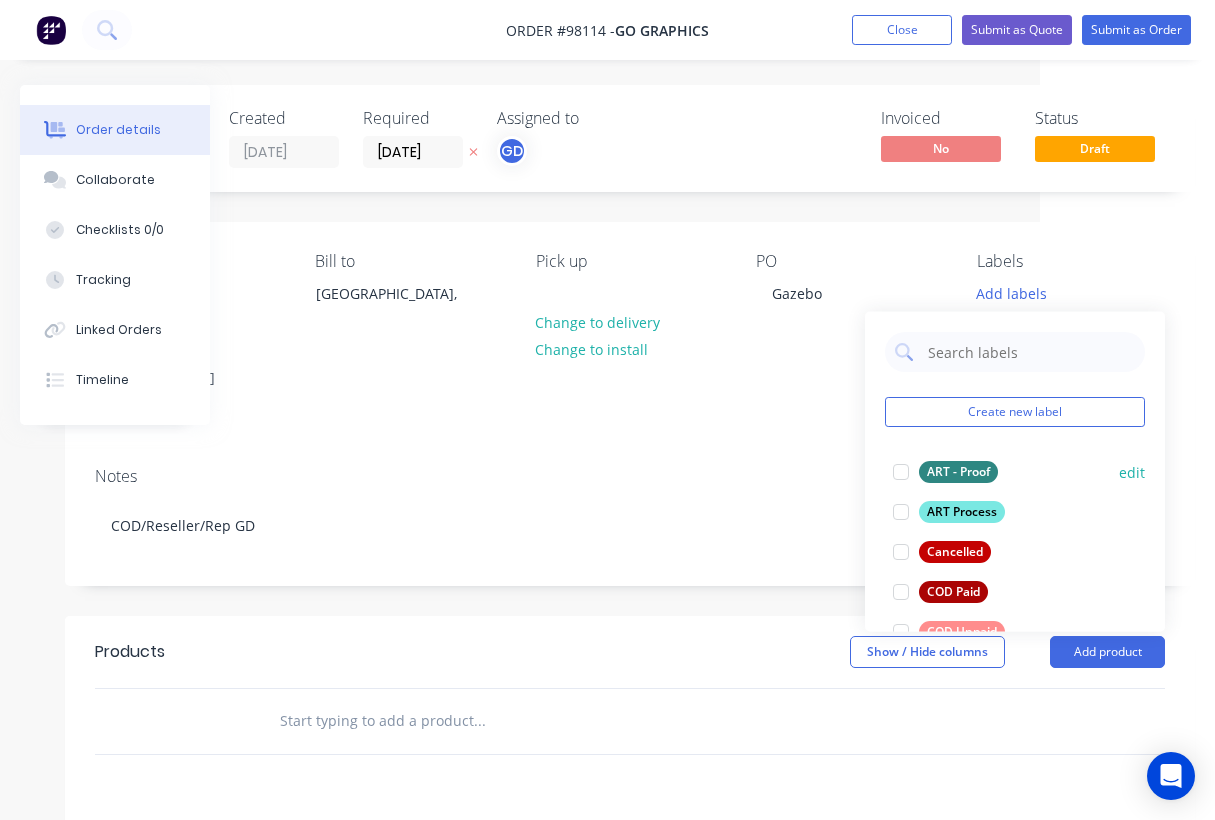 click on "ART - Proof" at bounding box center (958, 472) 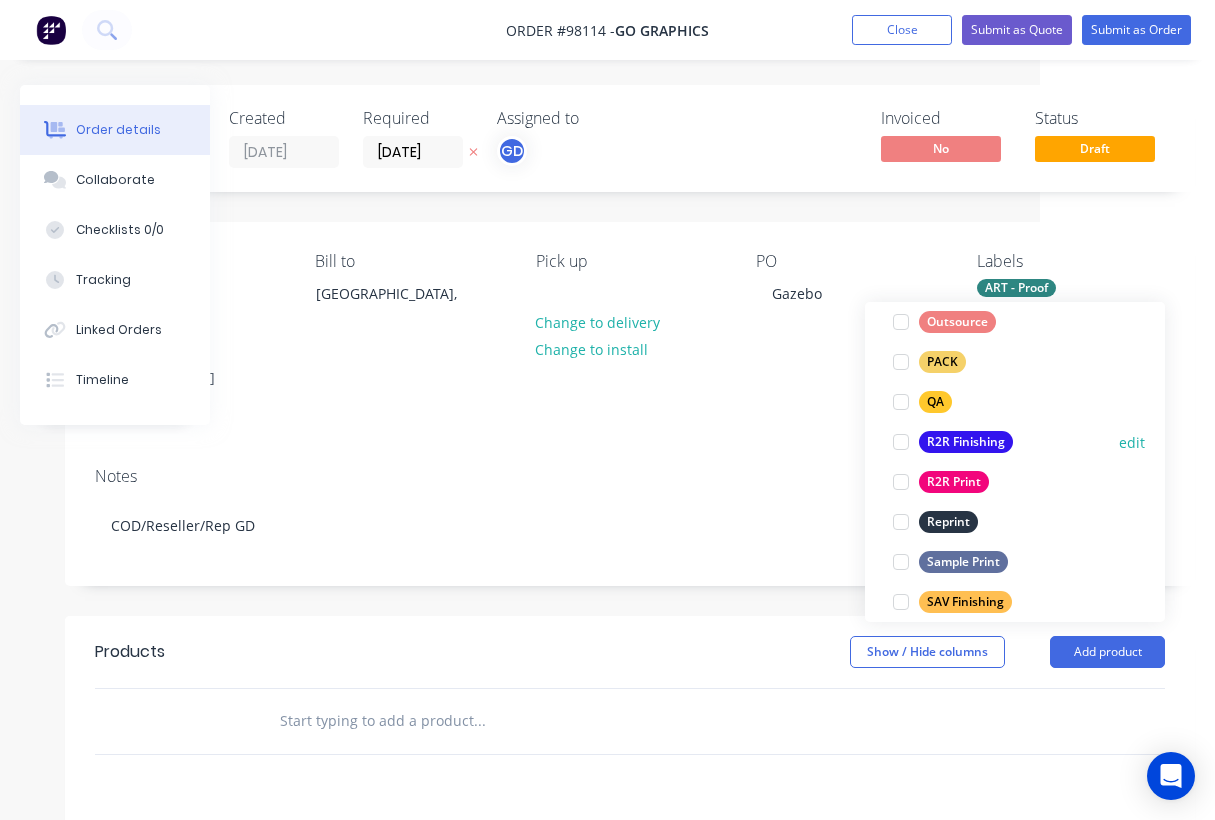 scroll, scrollTop: 742, scrollLeft: 0, axis: vertical 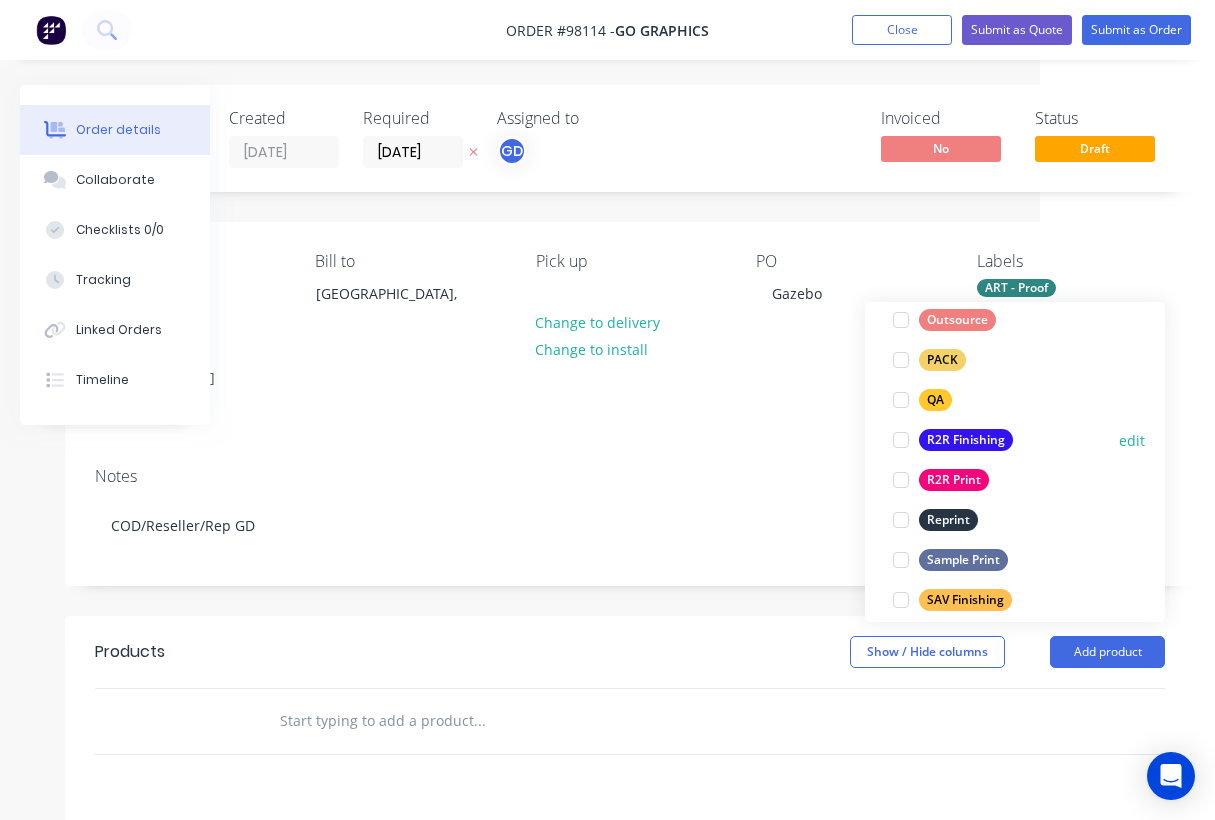 click on "R2R Finishing" at bounding box center (966, 440) 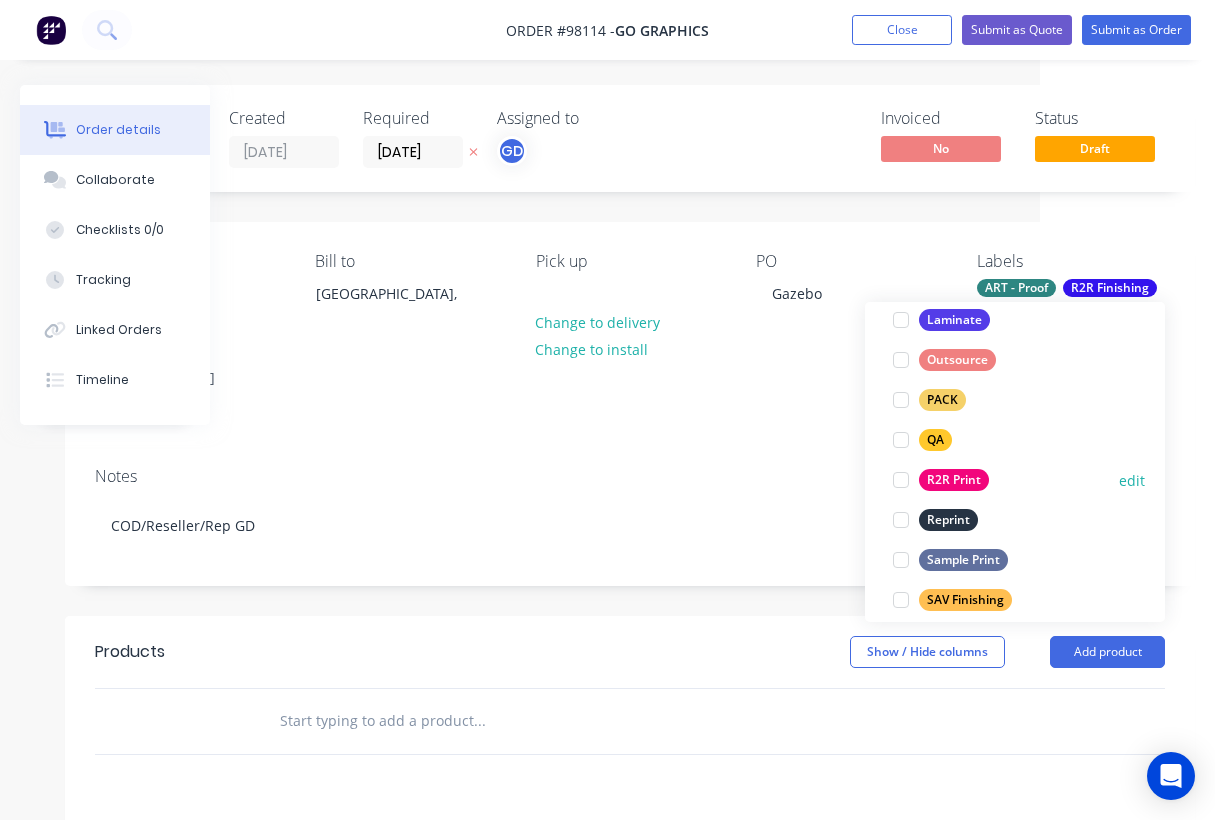 click on "R2R Print" at bounding box center [954, 480] 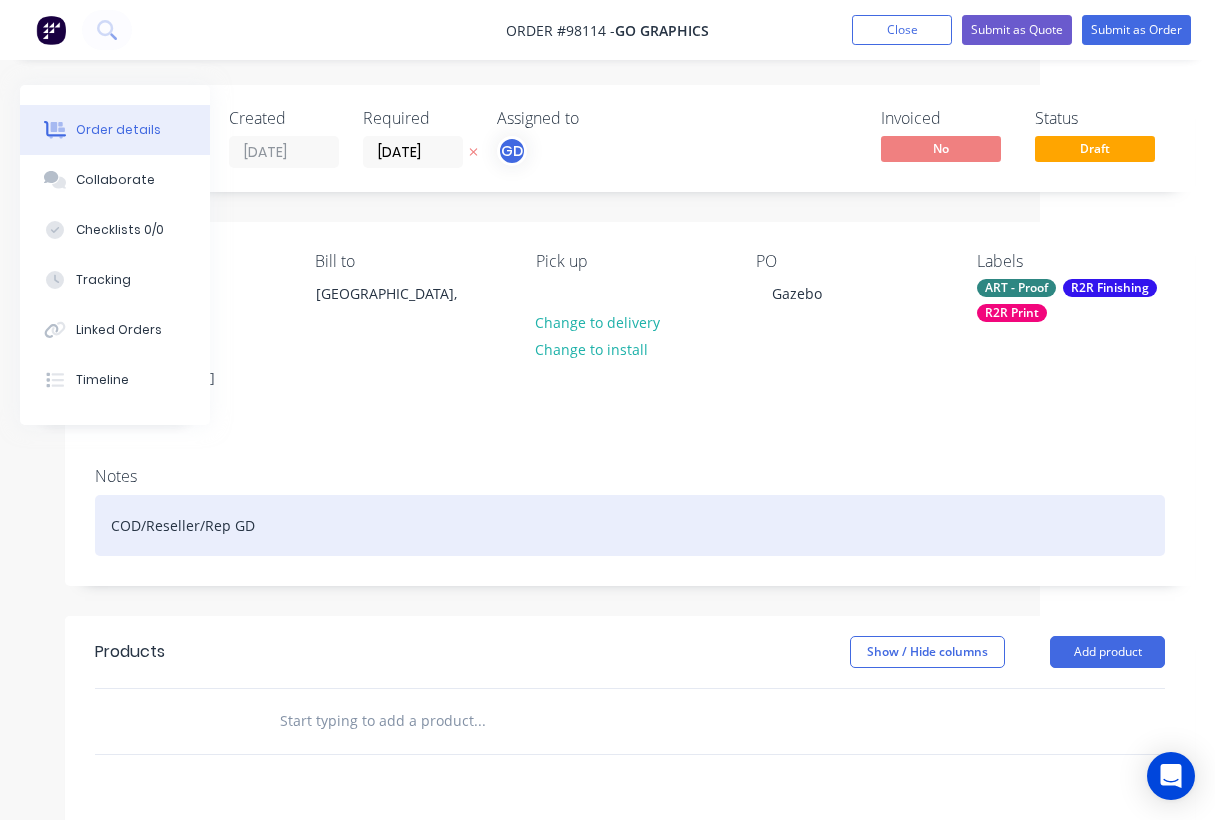 click on "COD/Reseller/Rep GD" at bounding box center [630, 525] 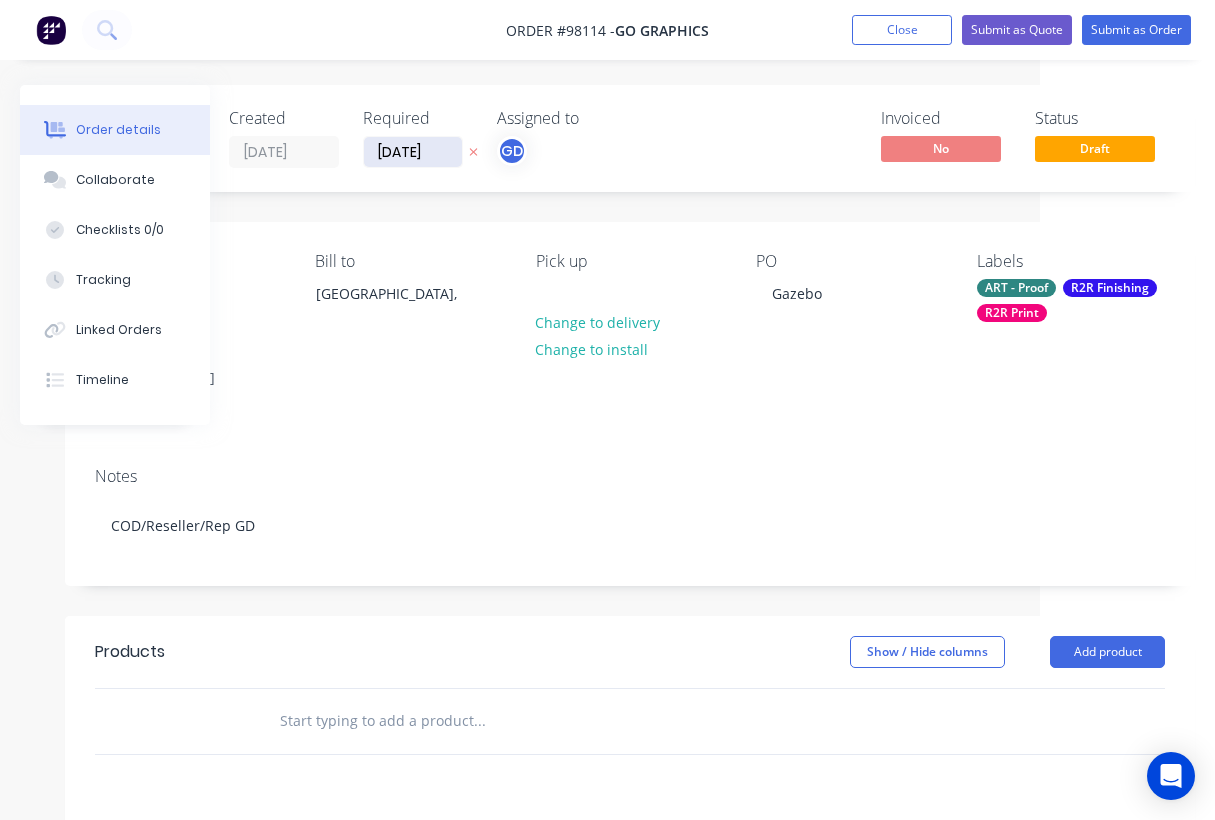 click on "08/08/25" at bounding box center [413, 152] 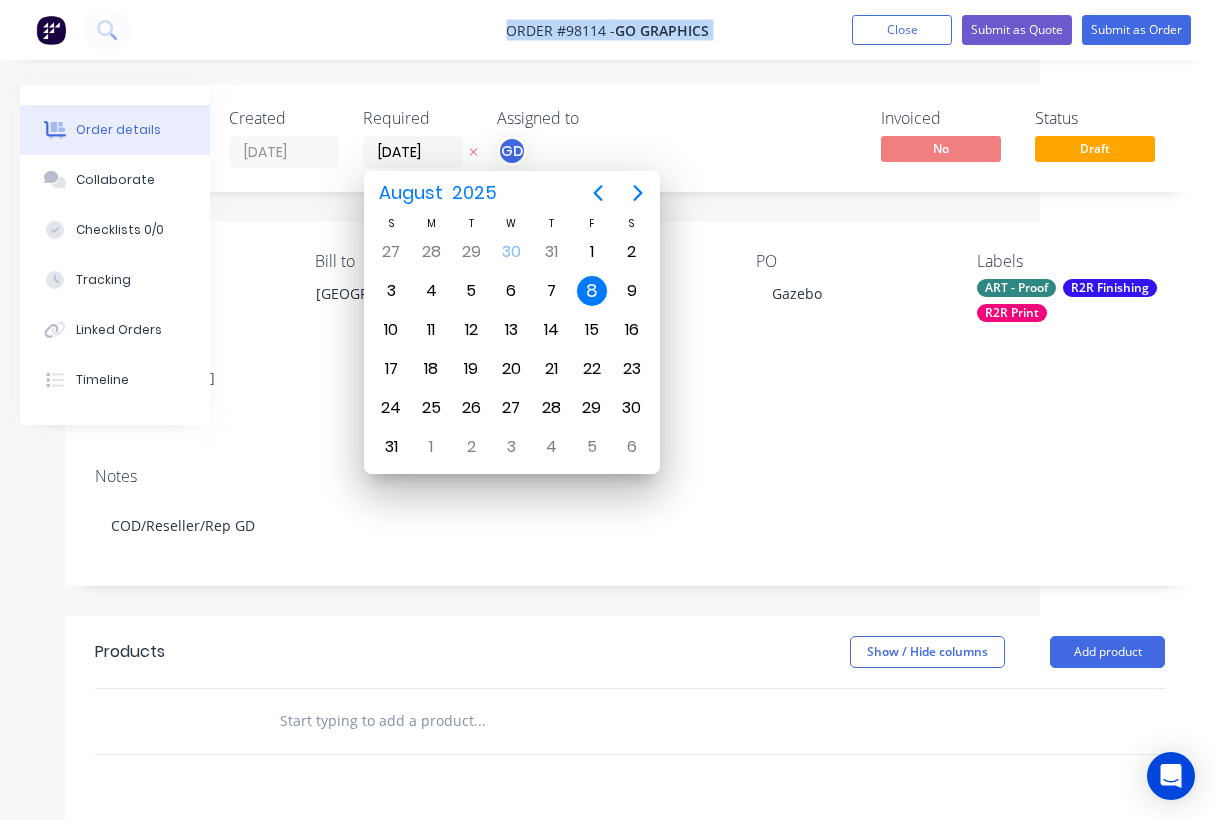 drag, startPoint x: 443, startPoint y: 9, endPoint x: 831, endPoint y: 18, distance: 388.10437 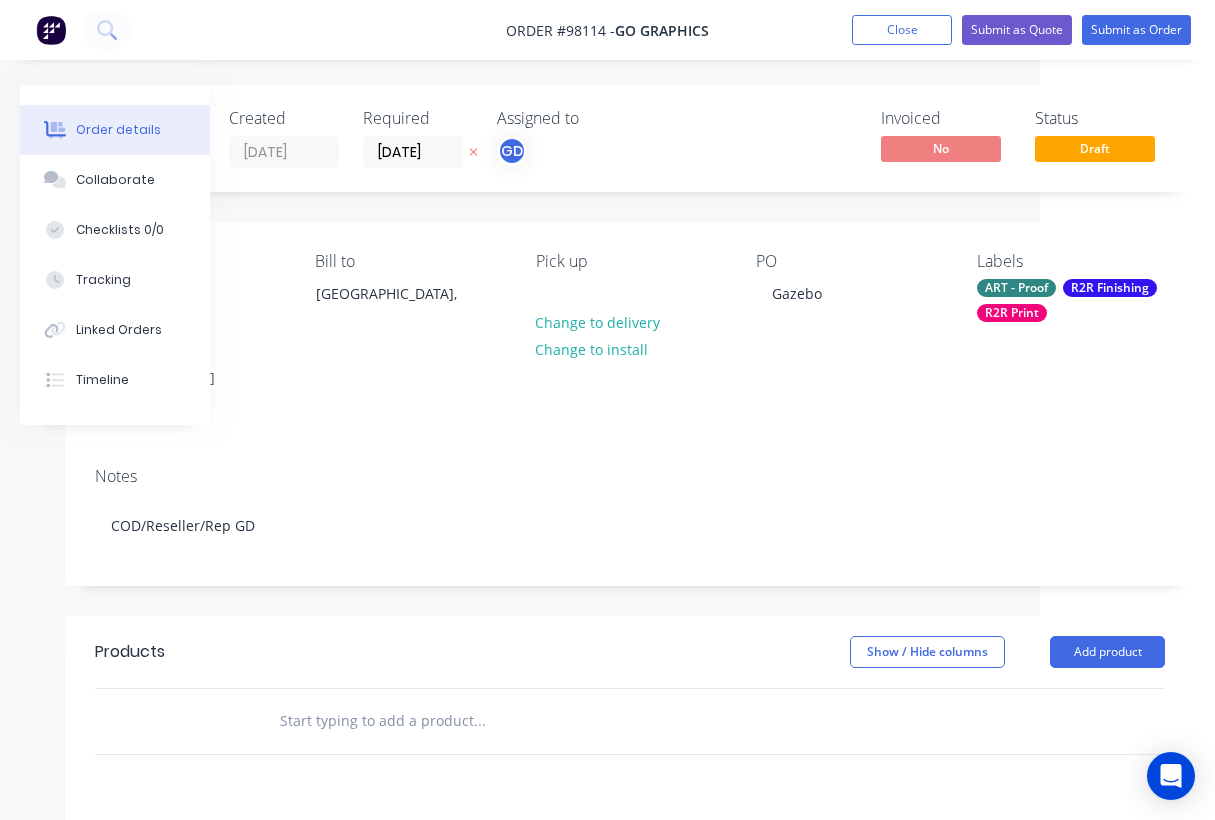 click at bounding box center (479, 721) 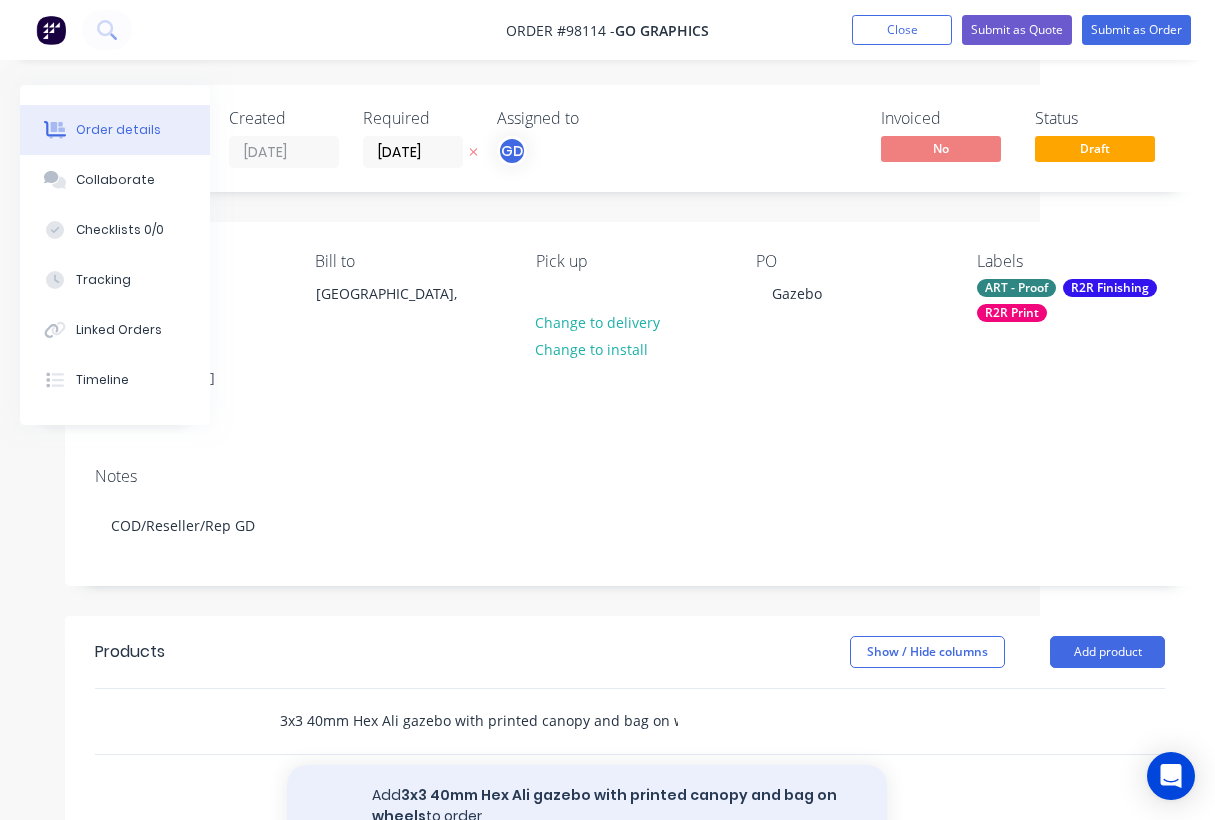 type on "3x3 40mm Hex Ali gazebo with printed canopy and bag on wheels" 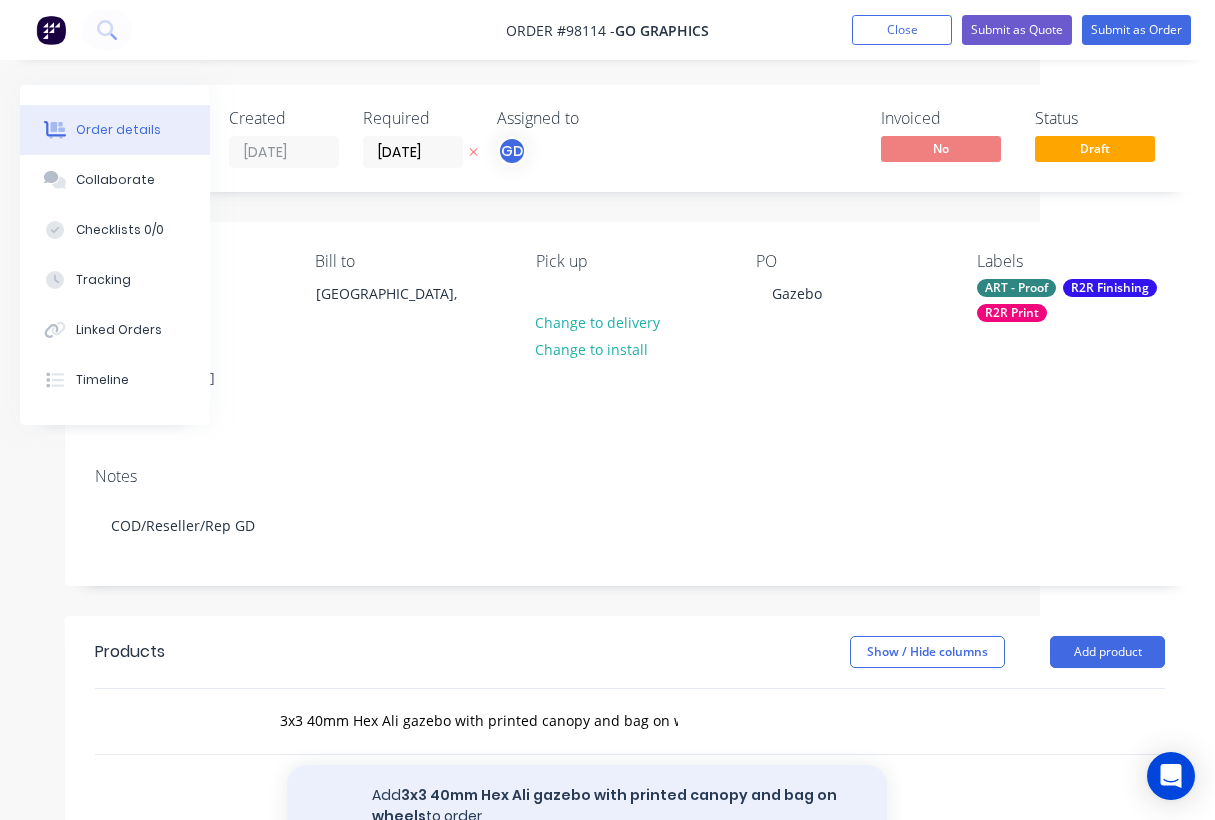 click on "Add  3x3 40mm Hex Ali gazebo with printed canopy and bag on wheels  to order" at bounding box center (587, 806) 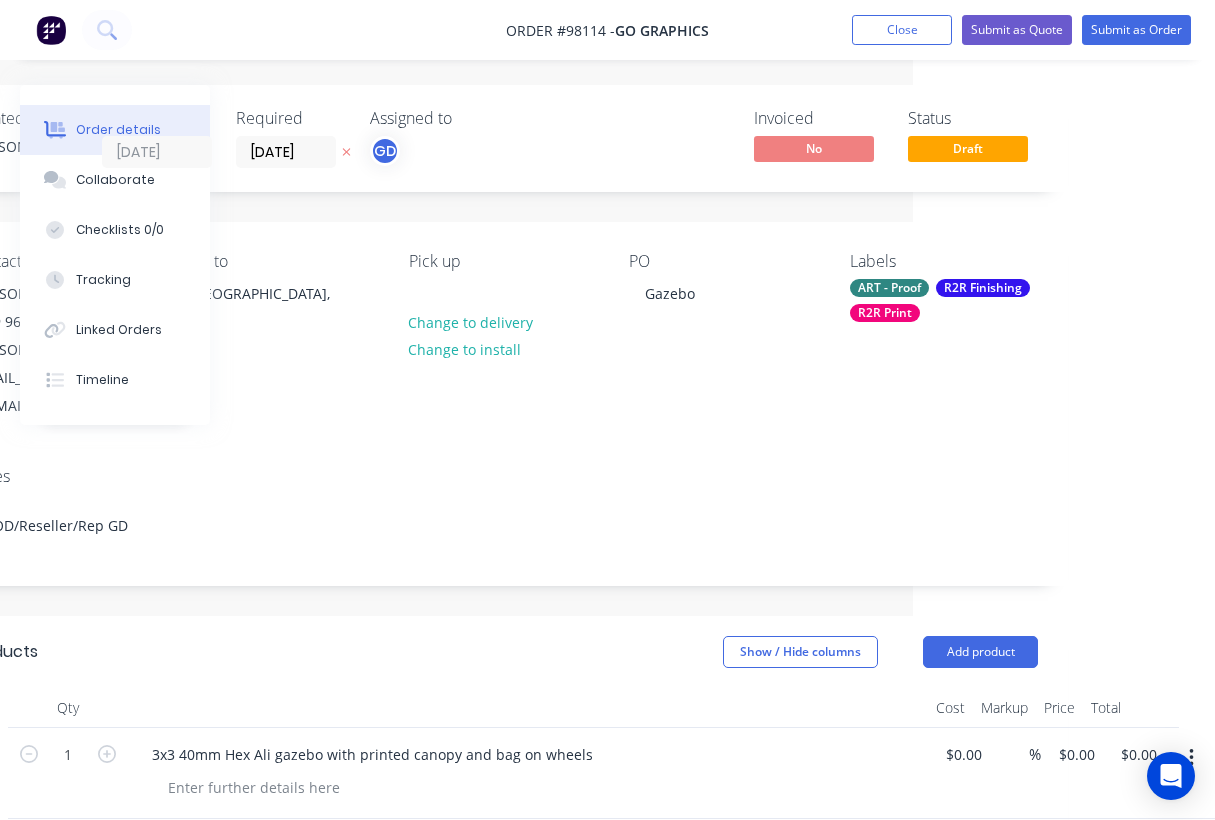 scroll, scrollTop: 0, scrollLeft: 302, axis: horizontal 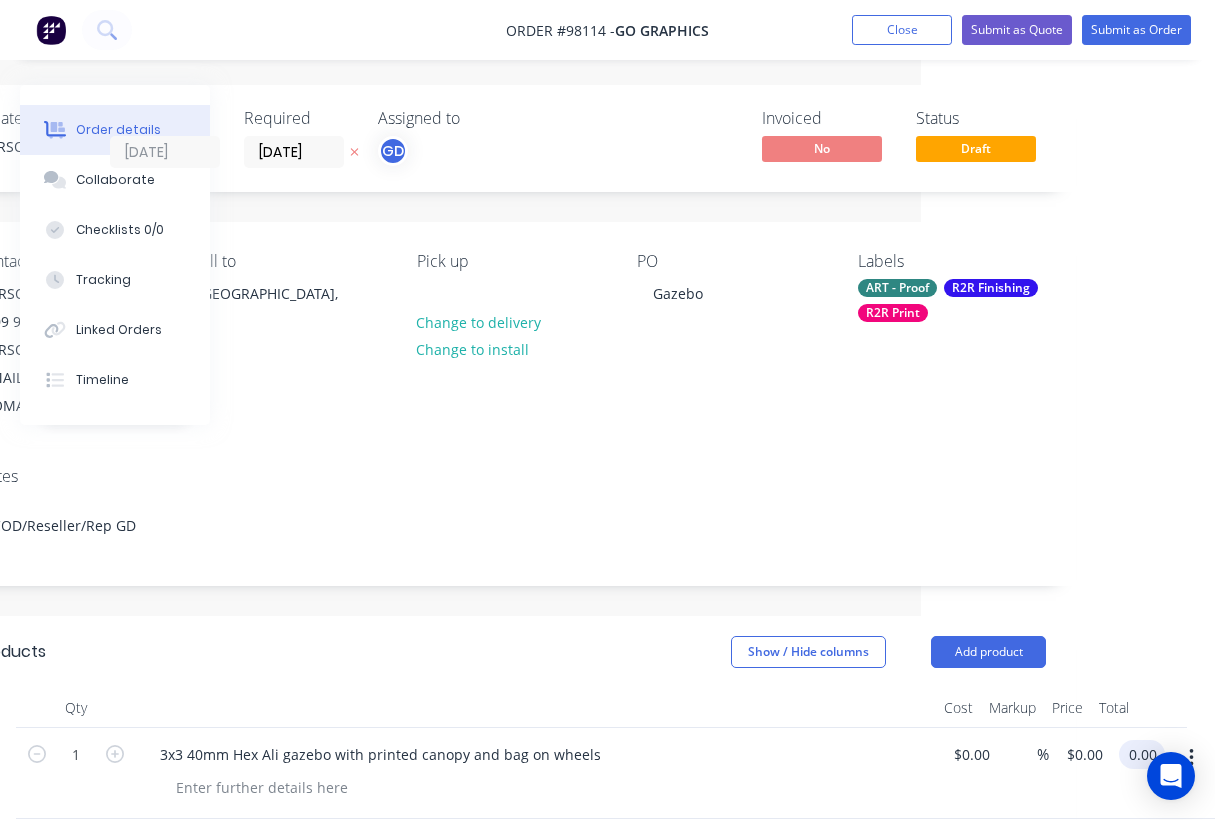 click on "0.00" at bounding box center [1146, 754] 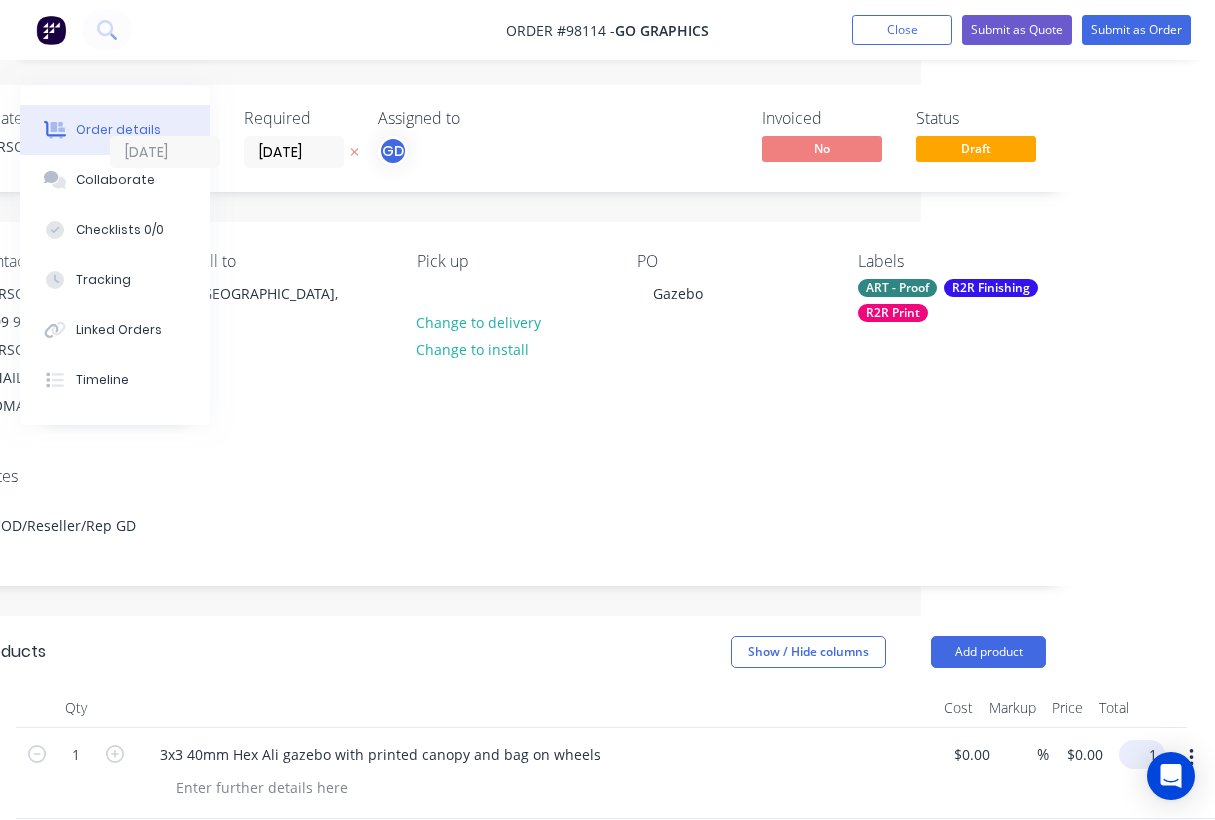 scroll, scrollTop: 0, scrollLeft: 279, axis: horizontal 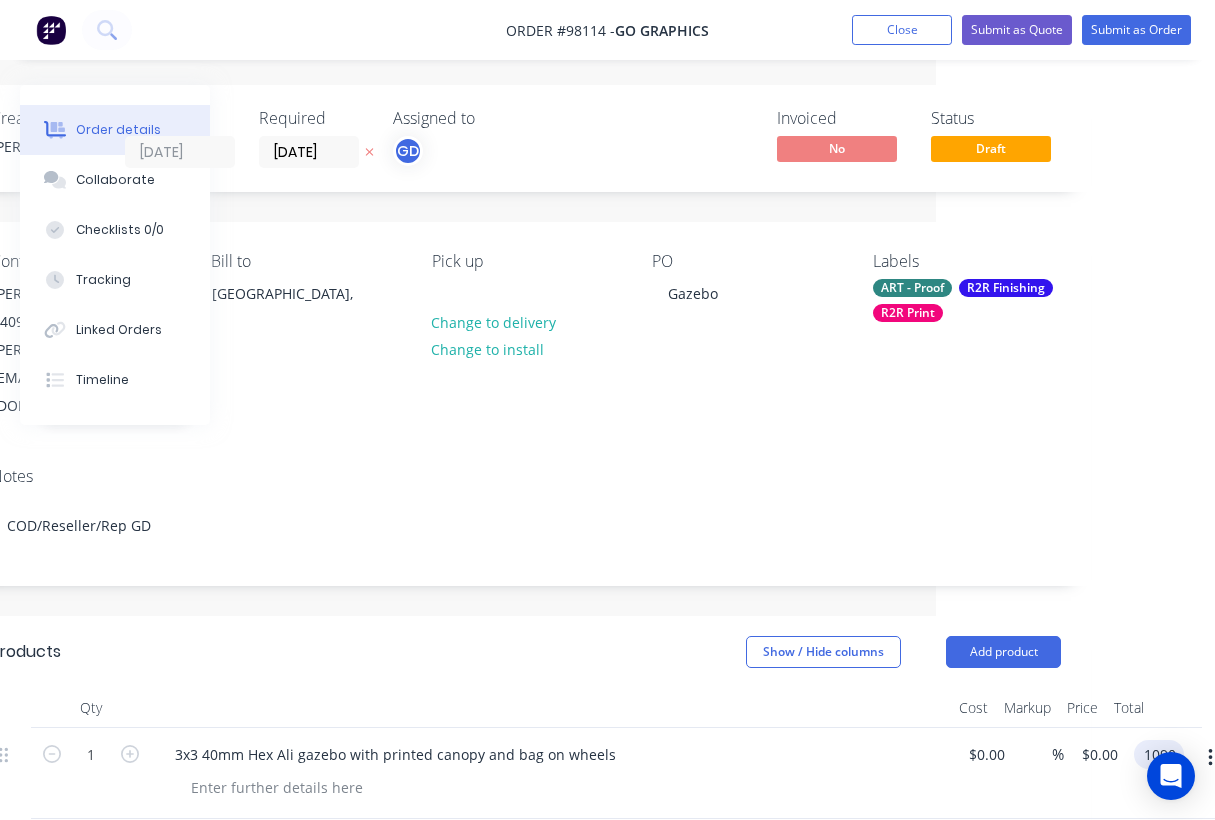 type on "$1,090.00" 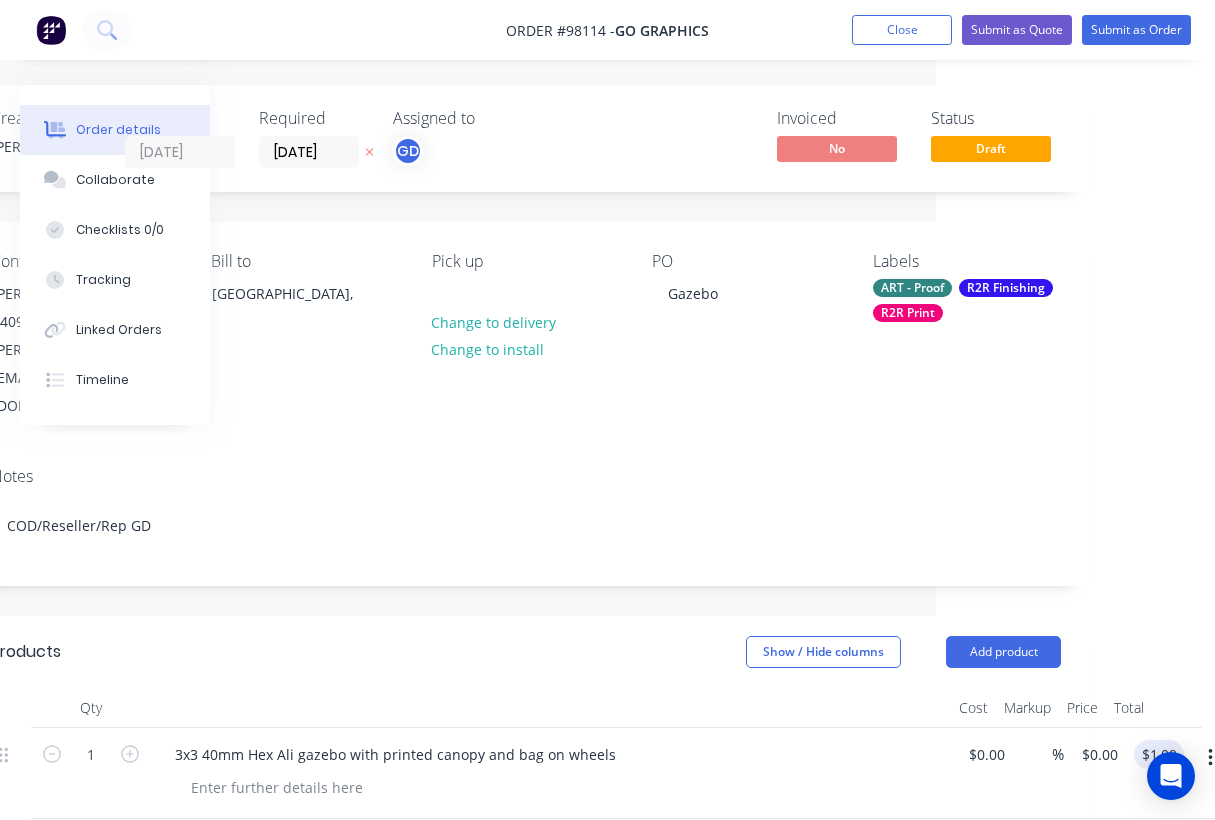 type on "$1,090.00" 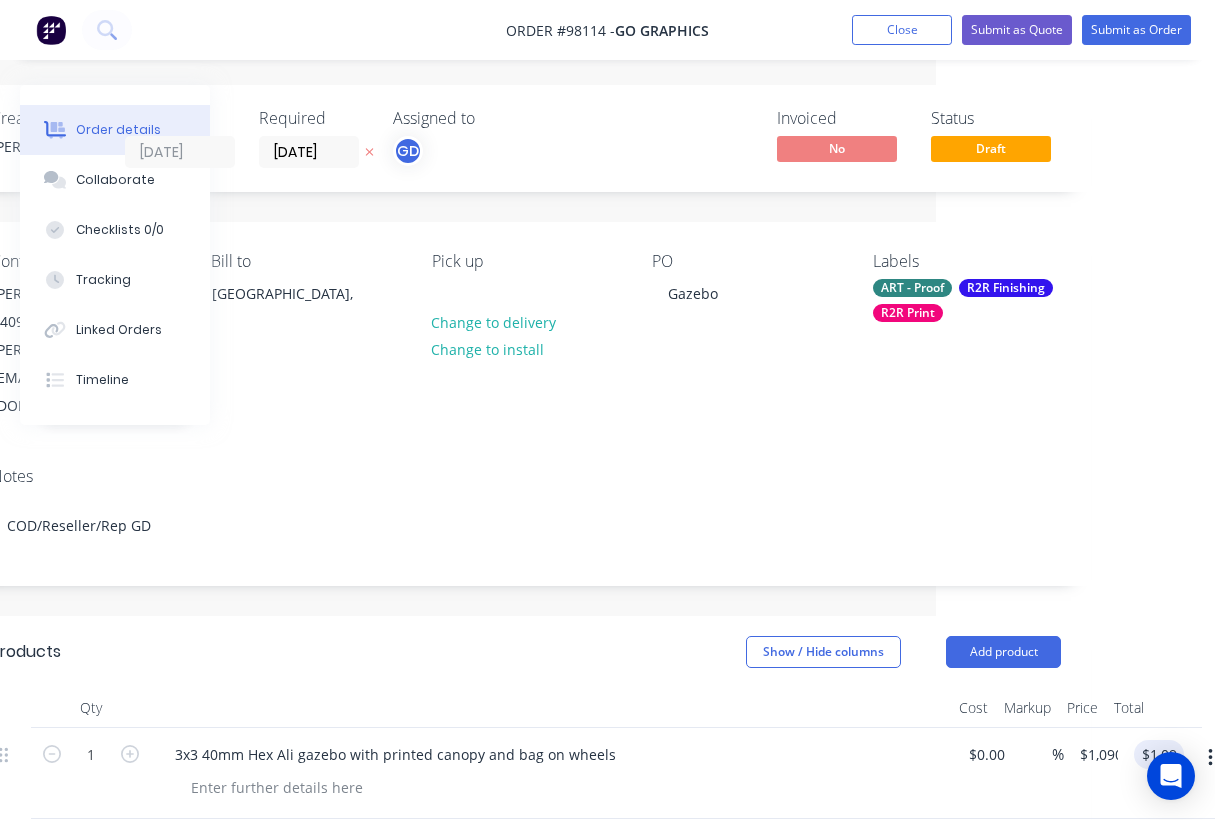 click at bounding box center (551, 708) 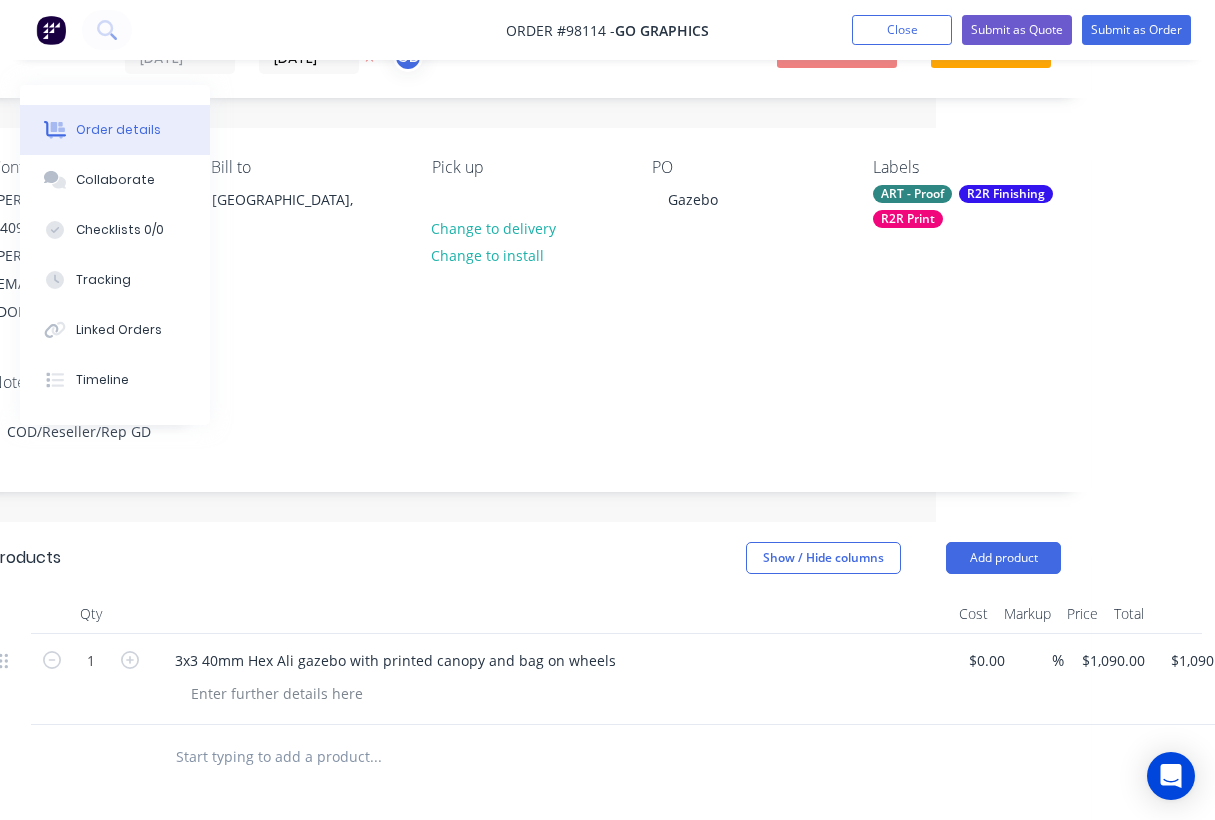 scroll, scrollTop: 96, scrollLeft: 279, axis: both 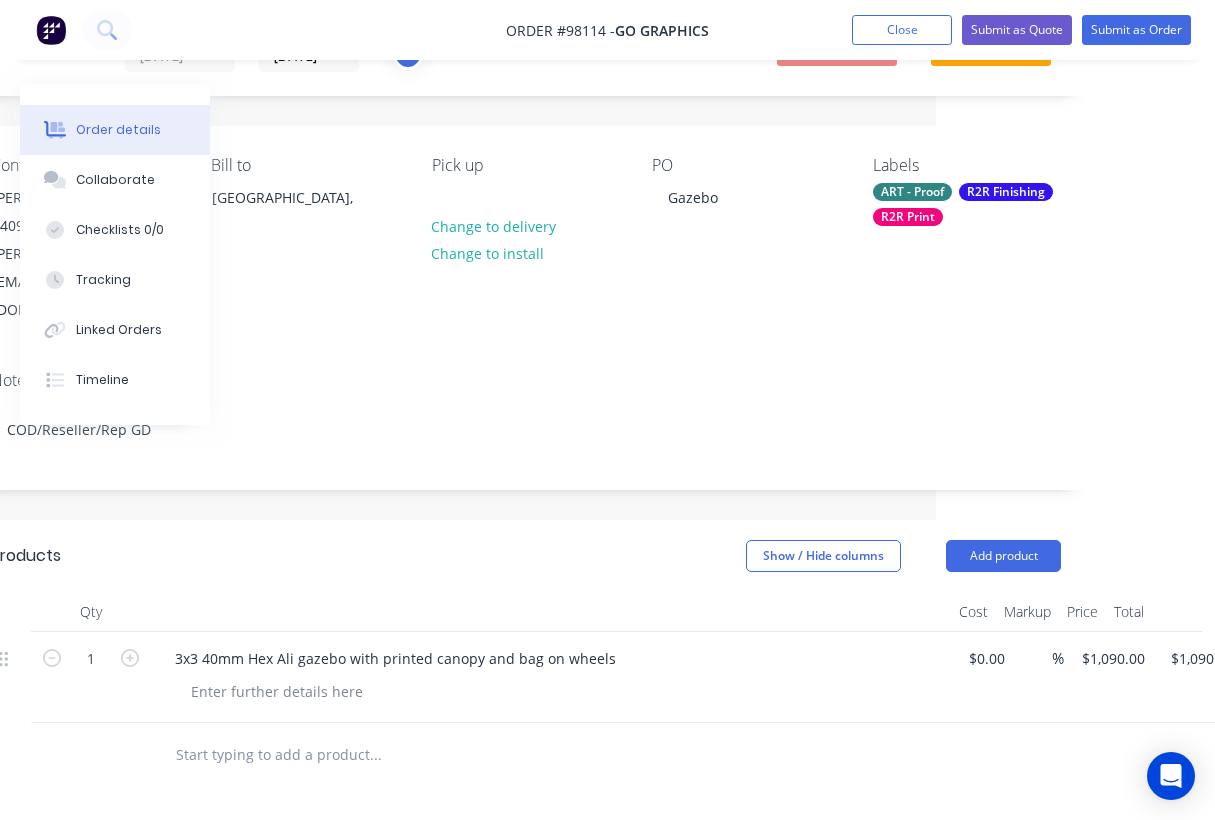 click at bounding box center (375, 755) 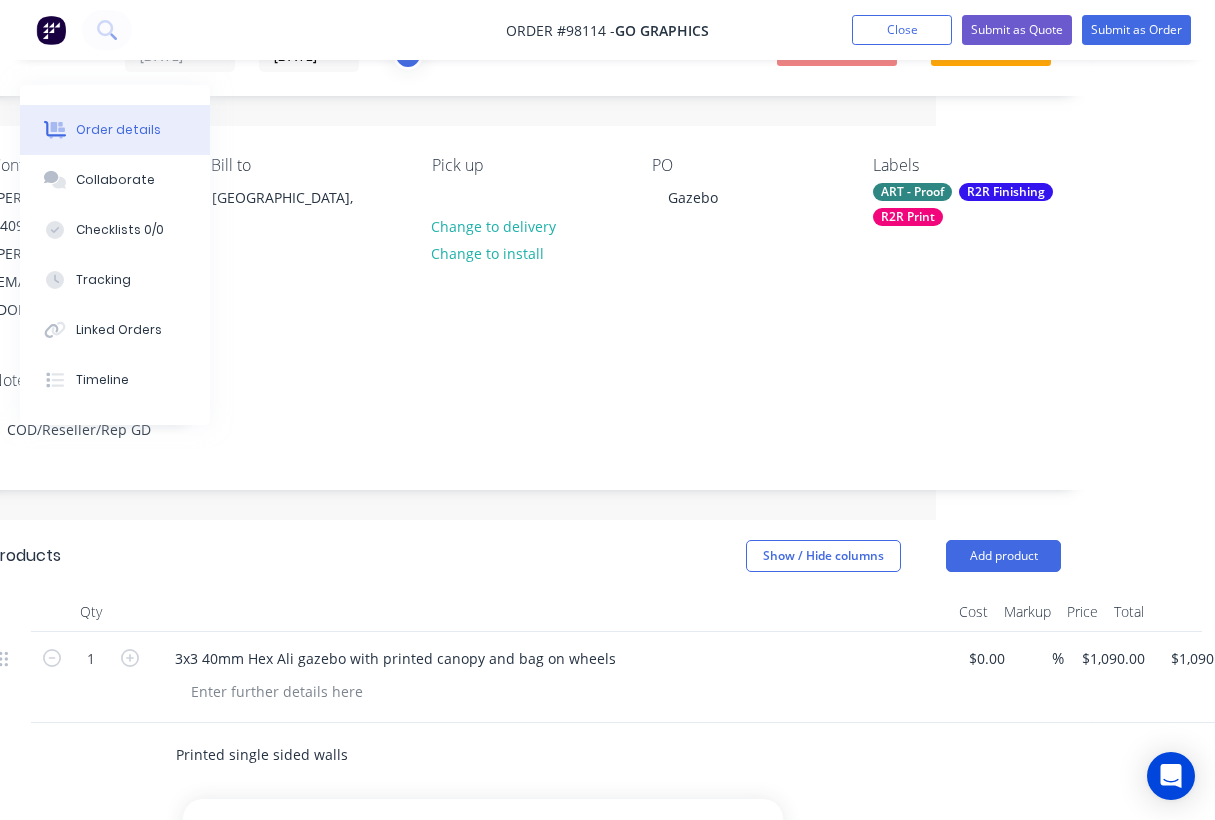 scroll, scrollTop: 209, scrollLeft: 279, axis: both 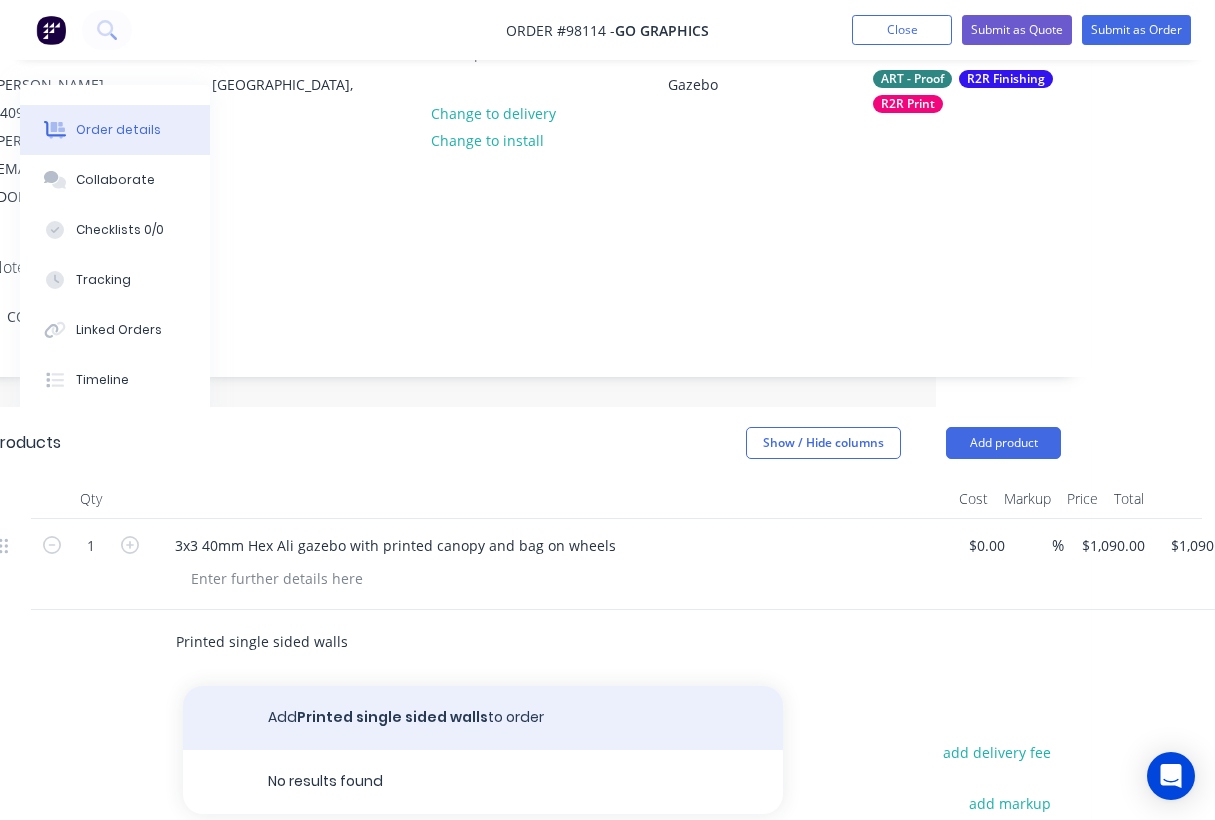 type on "Printed single sided walls" 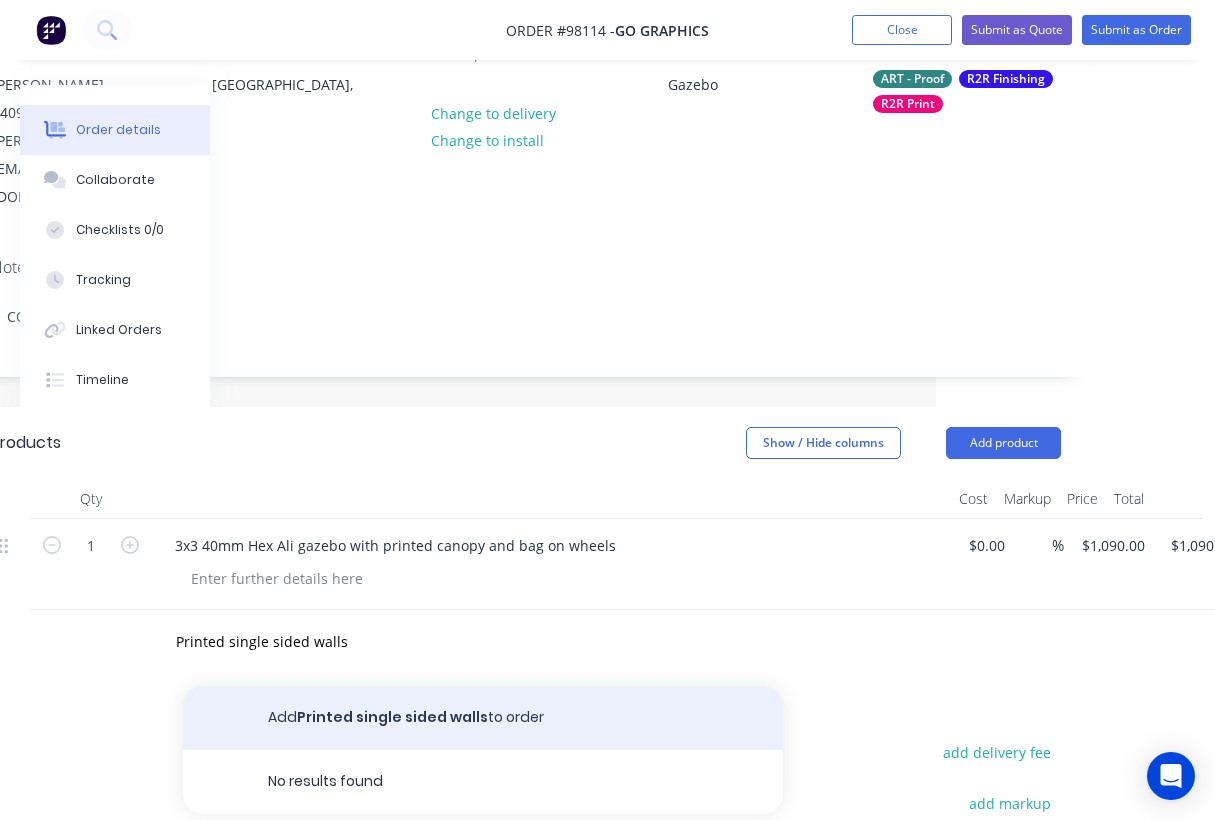 click on "Add  Printed single sided walls   to order" at bounding box center (483, 718) 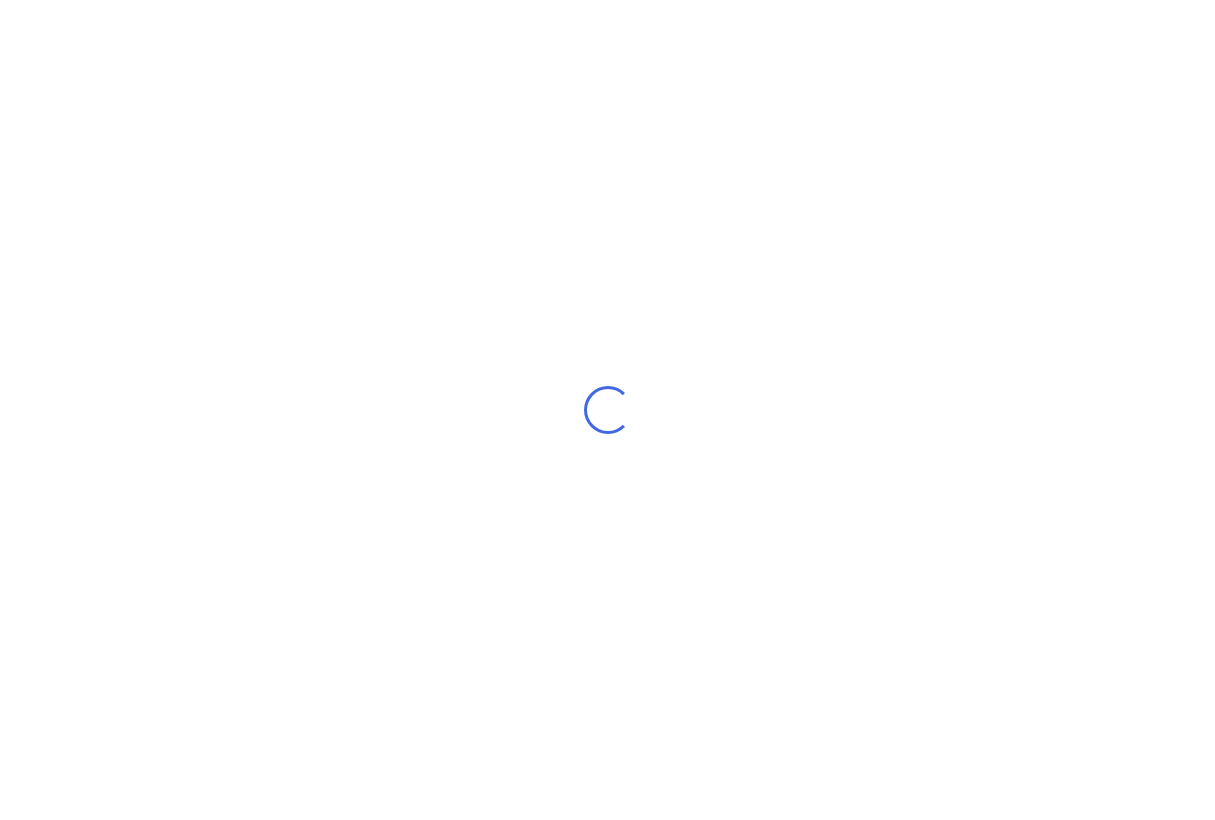 scroll, scrollTop: 0, scrollLeft: 0, axis: both 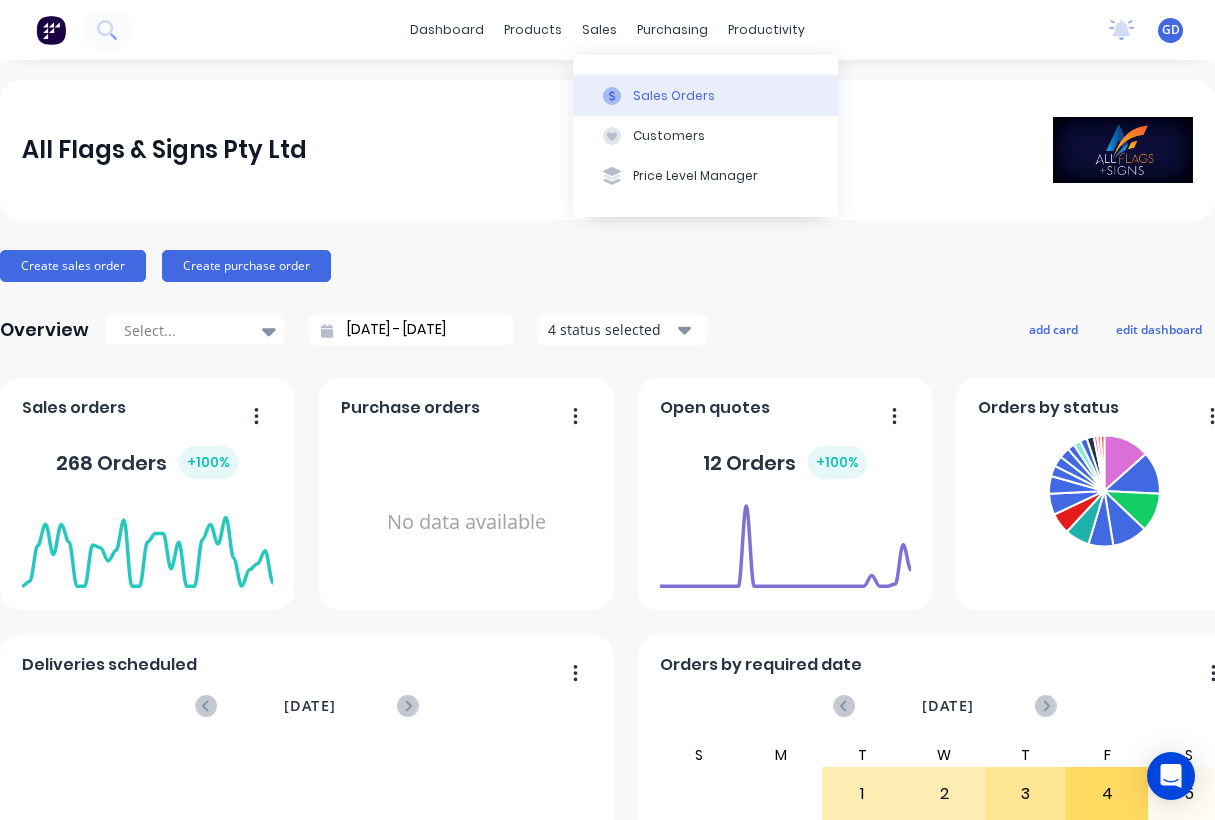 click on "Sales Orders" at bounding box center (674, 96) 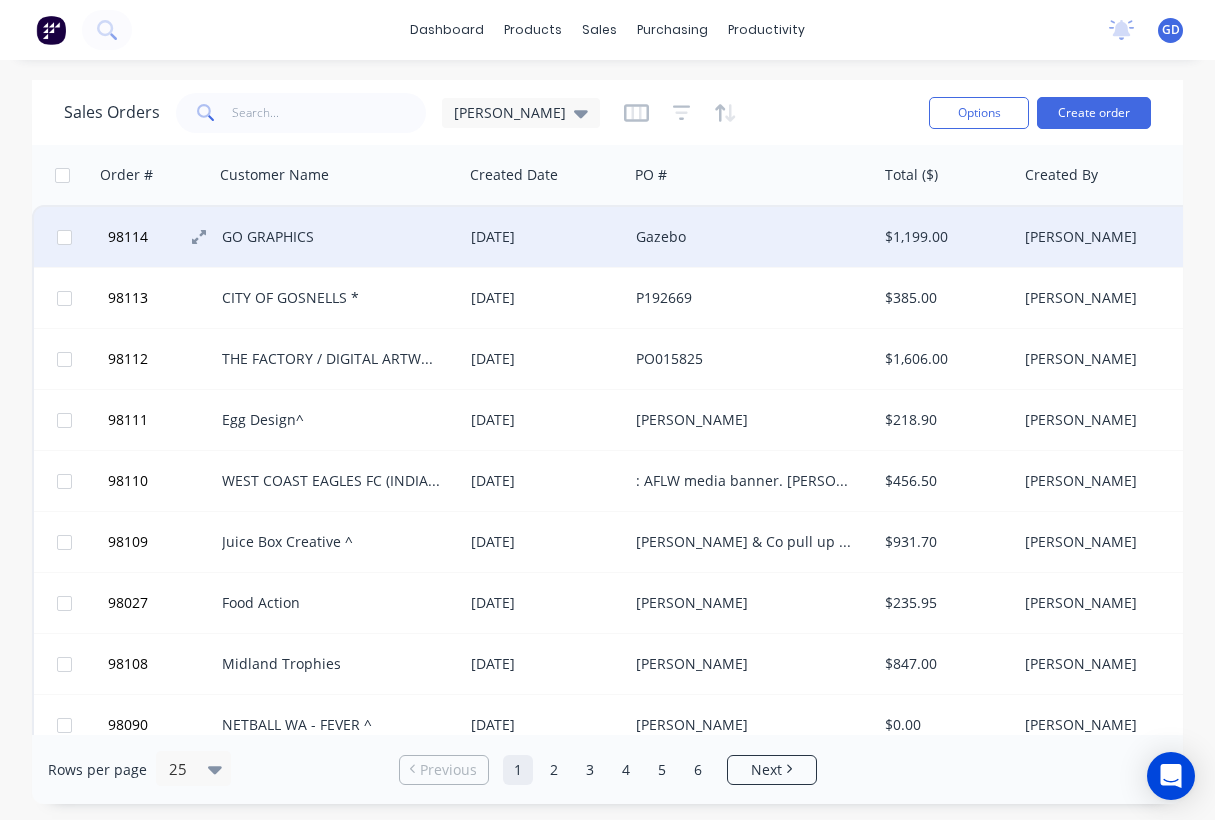 click on "98114" at bounding box center [128, 237] 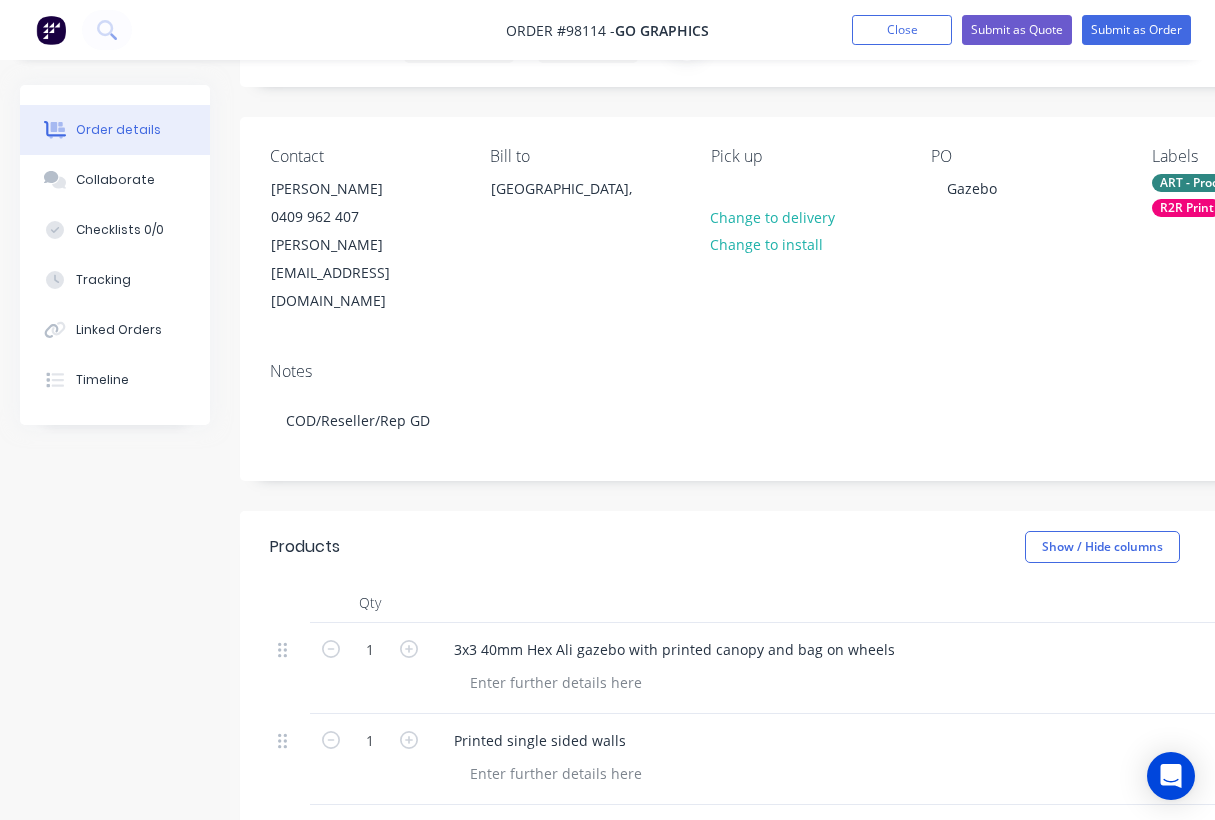 scroll, scrollTop: 132, scrollLeft: 0, axis: vertical 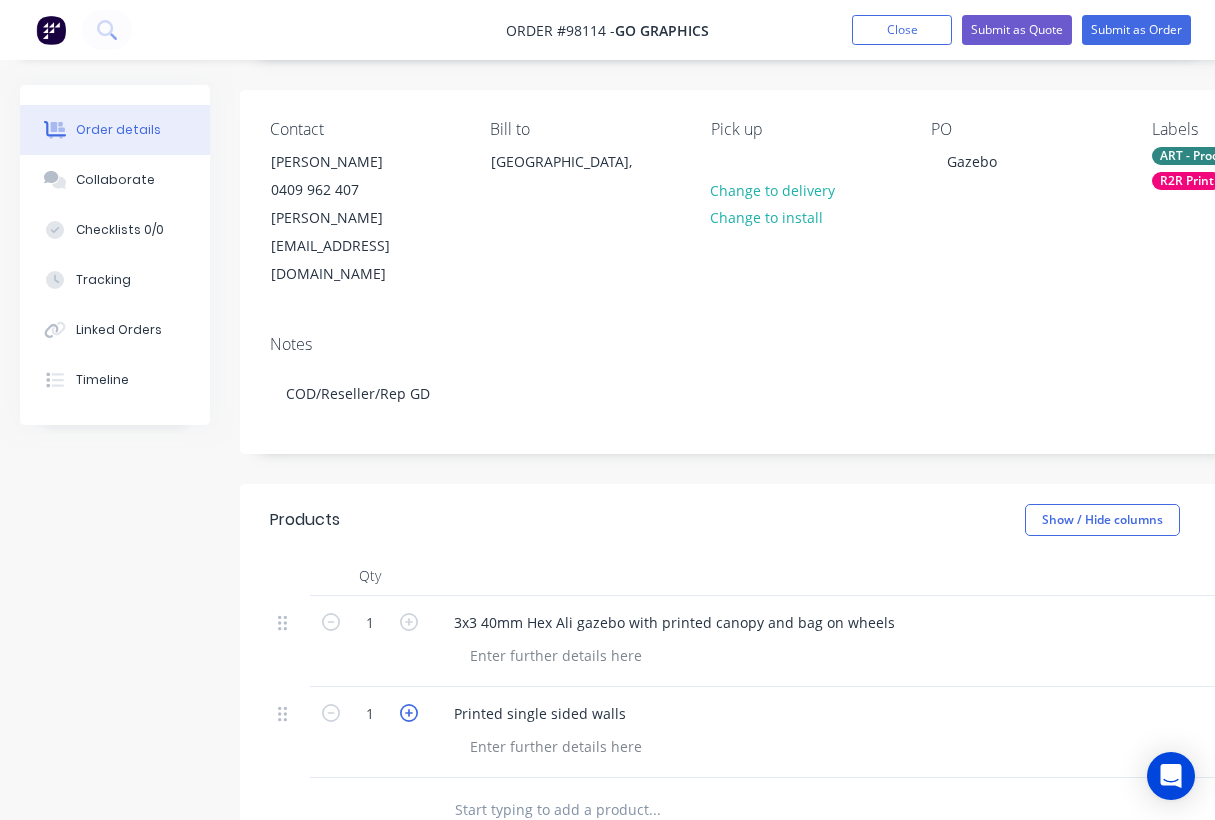 click 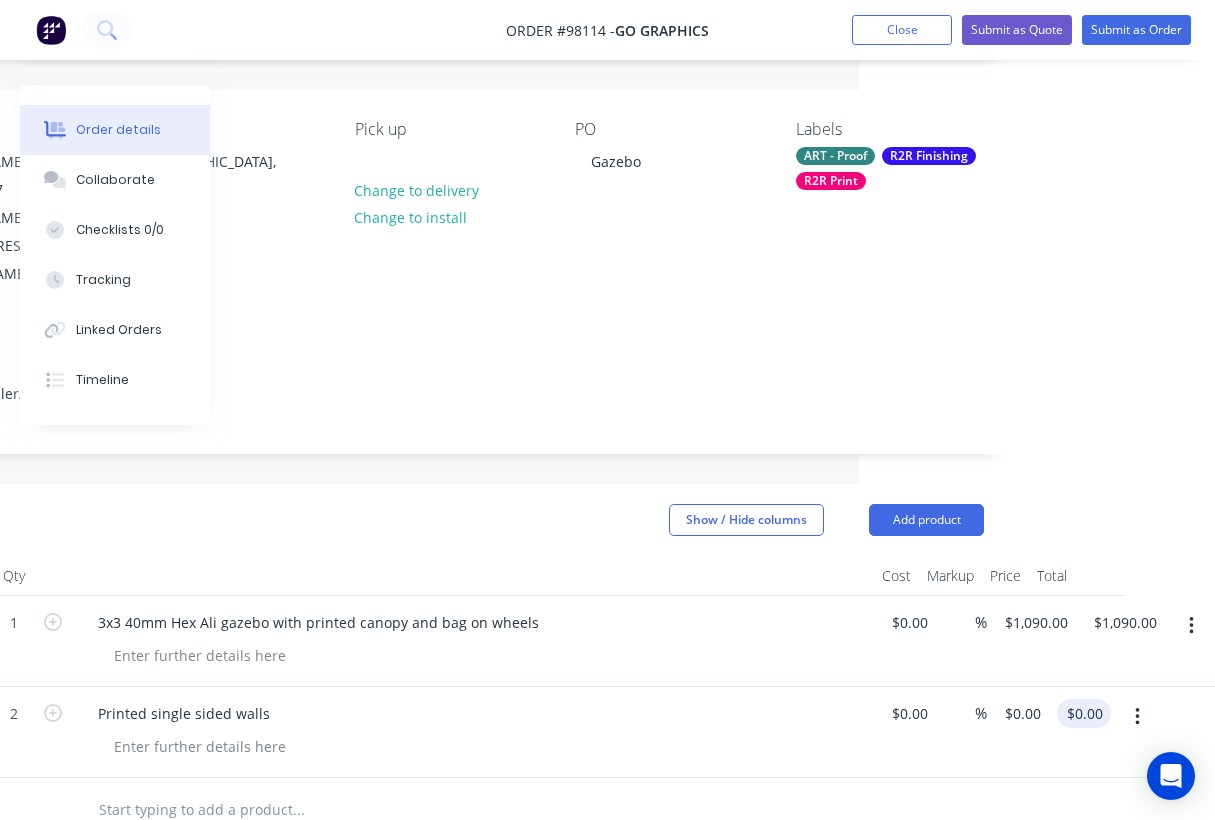 scroll, scrollTop: 132, scrollLeft: 356, axis: both 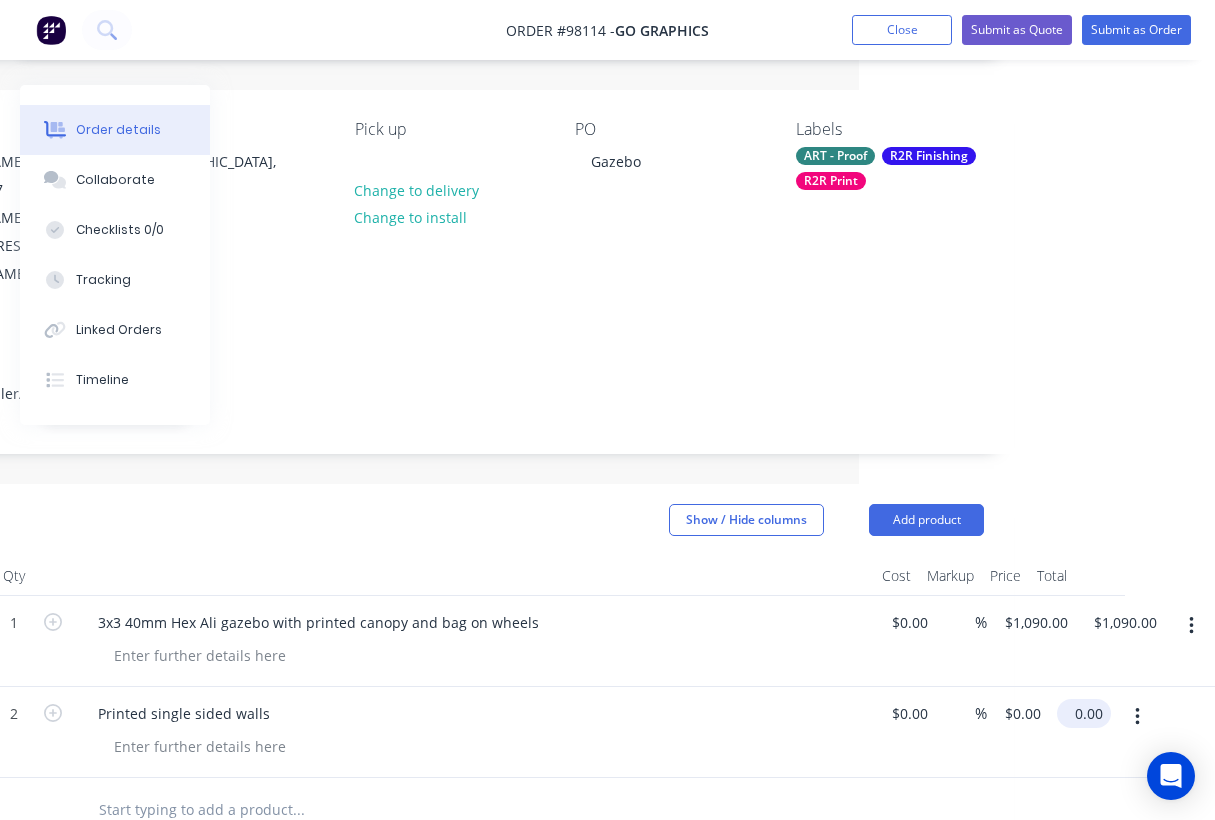 click on "0.00" at bounding box center [1088, 713] 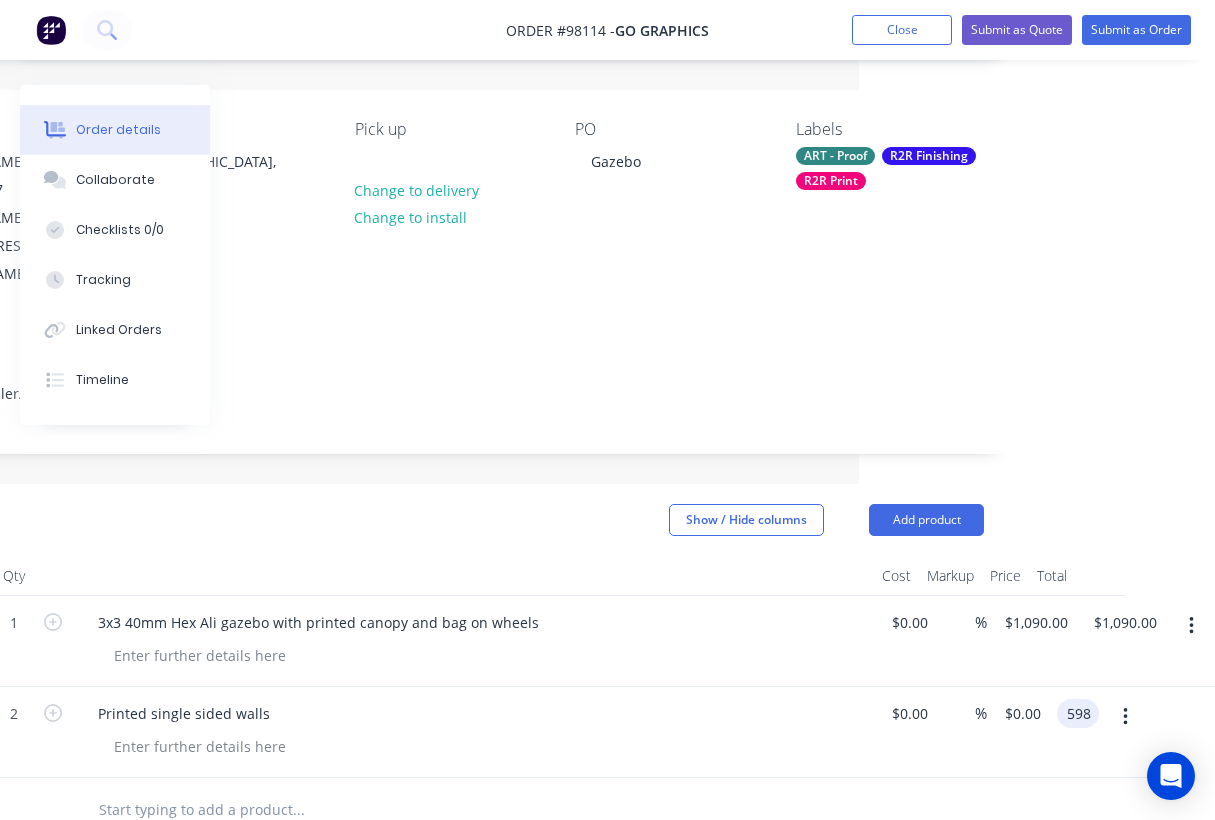 type on "598" 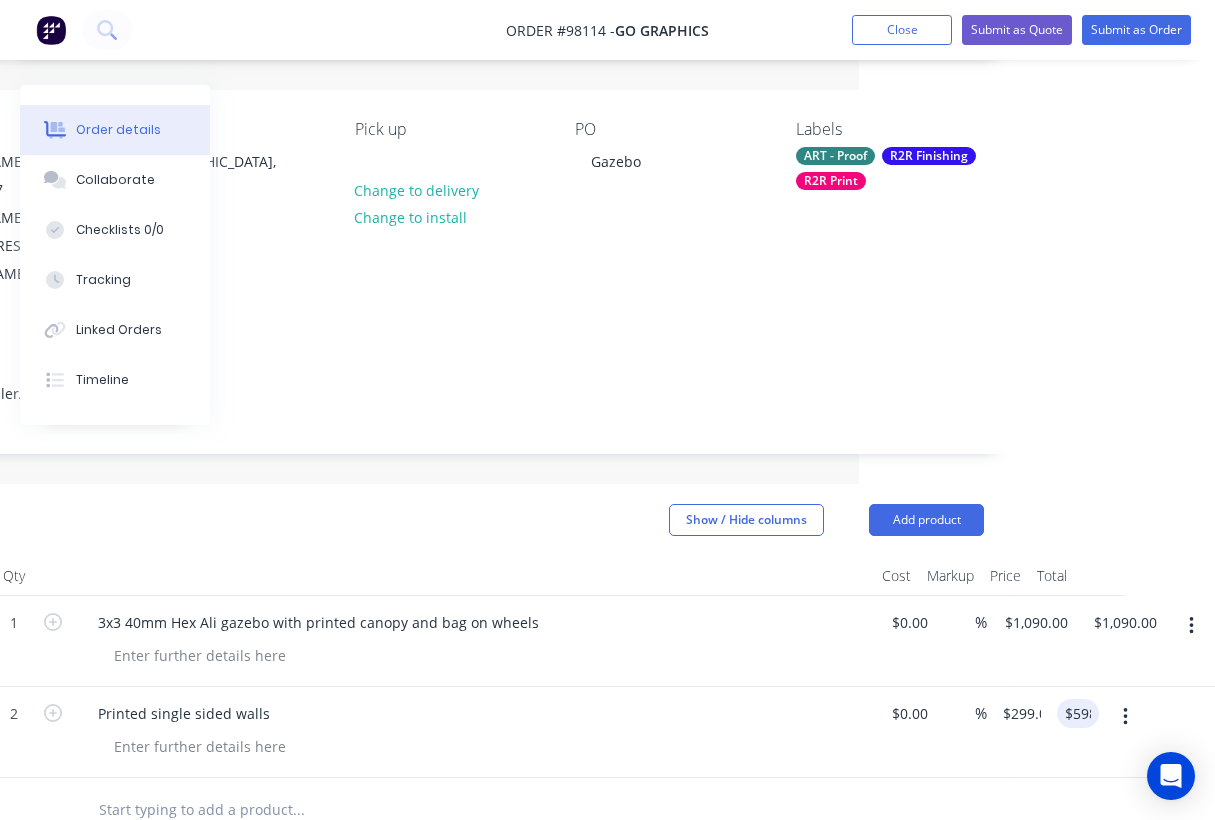 click on "Printed single sided walls" at bounding box center [474, 732] 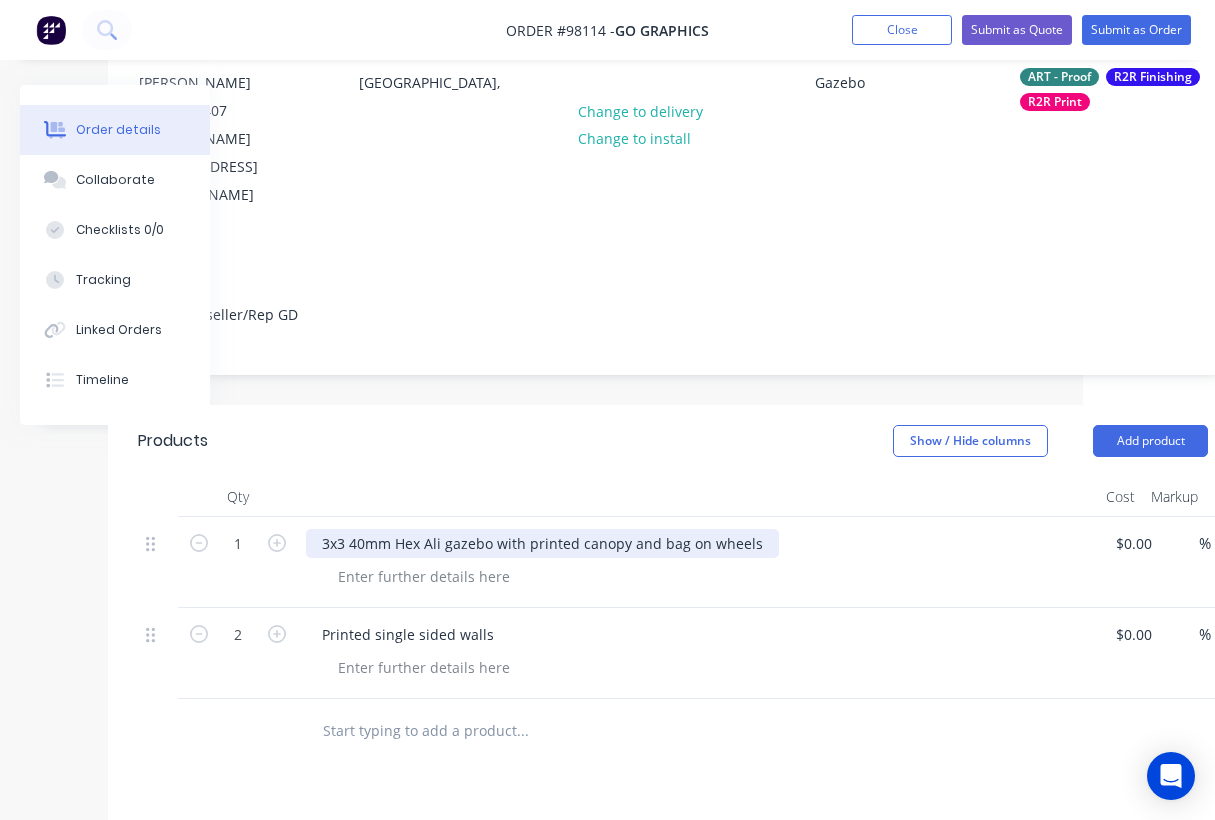scroll, scrollTop: 220, scrollLeft: 132, axis: both 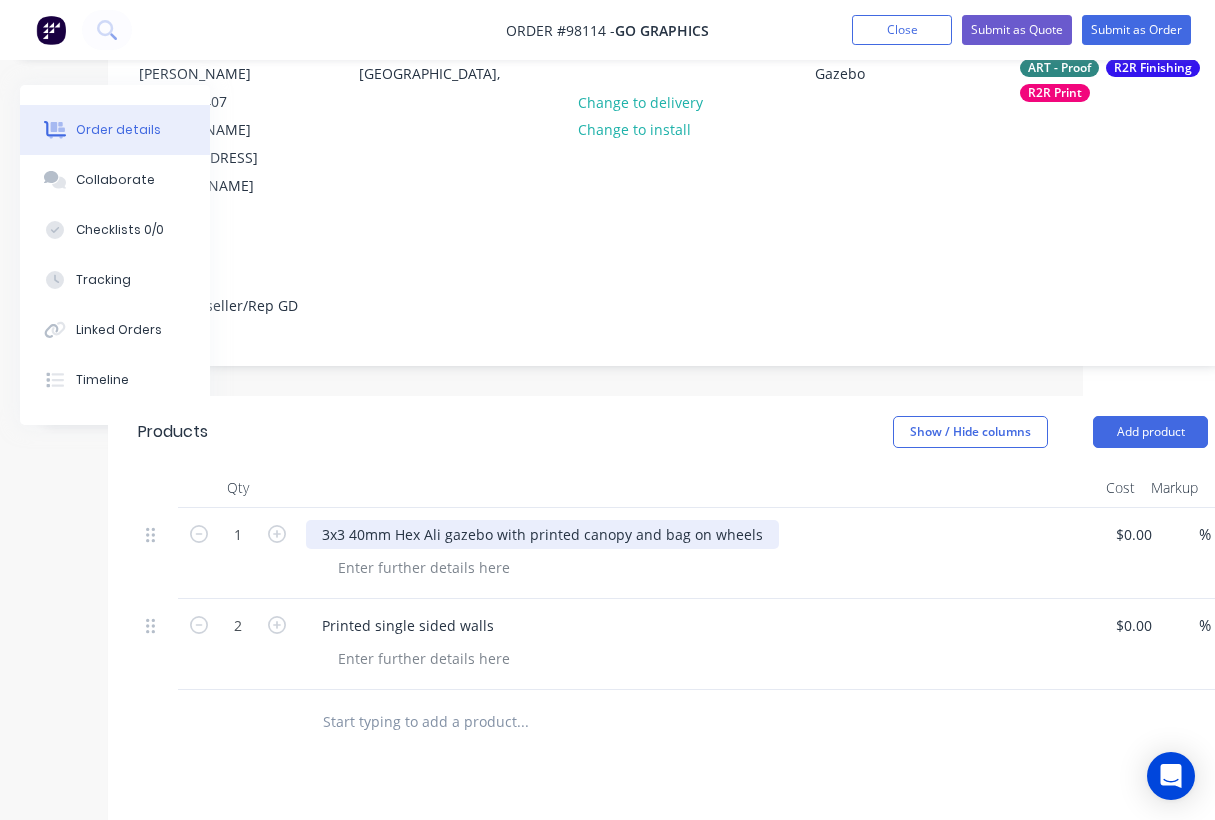 click on "3x3 40mm Hex Ali gazebo with printed canopy and bag on wheels" at bounding box center [542, 534] 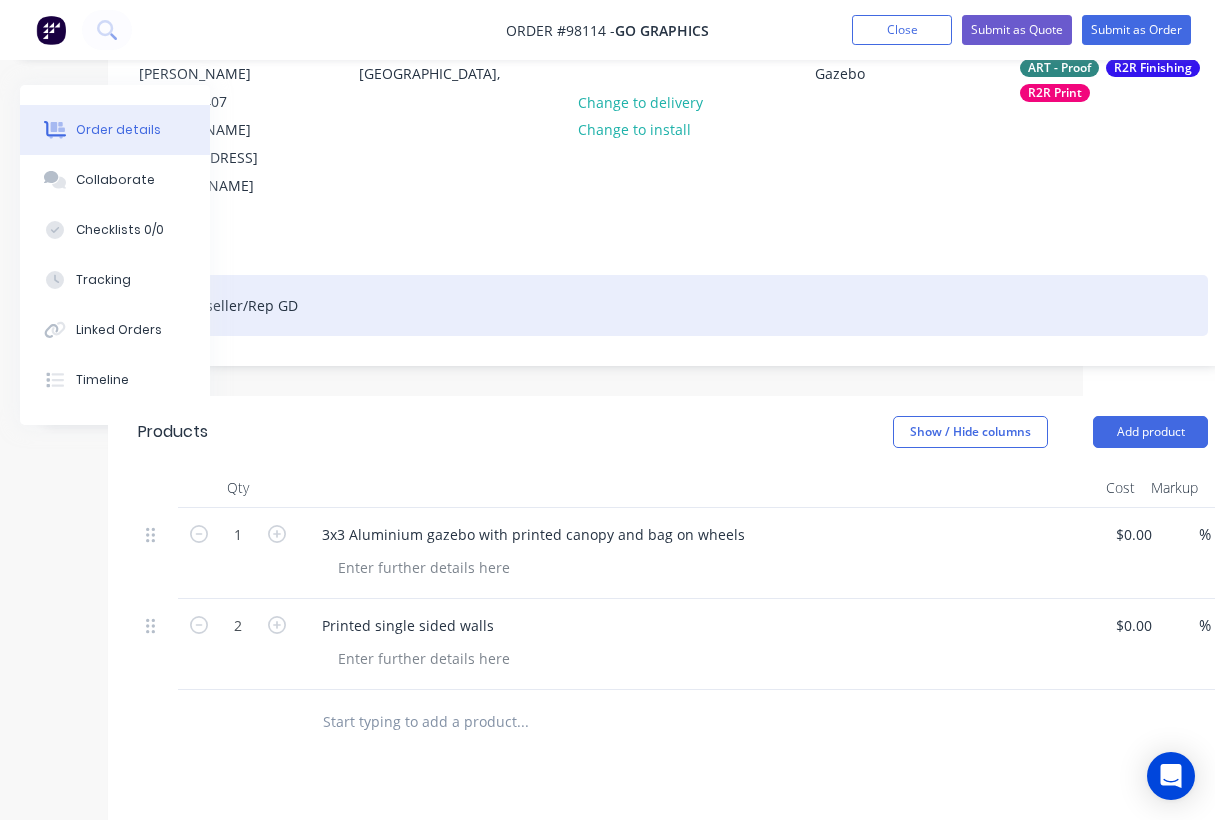 click on "COD/Reseller/Rep GD" at bounding box center (673, 305) 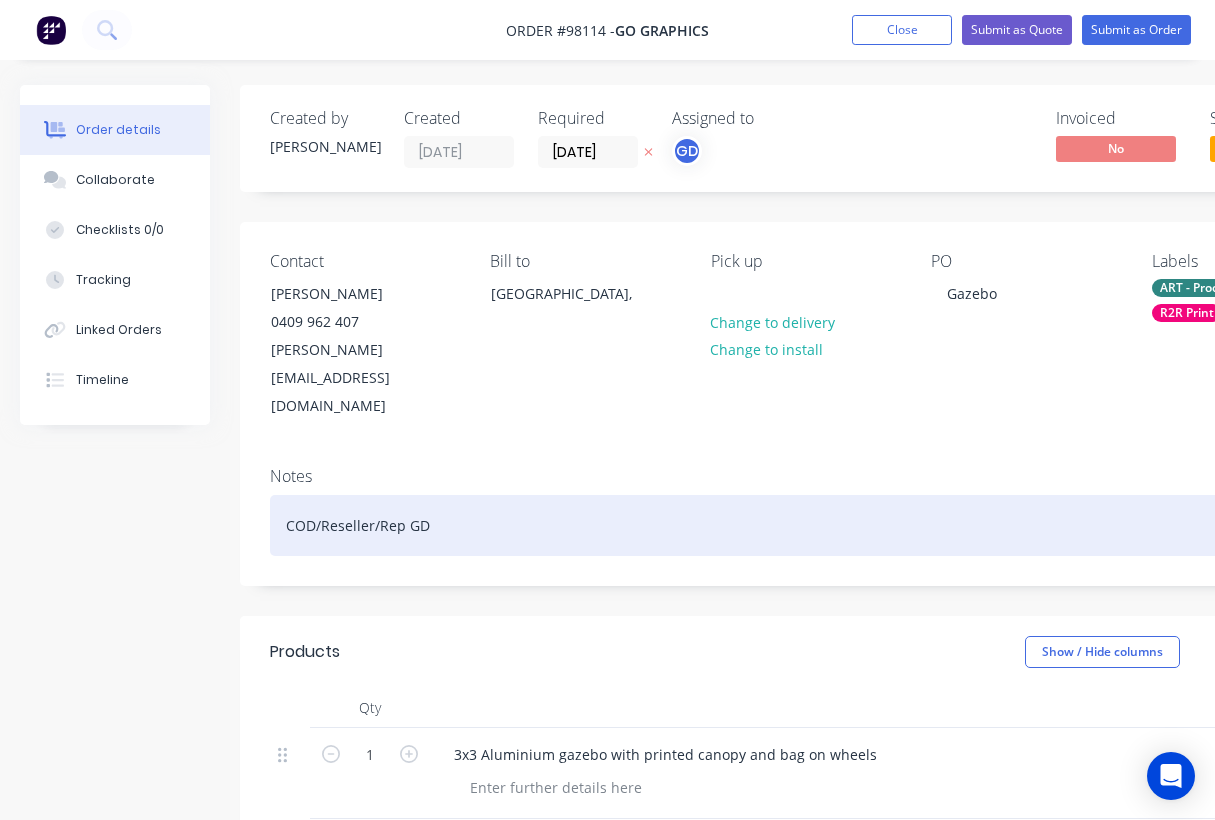 scroll, scrollTop: 2, scrollLeft: 2, axis: both 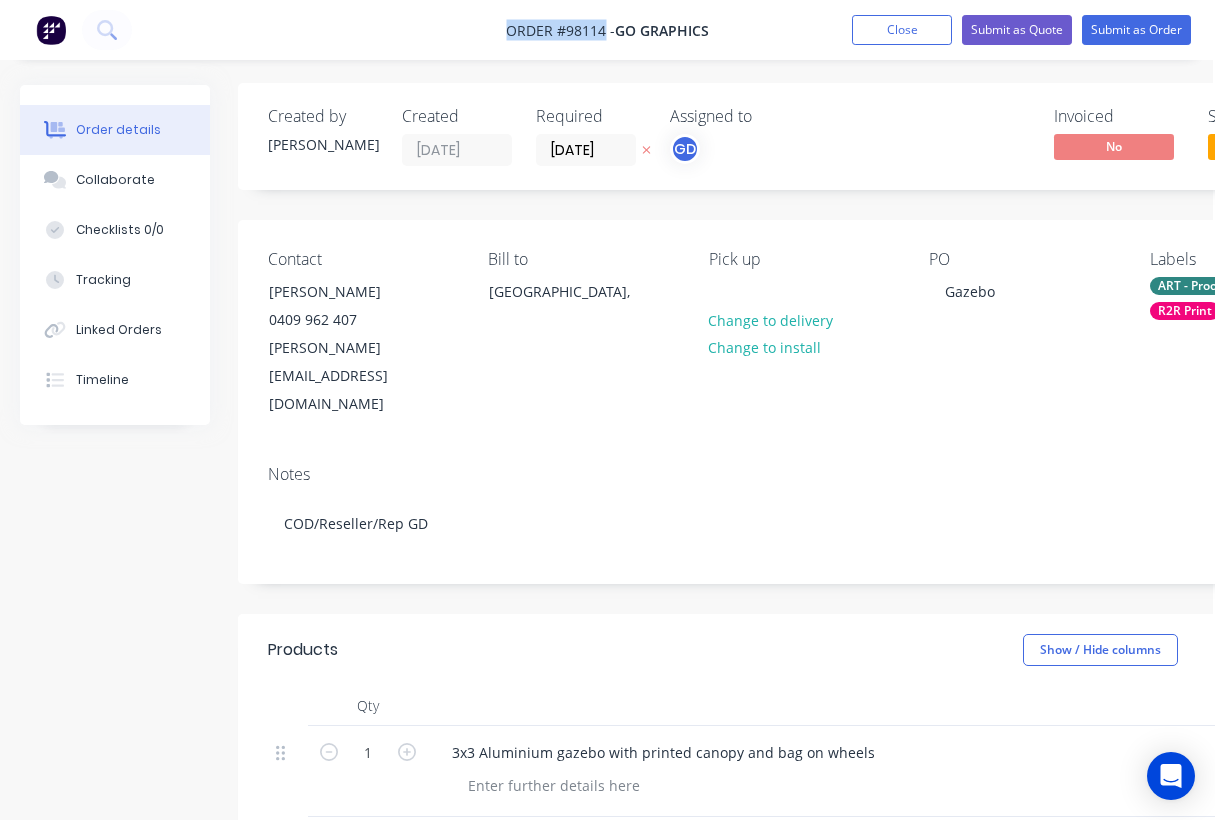 drag, startPoint x: 499, startPoint y: 20, endPoint x: 602, endPoint y: 32, distance: 103.69667 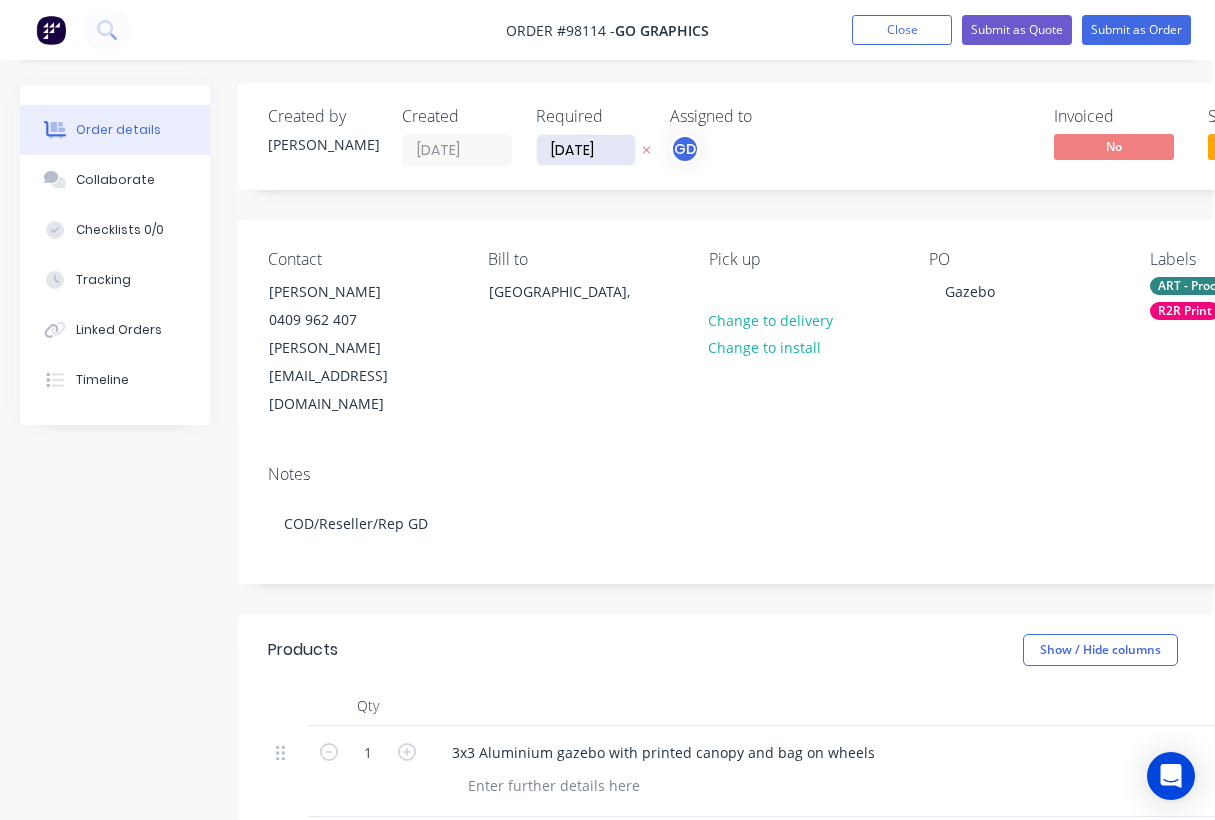 click on "08/08/25" at bounding box center [586, 150] 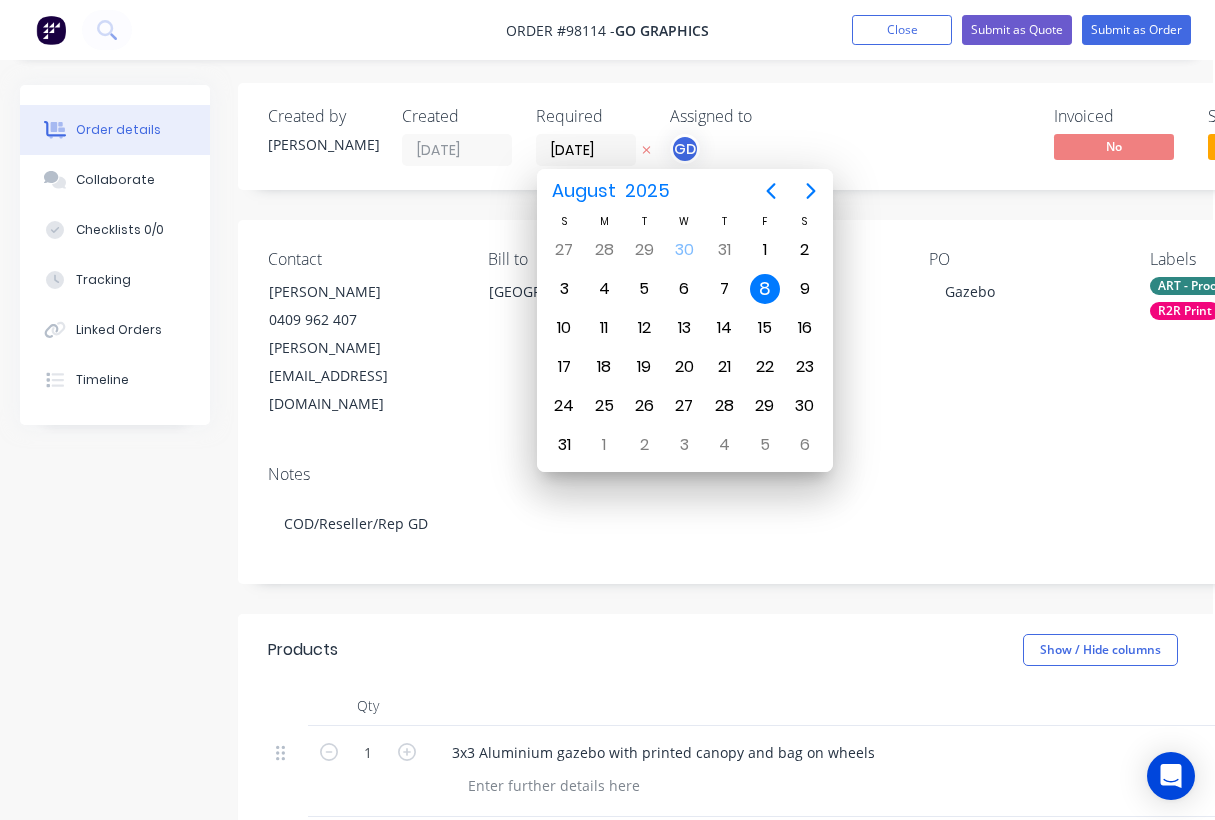 click on "Contact Clint Meldrum   0409 962 407 clint@gographics.com.au Bill to   Australia,  Pick up Change to delivery Change to install PO Gazebo Labels ART - Proof R2R Finishing R2R Print" at bounding box center [803, 334] 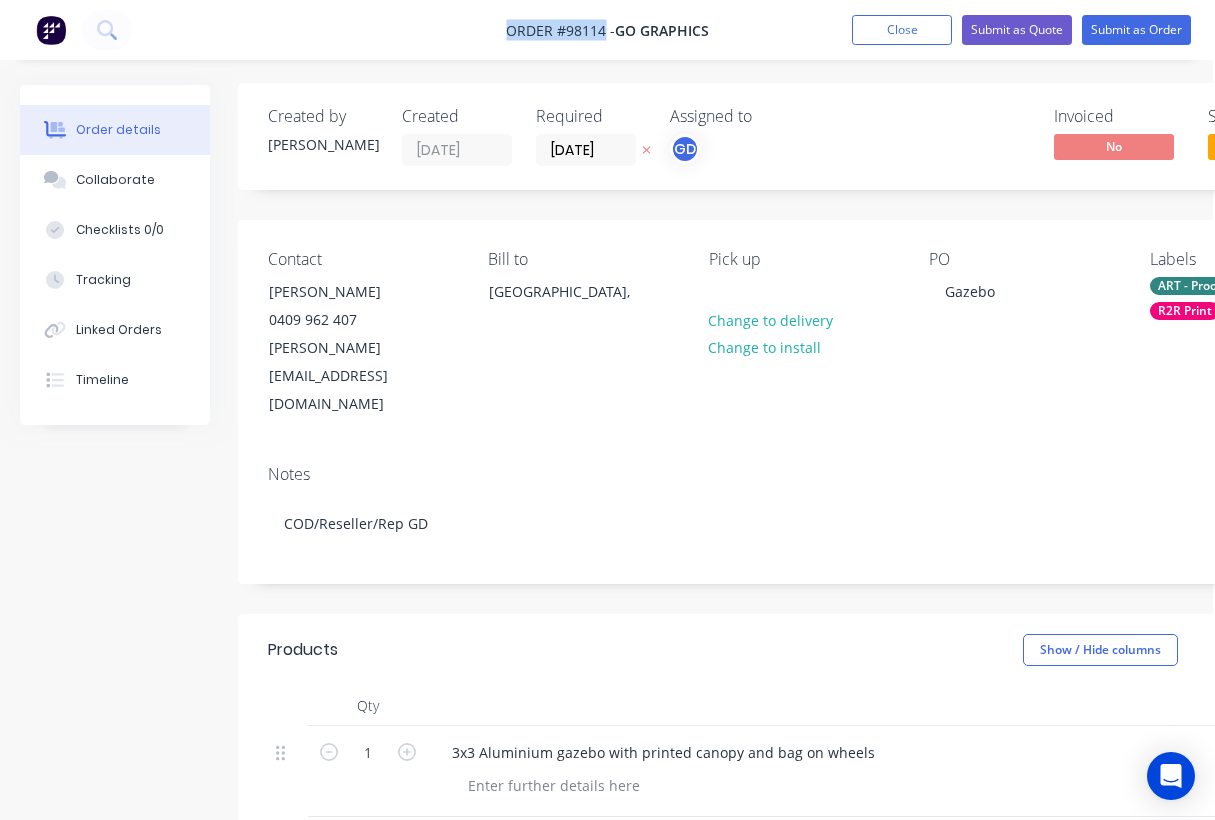 drag, startPoint x: 497, startPoint y: 29, endPoint x: 606, endPoint y: 35, distance: 109.165016 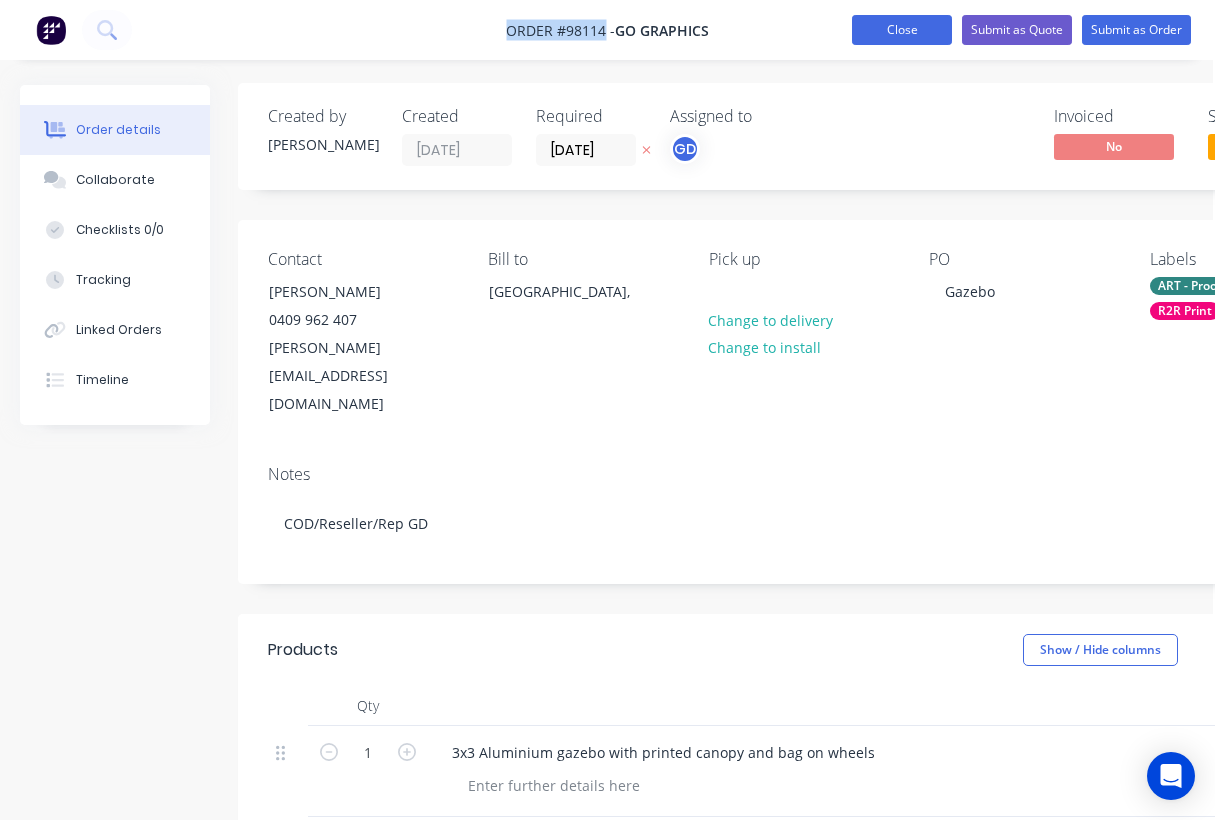 click on "Close" at bounding box center (902, 30) 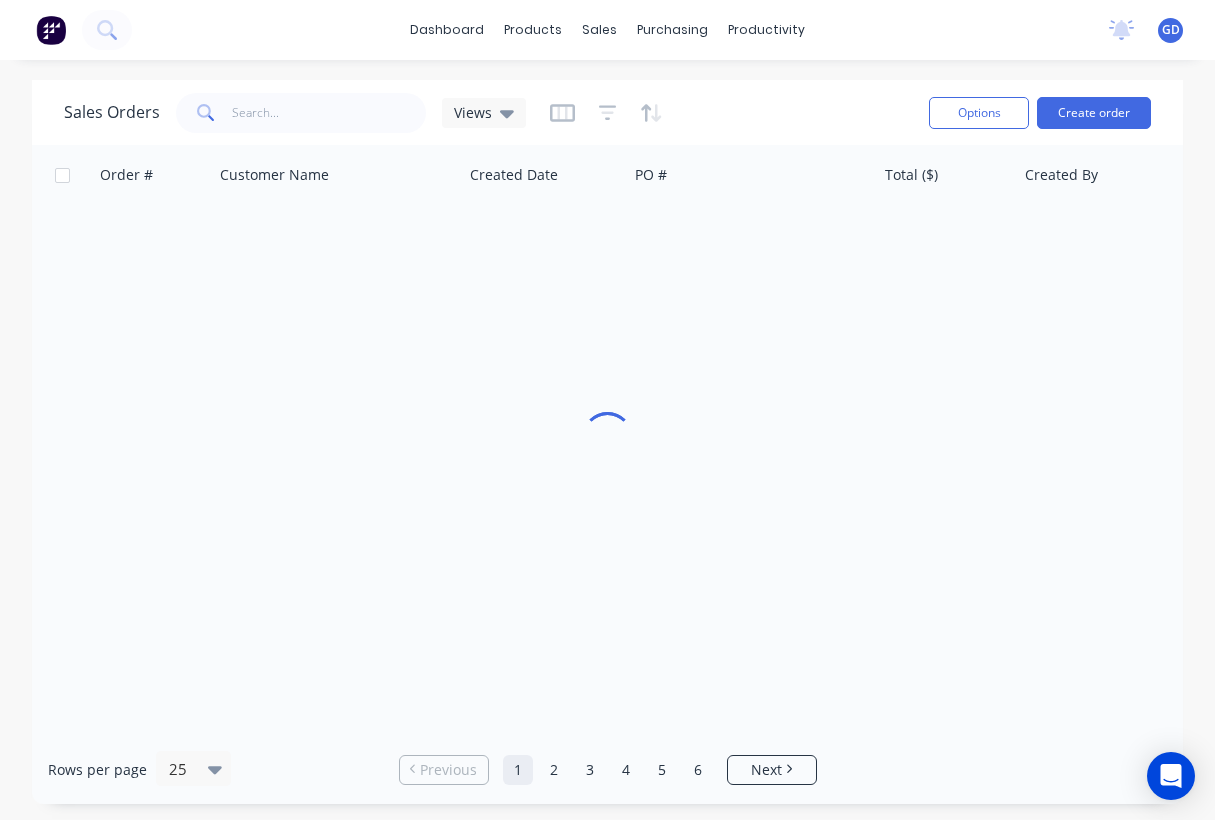 scroll, scrollTop: 0, scrollLeft: 0, axis: both 